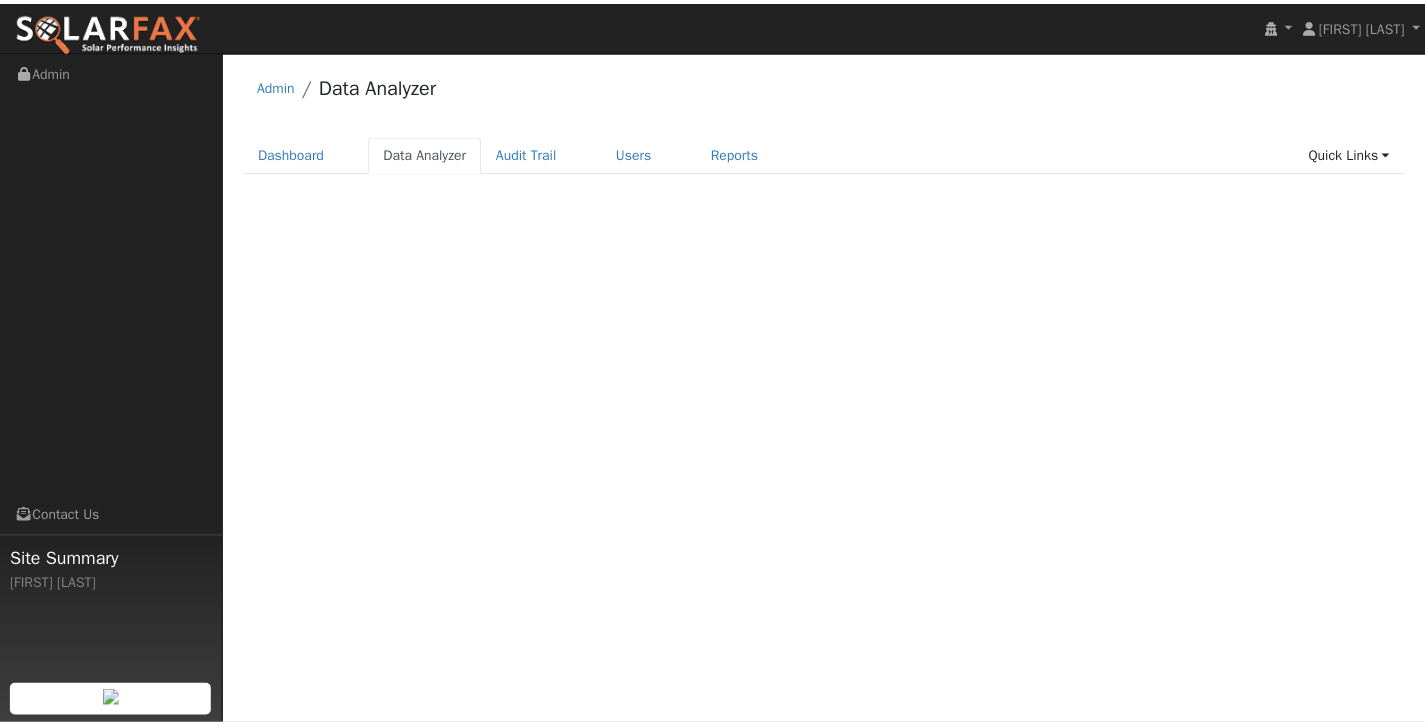 scroll, scrollTop: 0, scrollLeft: 0, axis: both 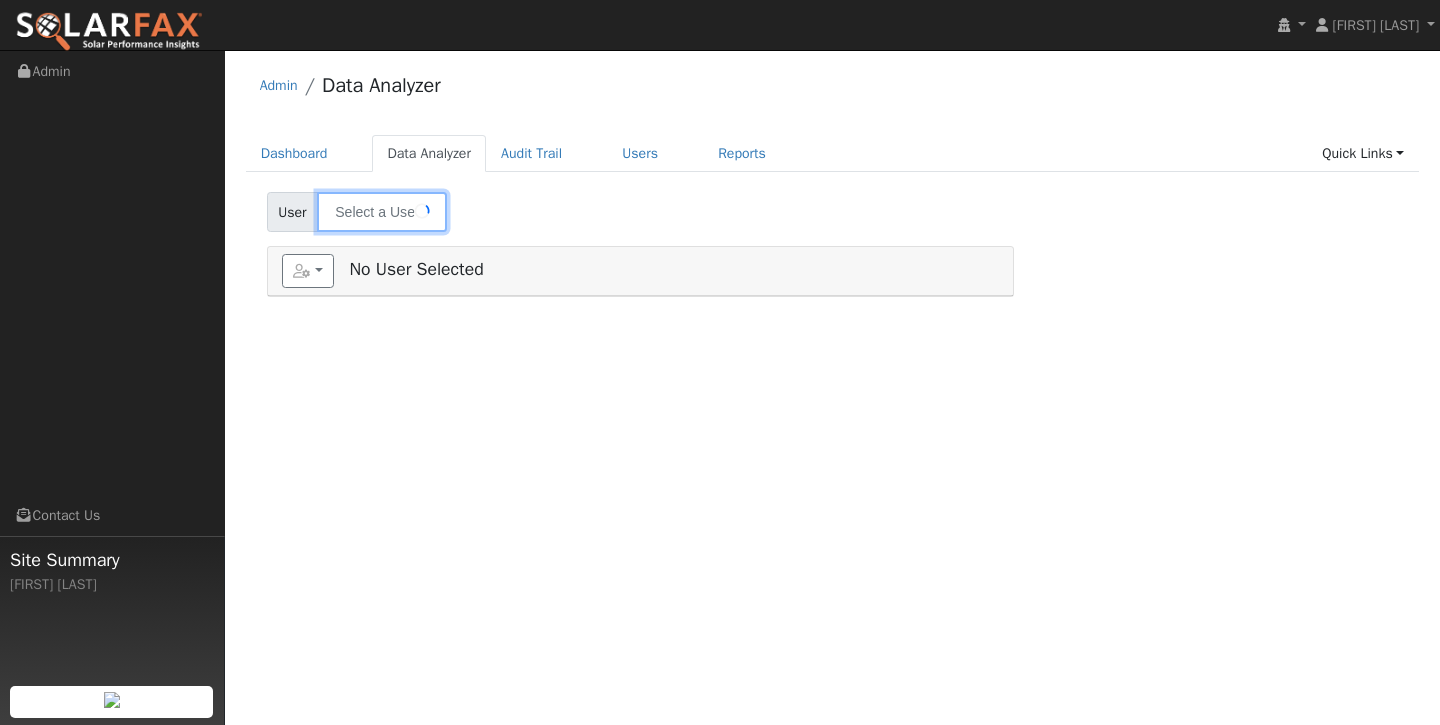 type on "Frank Trent" 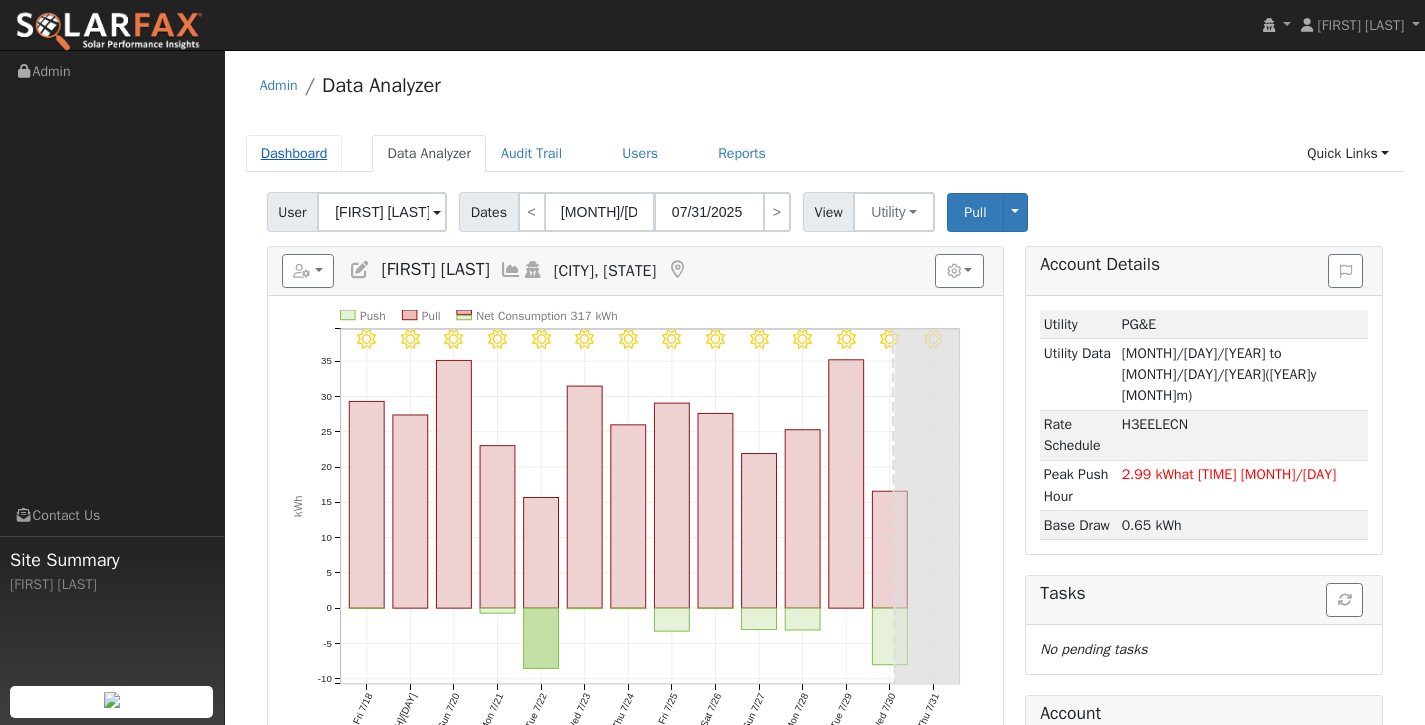 click on "Dashboard" at bounding box center [294, 153] 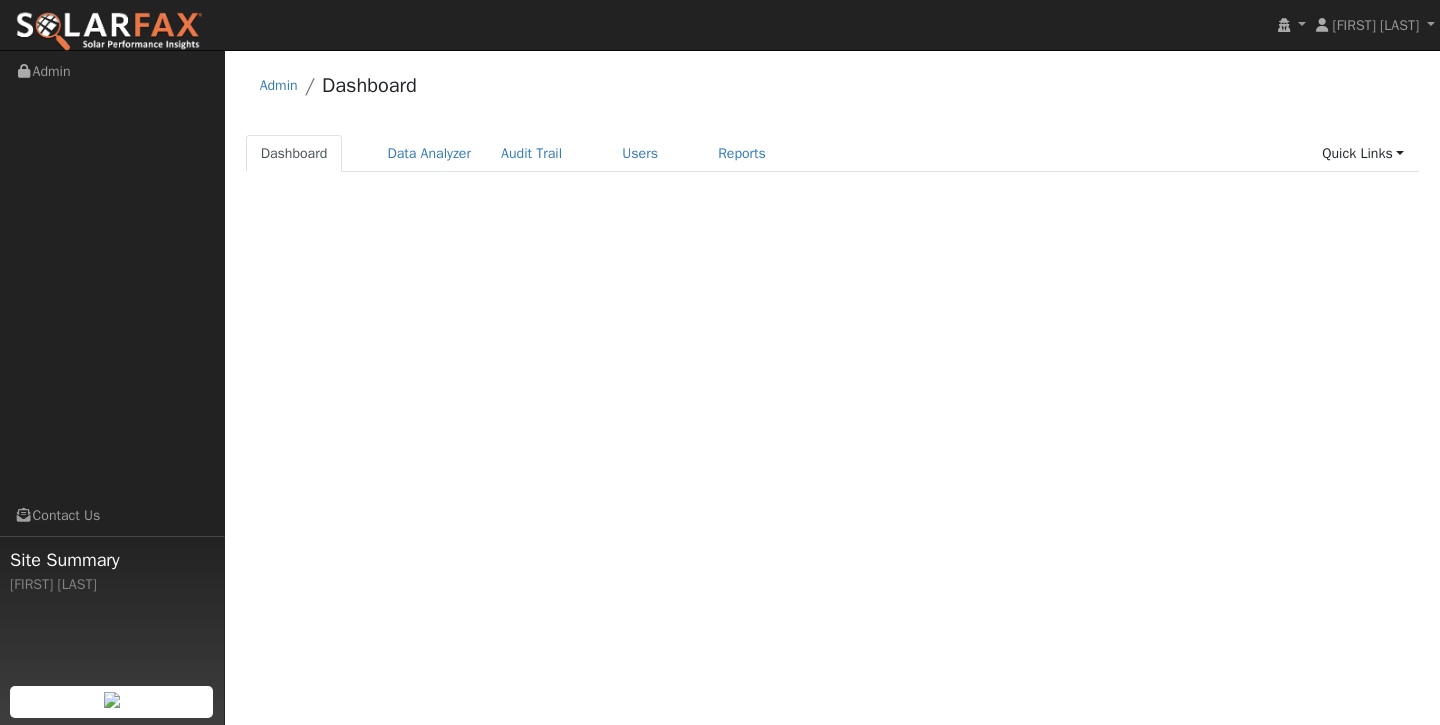 scroll, scrollTop: 0, scrollLeft: 0, axis: both 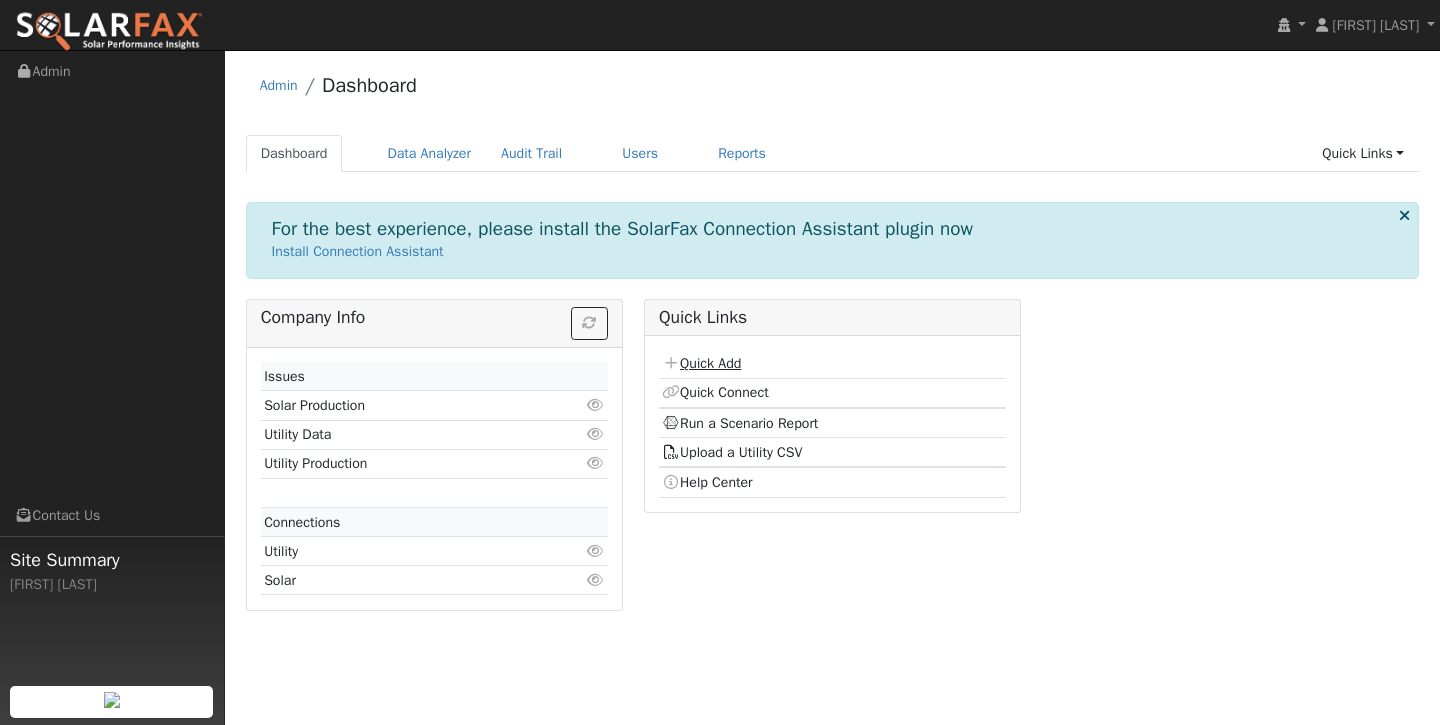 click on "Quick Add" at bounding box center (701, 363) 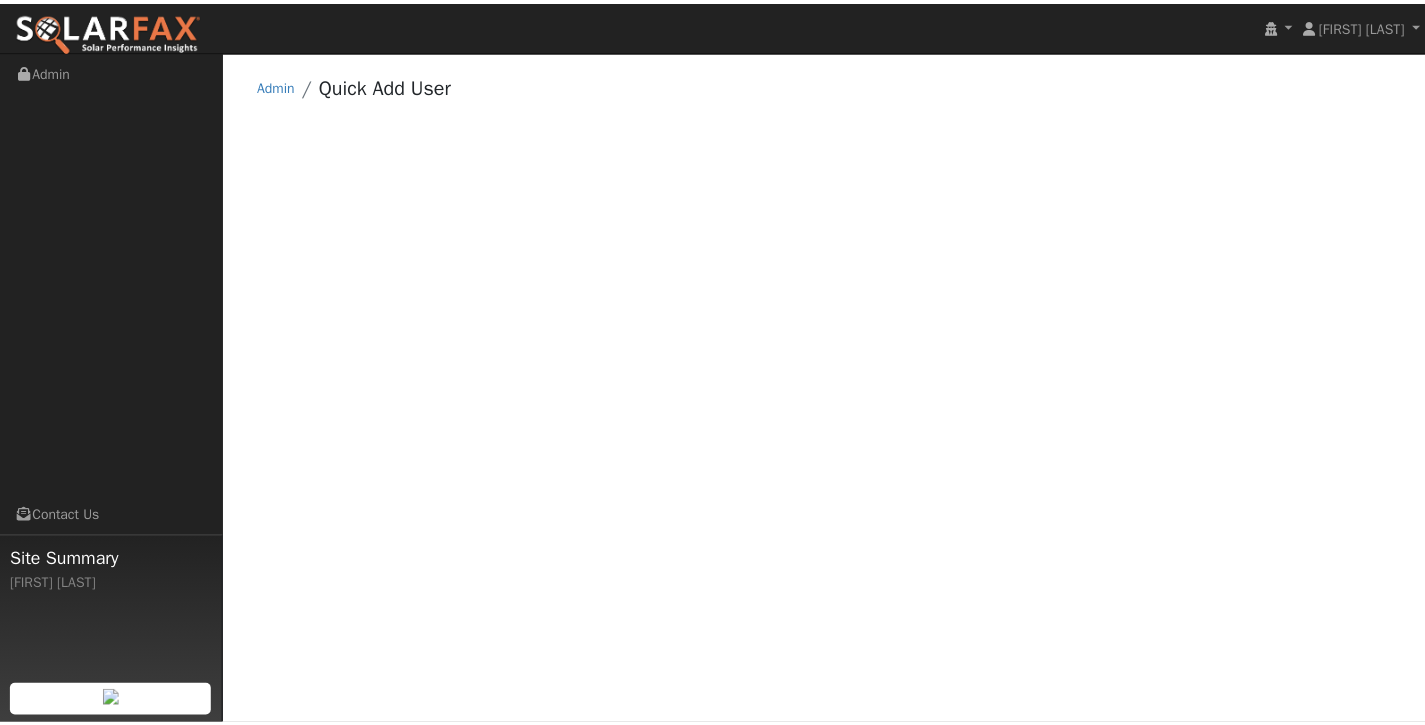 scroll, scrollTop: 0, scrollLeft: 0, axis: both 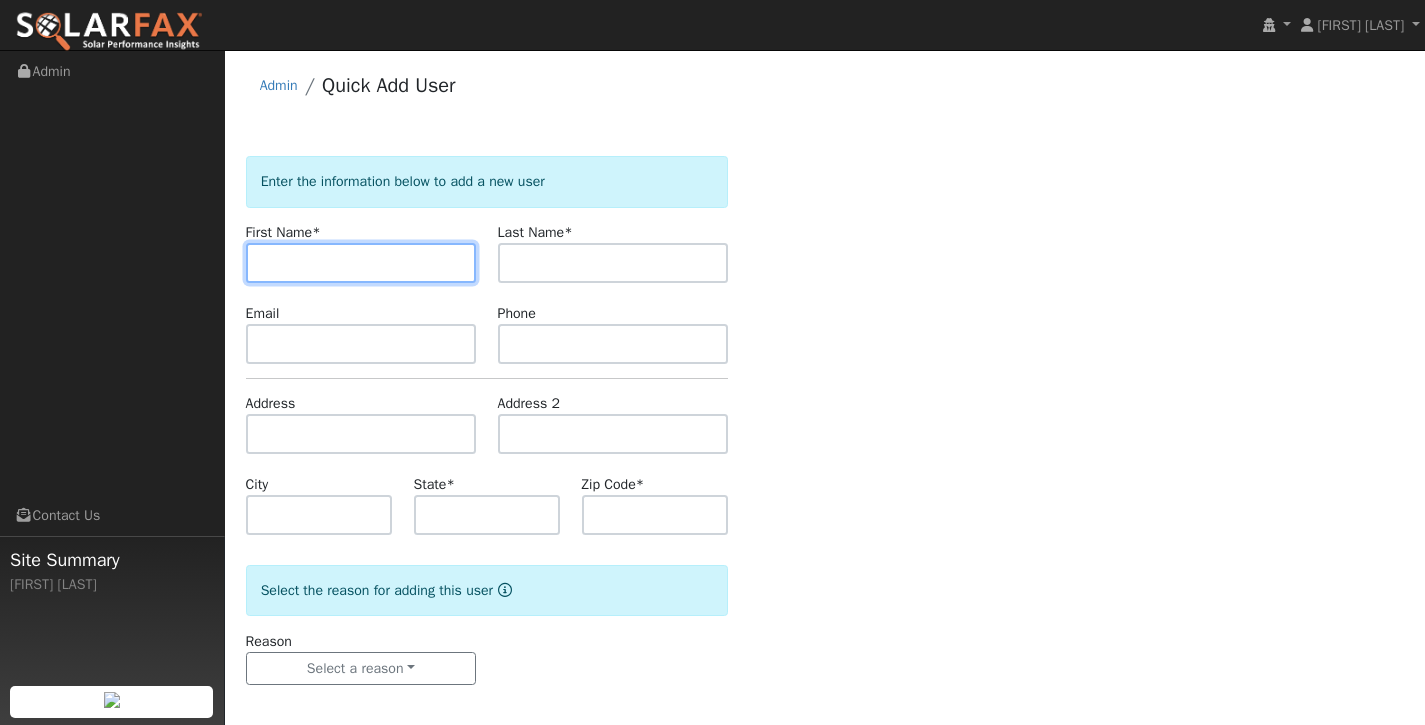 click at bounding box center [361, 263] 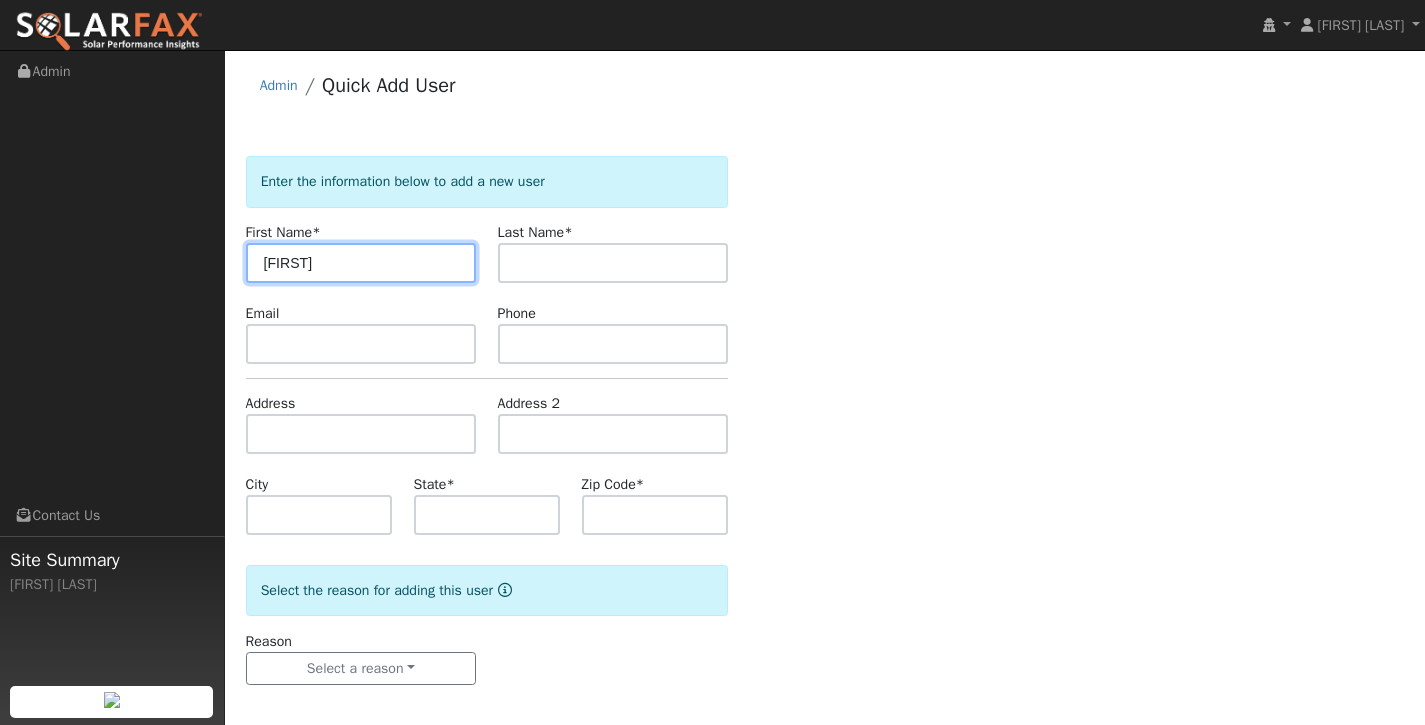 type on "[FIRST]" 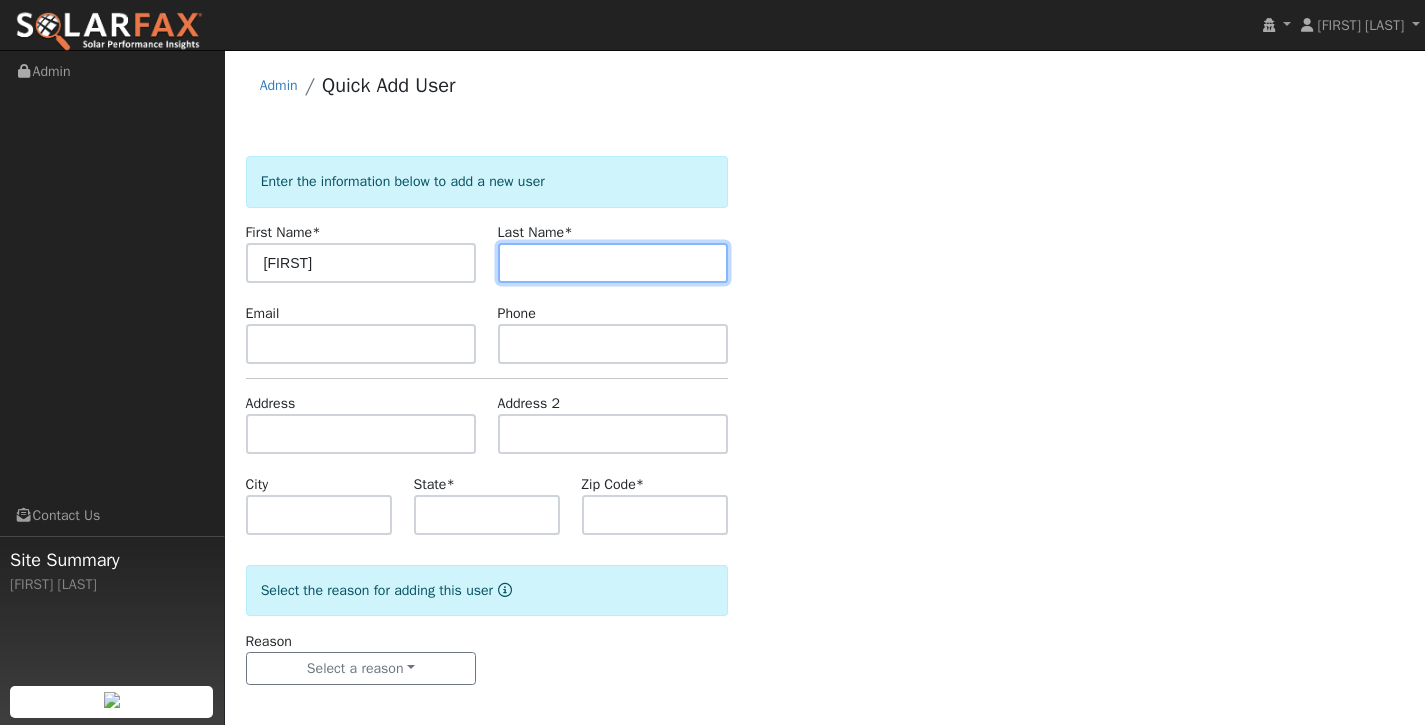 click at bounding box center [613, 263] 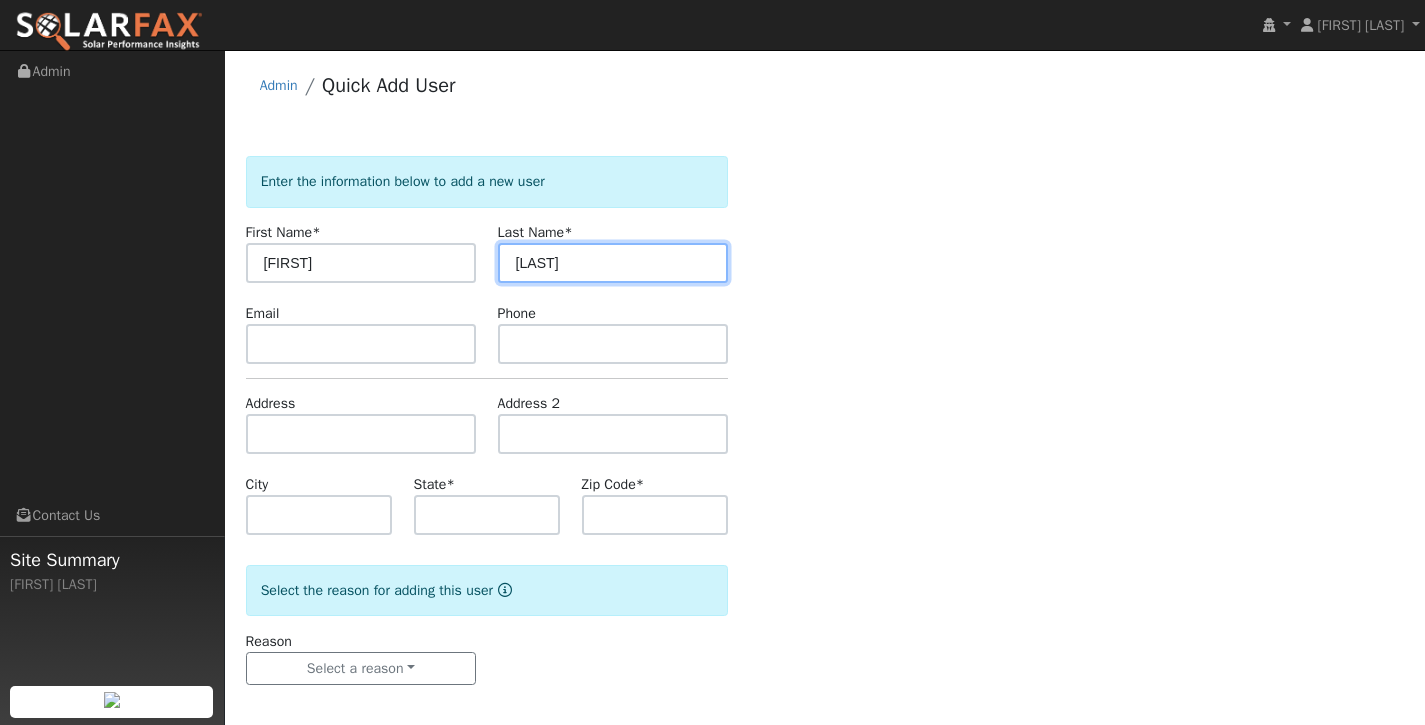 type on "[LAST]" 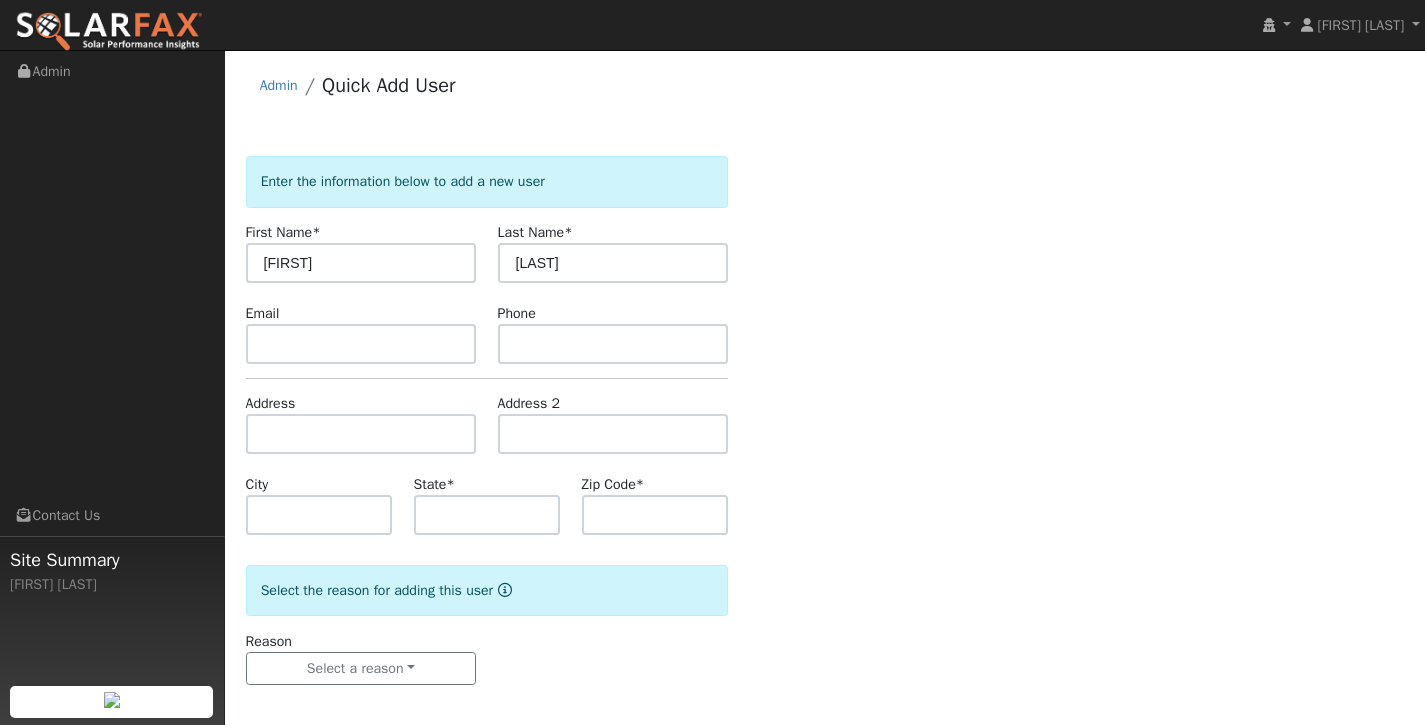 click on "Enter the information below to add a new user First Name  * [FIRST] Last Name  * [LAST] Email [EMAIL] Phone [PHONE] Address [ADDRESS] Address 2 [ADDRESS] City [CITY] State  * [STATE] Zip Code  *  [ZIP]  Select the reason for adding this user  Reason Select a reason New lead New customer adding solar New customer has solar Settings Salesperson Requested Utility Requested Inverter Enable Access Email Notifications No Emails No Emails Weekly Emails Monthly Emails No Yes" at bounding box center [825, 440] 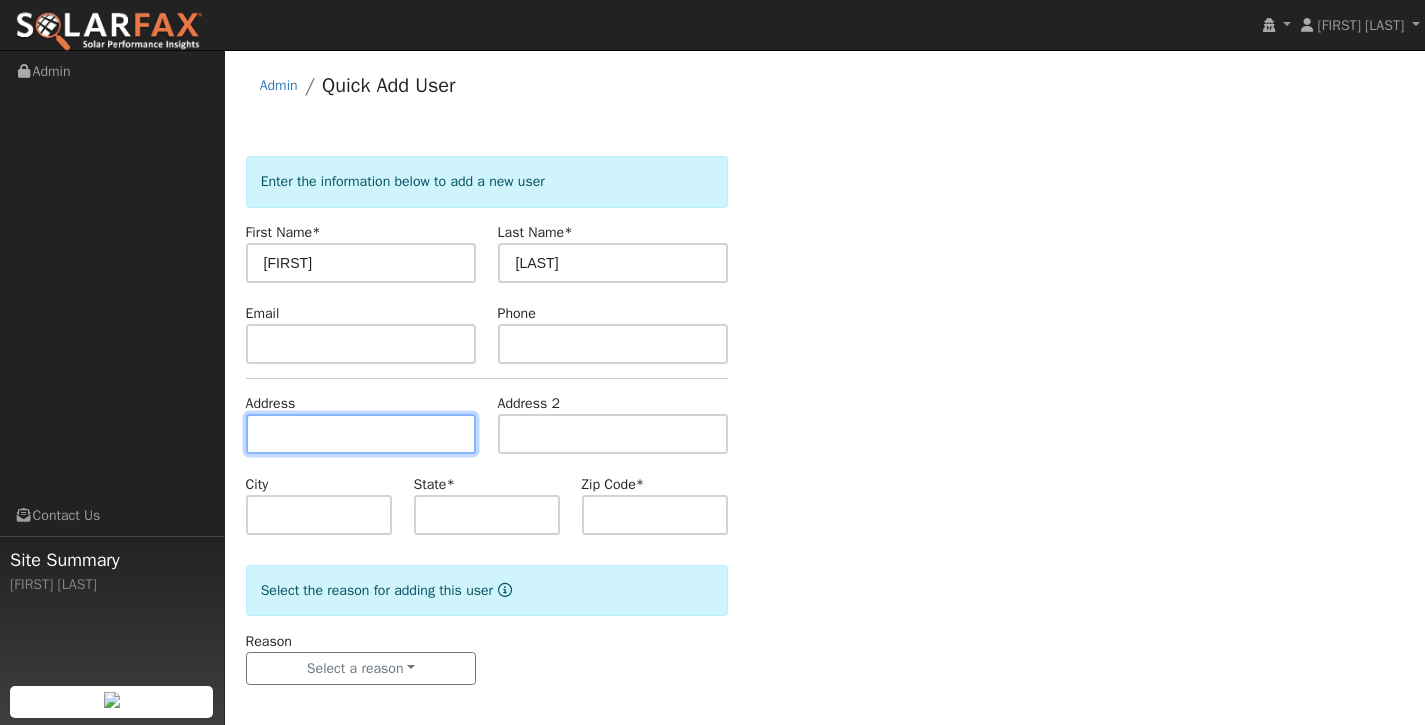 click at bounding box center [361, 434] 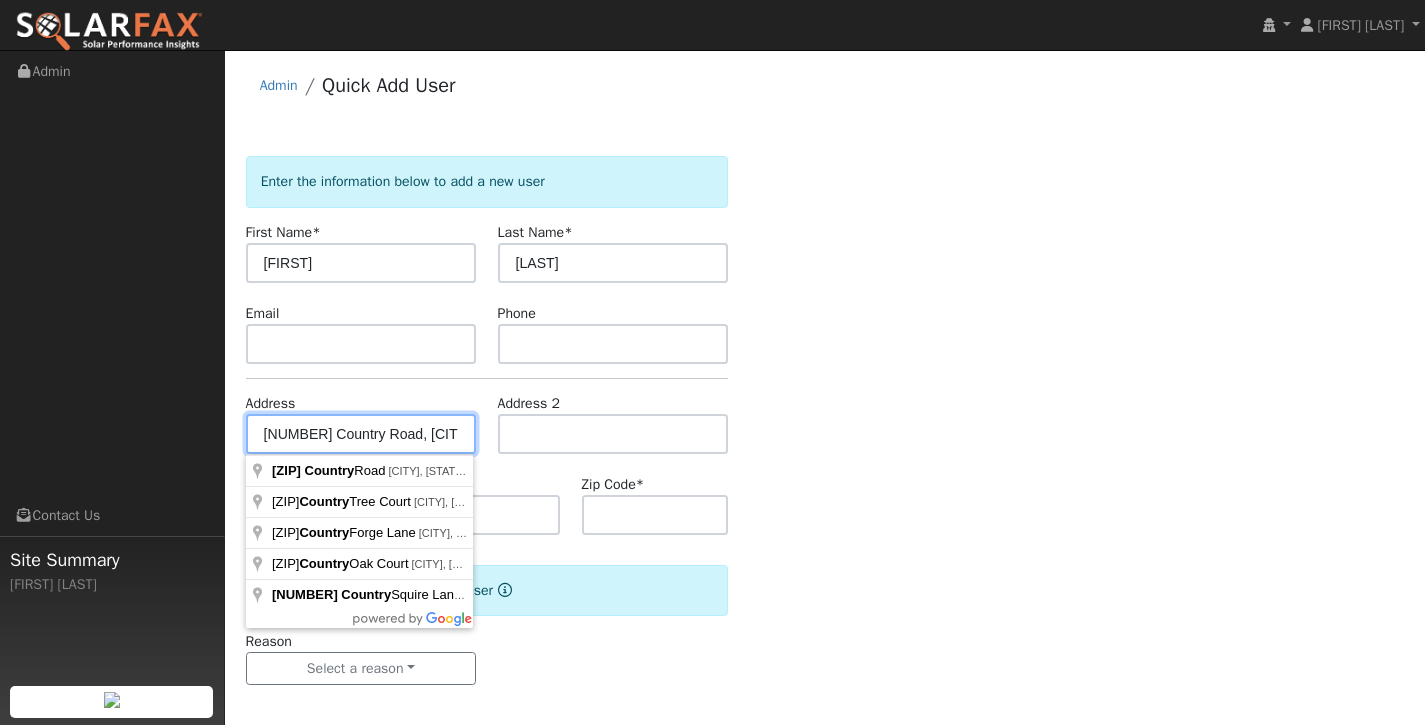 type on "[NUMBER] Country Road" 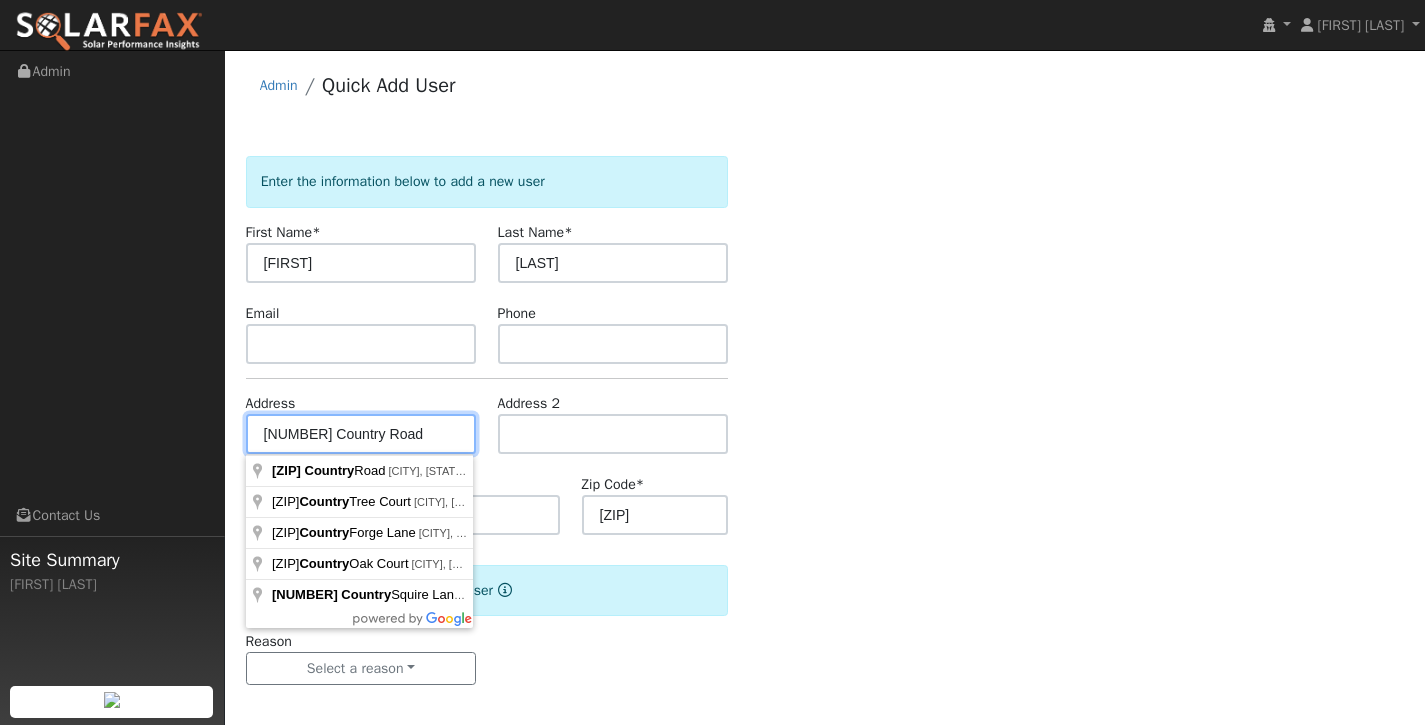 scroll, scrollTop: 0, scrollLeft: 0, axis: both 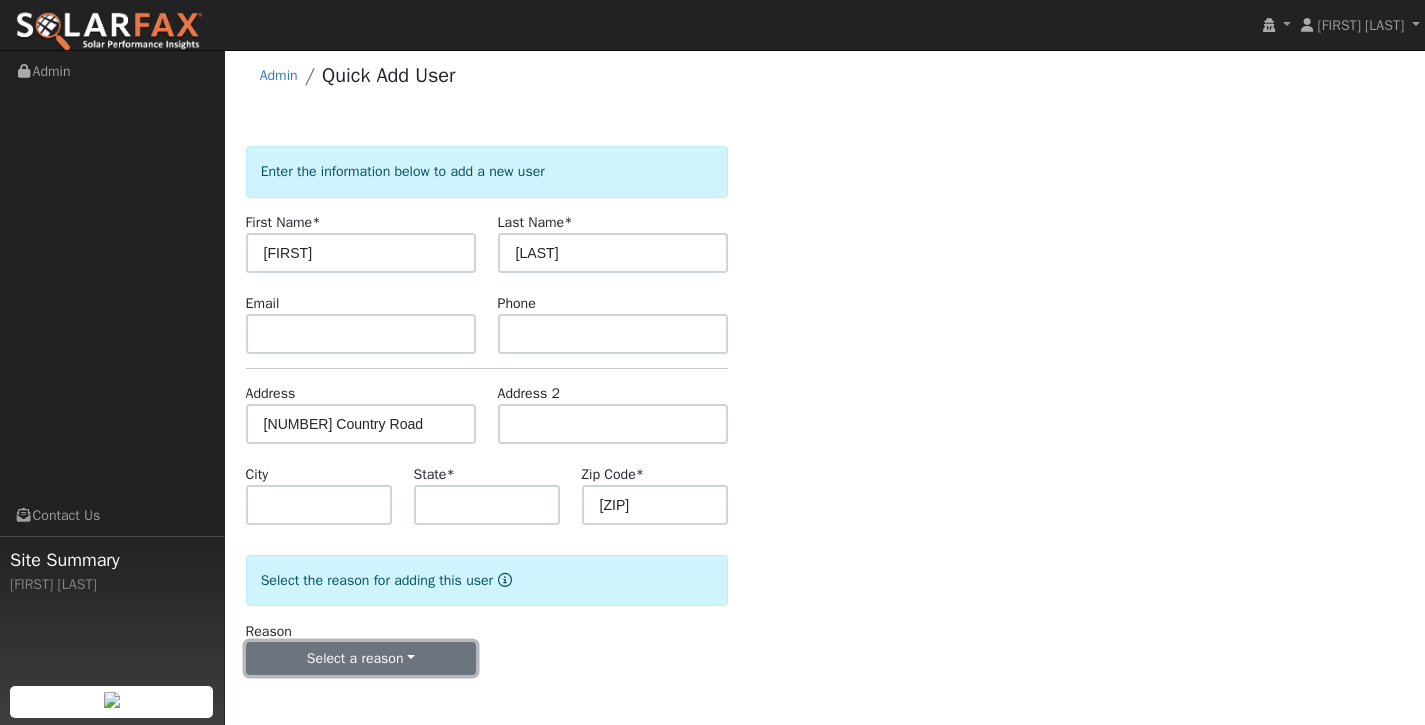 click on "Select a reason" at bounding box center [361, 659] 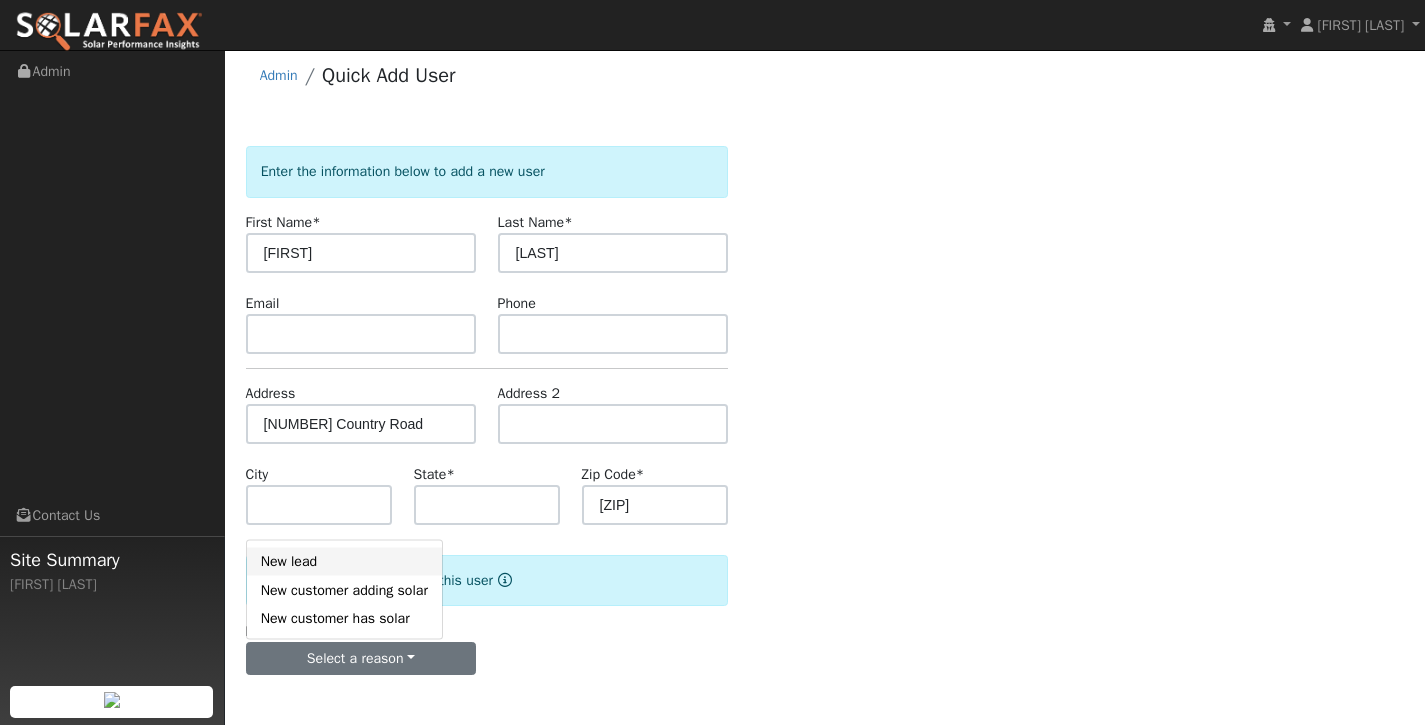 click on "New lead" at bounding box center [344, 561] 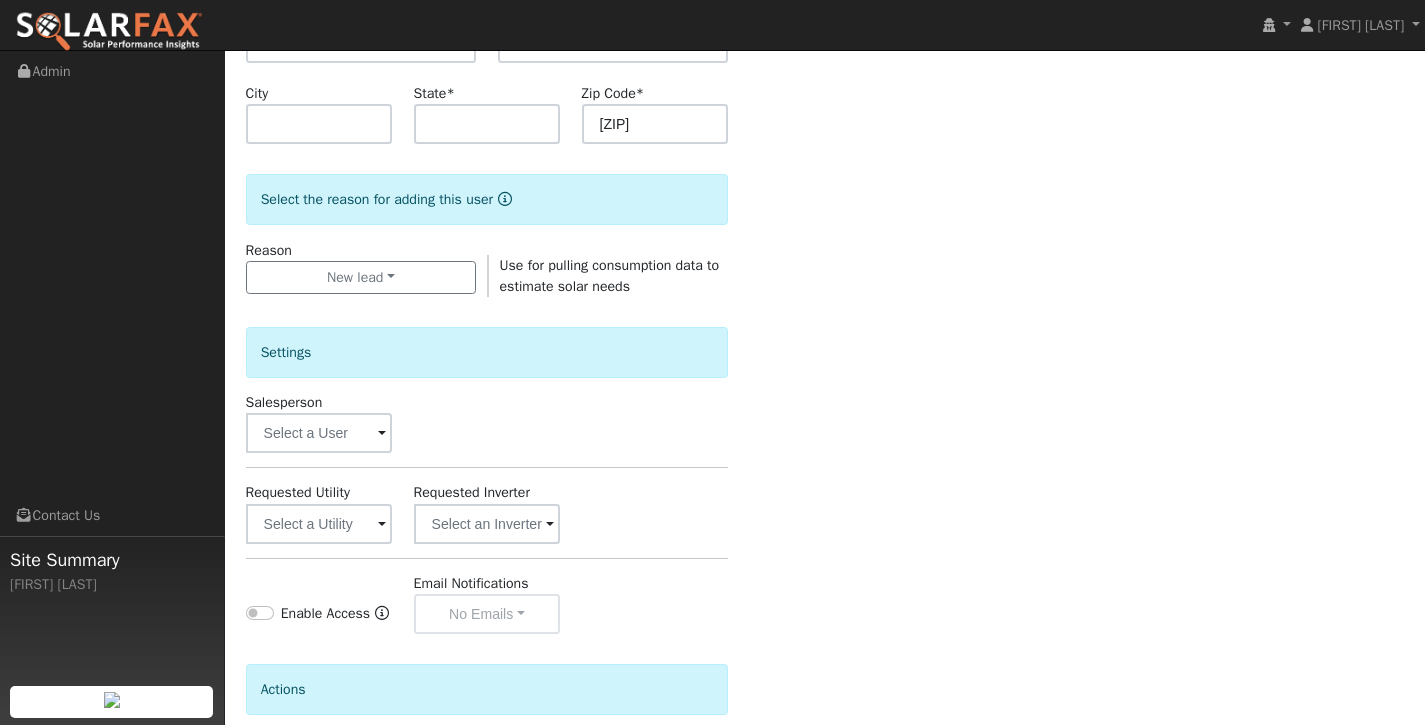 scroll, scrollTop: 583, scrollLeft: 0, axis: vertical 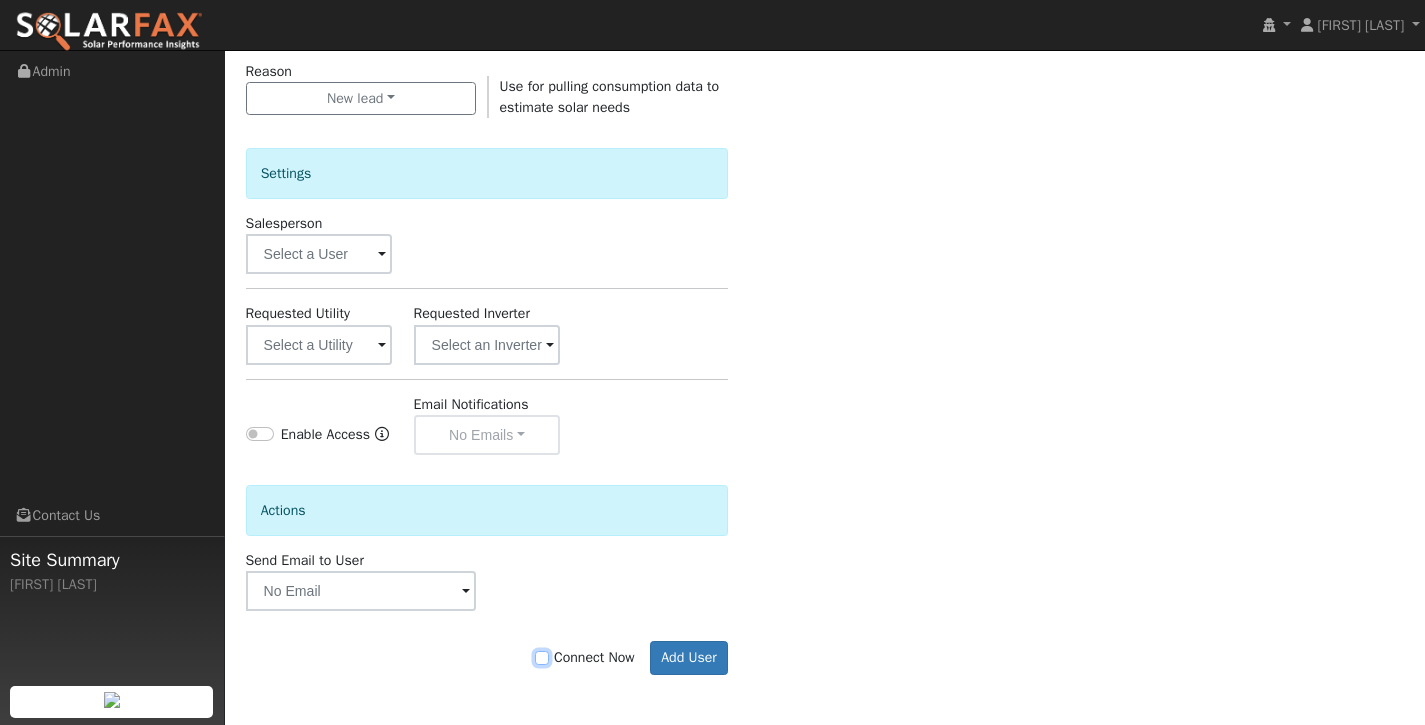 click on "Connect Now" at bounding box center [542, 658] 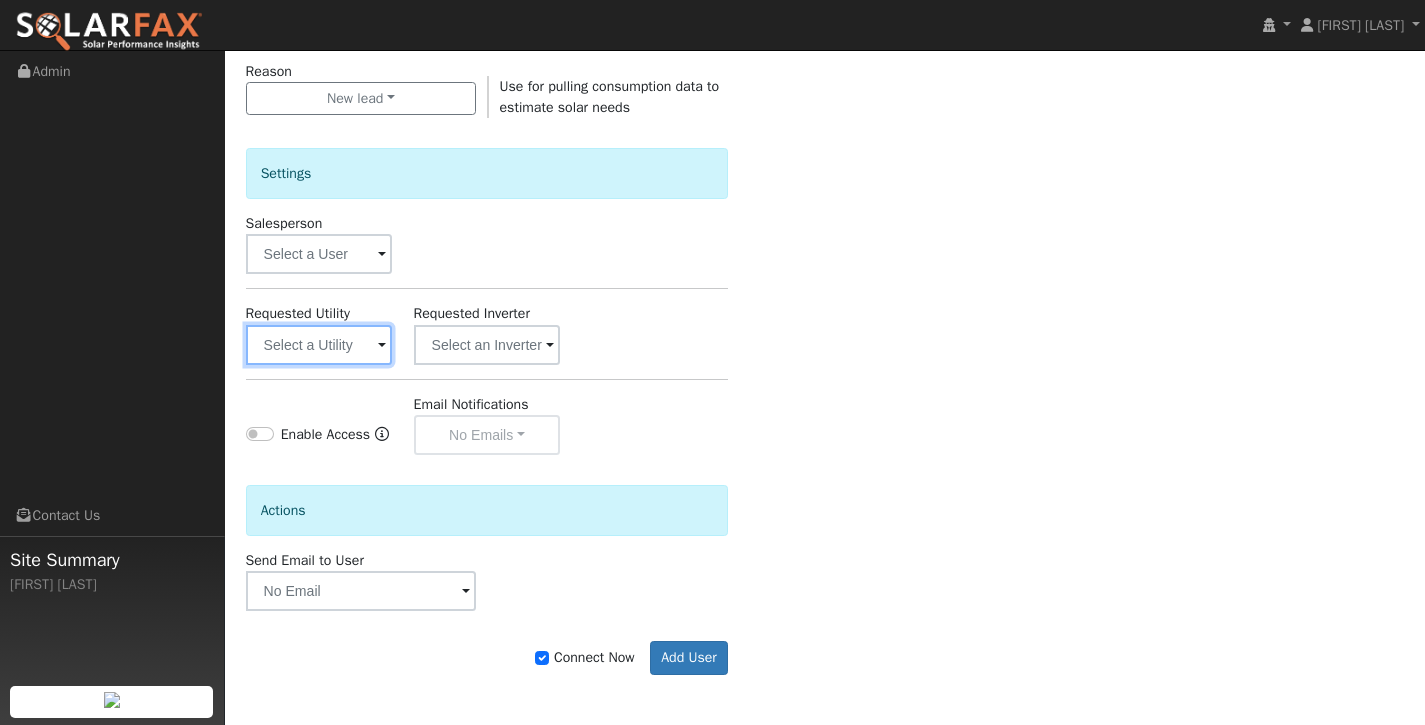 click at bounding box center (319, 345) 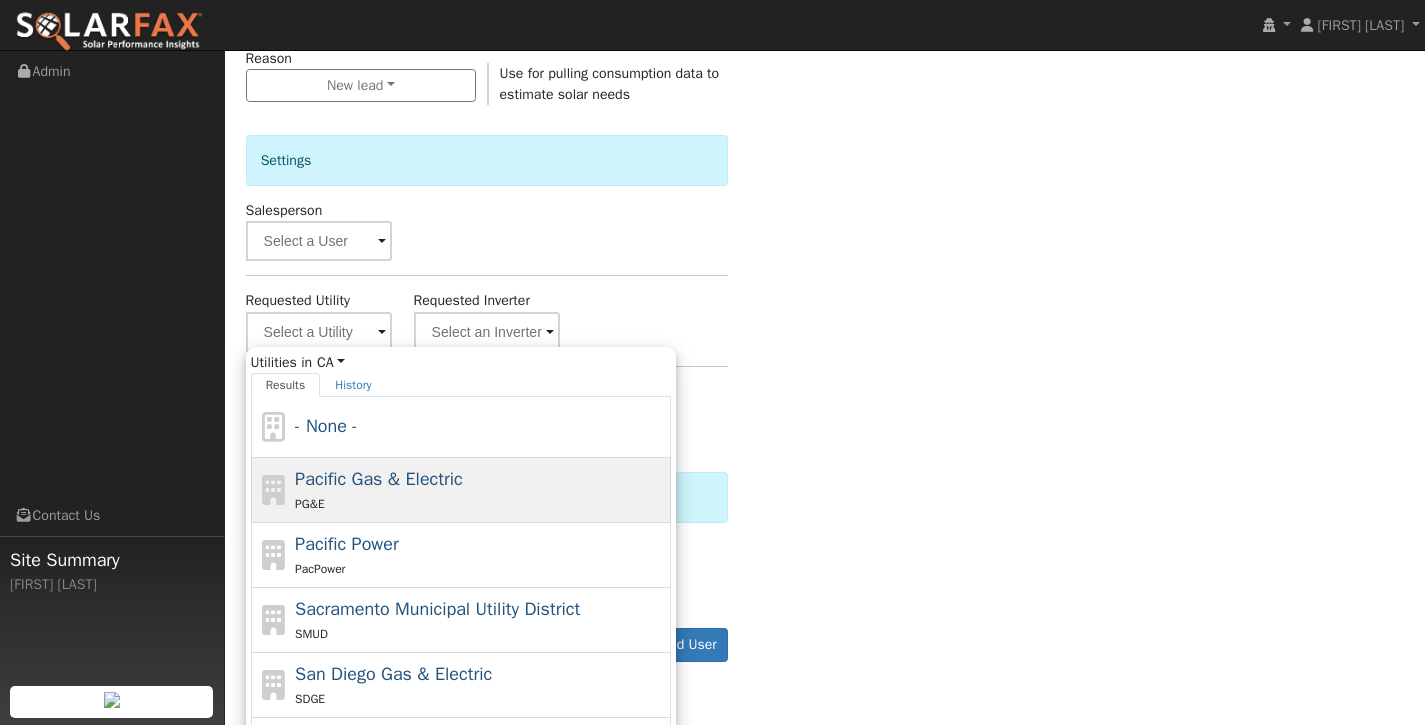 click on "PG&E" at bounding box center [480, 503] 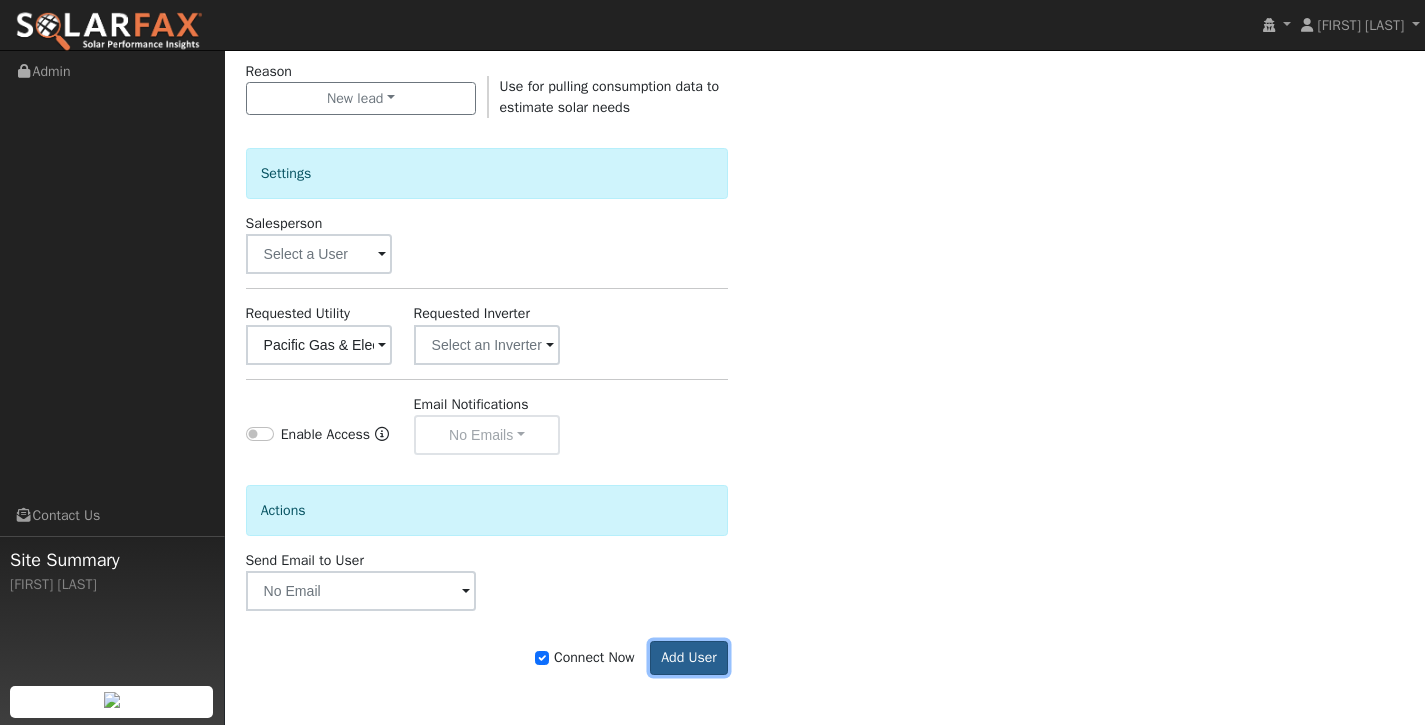 click on "Add User" at bounding box center (689, 658) 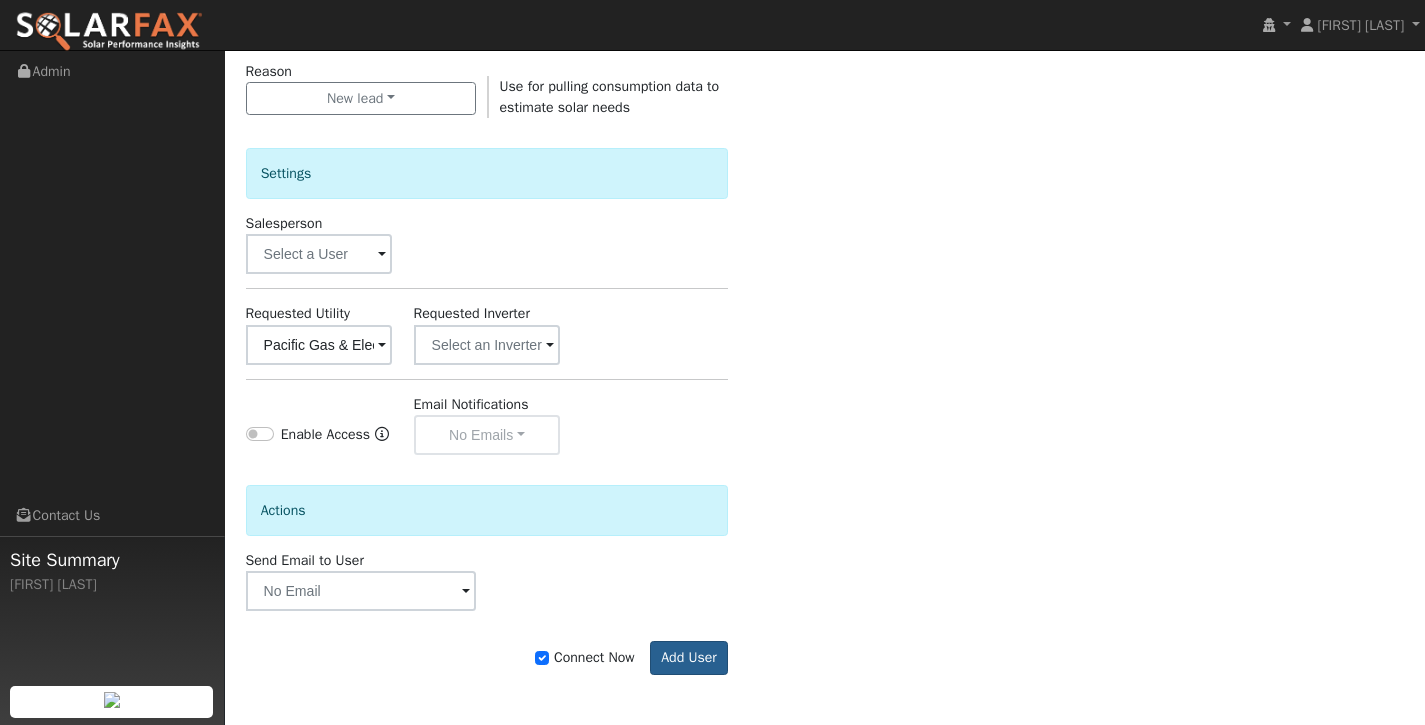 scroll, scrollTop: 570, scrollLeft: 0, axis: vertical 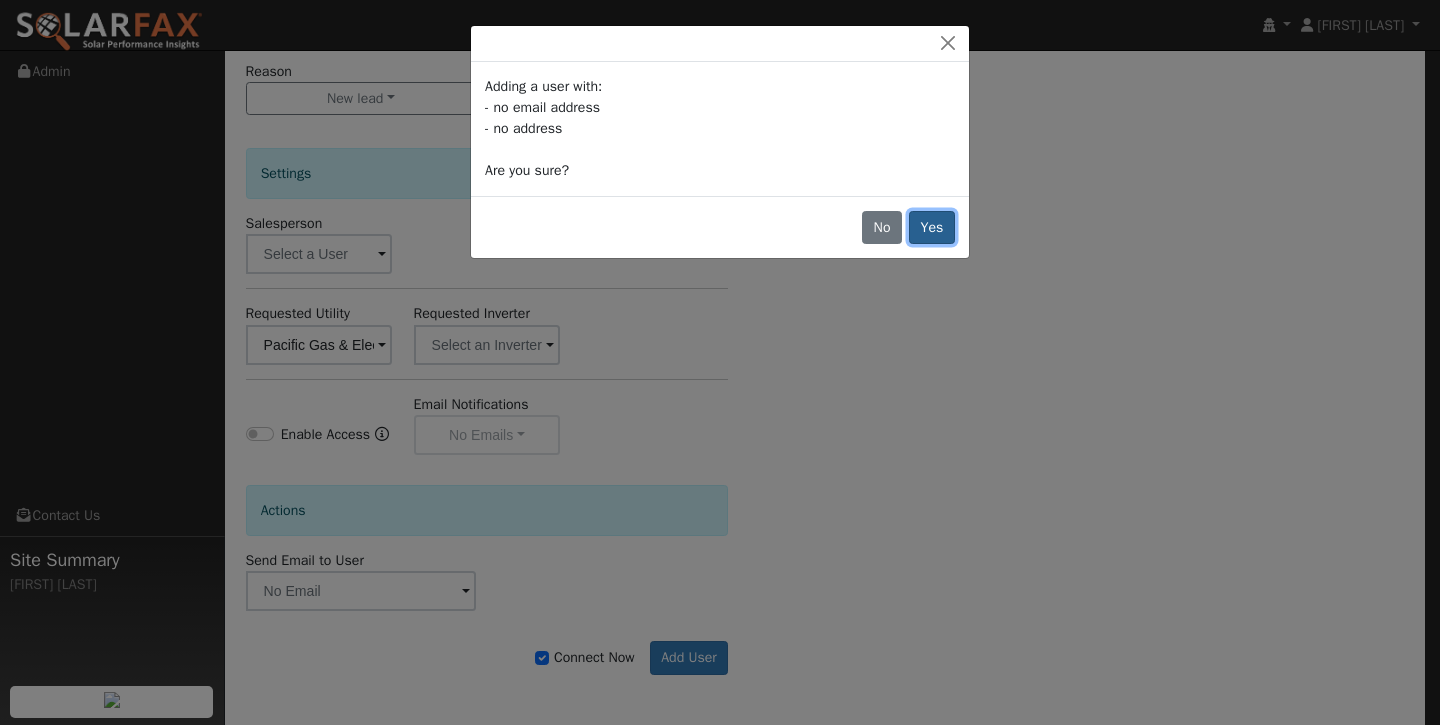 click on "Yes" at bounding box center (932, 228) 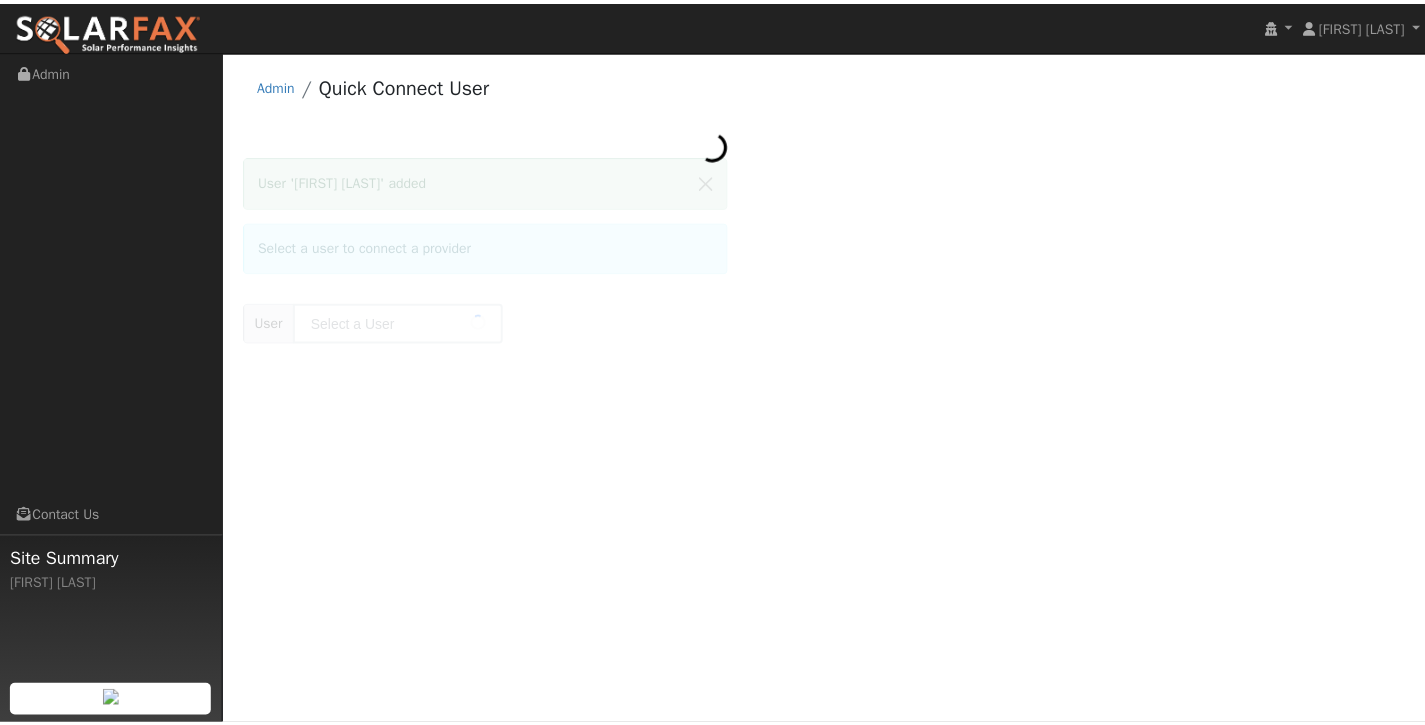 scroll, scrollTop: 0, scrollLeft: 0, axis: both 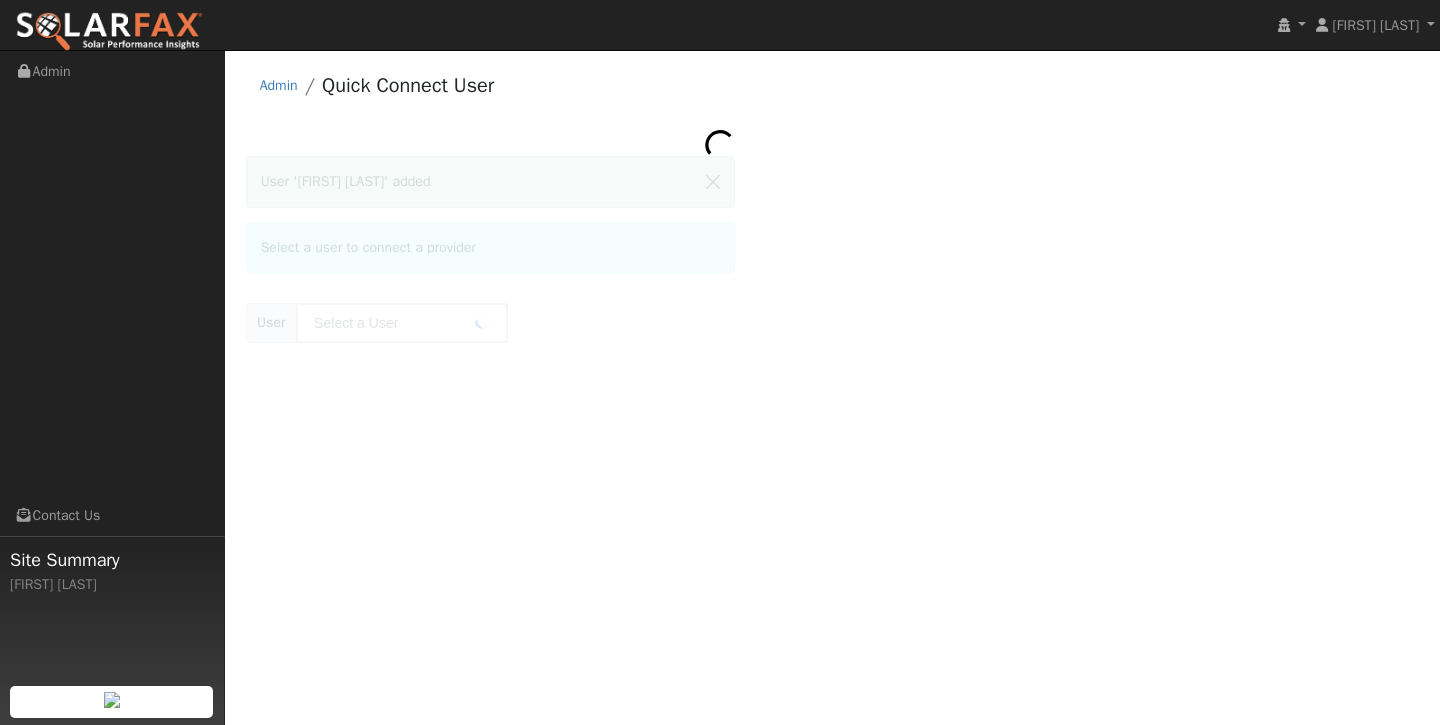 type on "[FIRST] [LAST]" 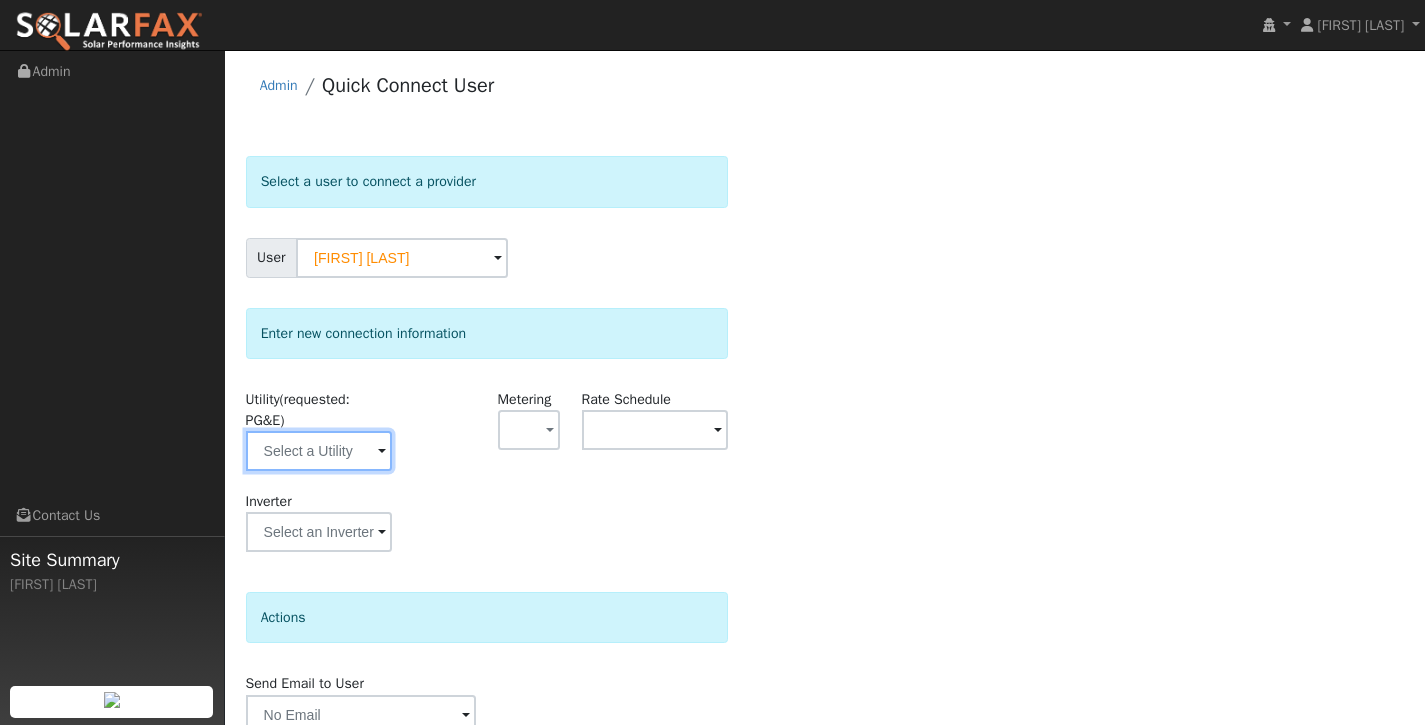 click at bounding box center (319, 451) 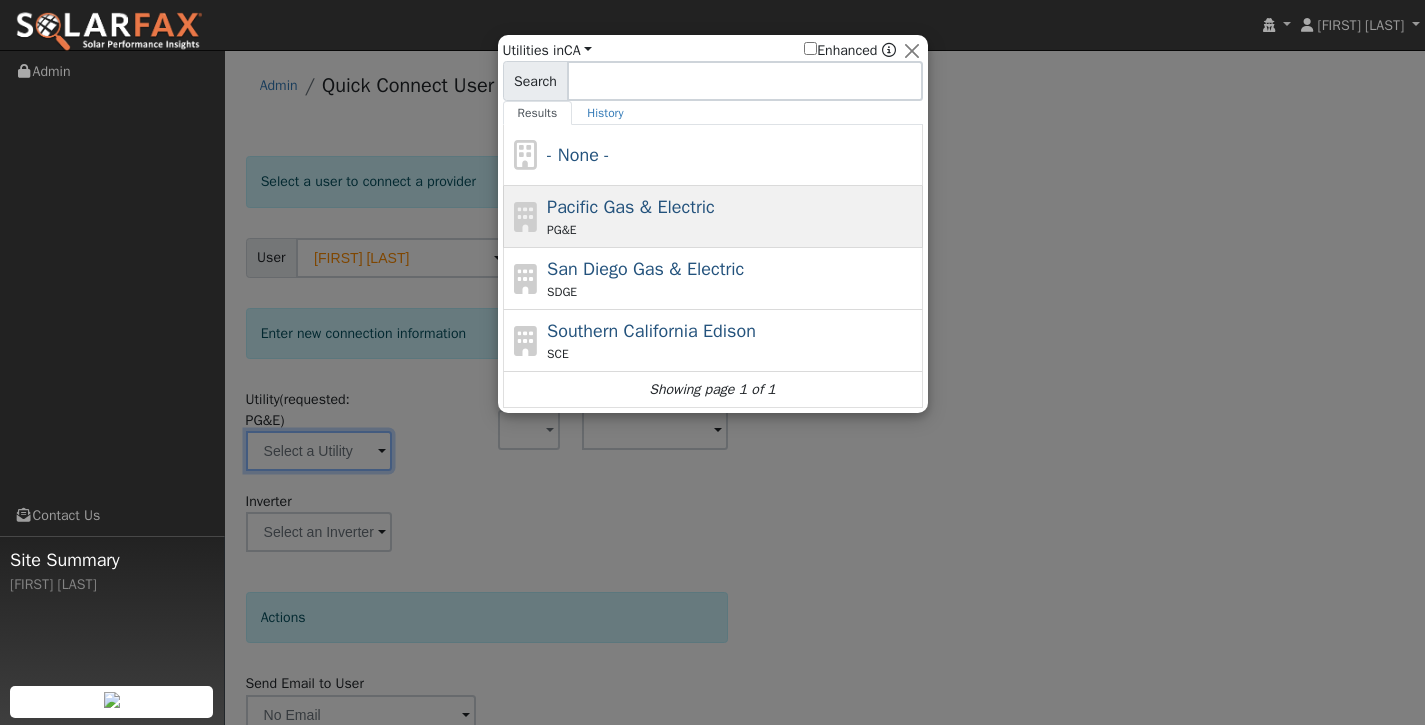 click on "PG&E" at bounding box center (732, 230) 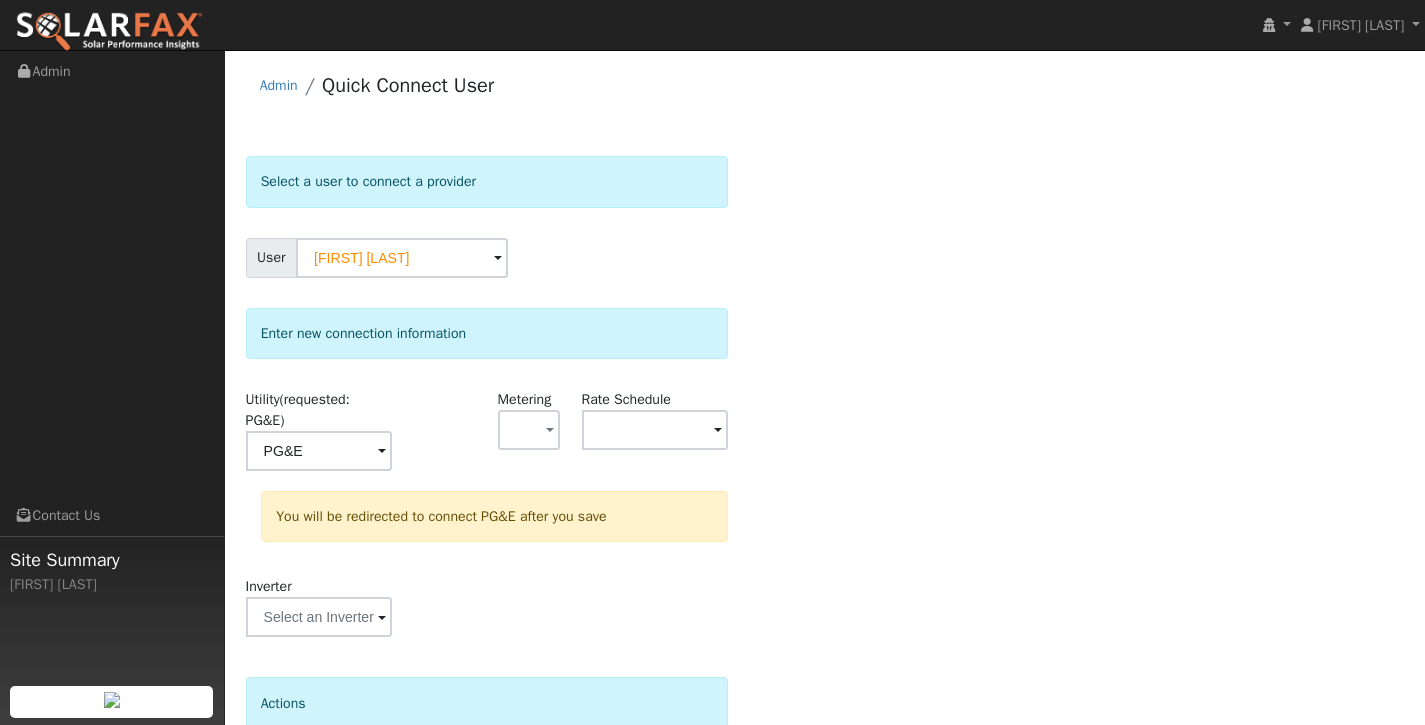 scroll, scrollTop: 178, scrollLeft: 0, axis: vertical 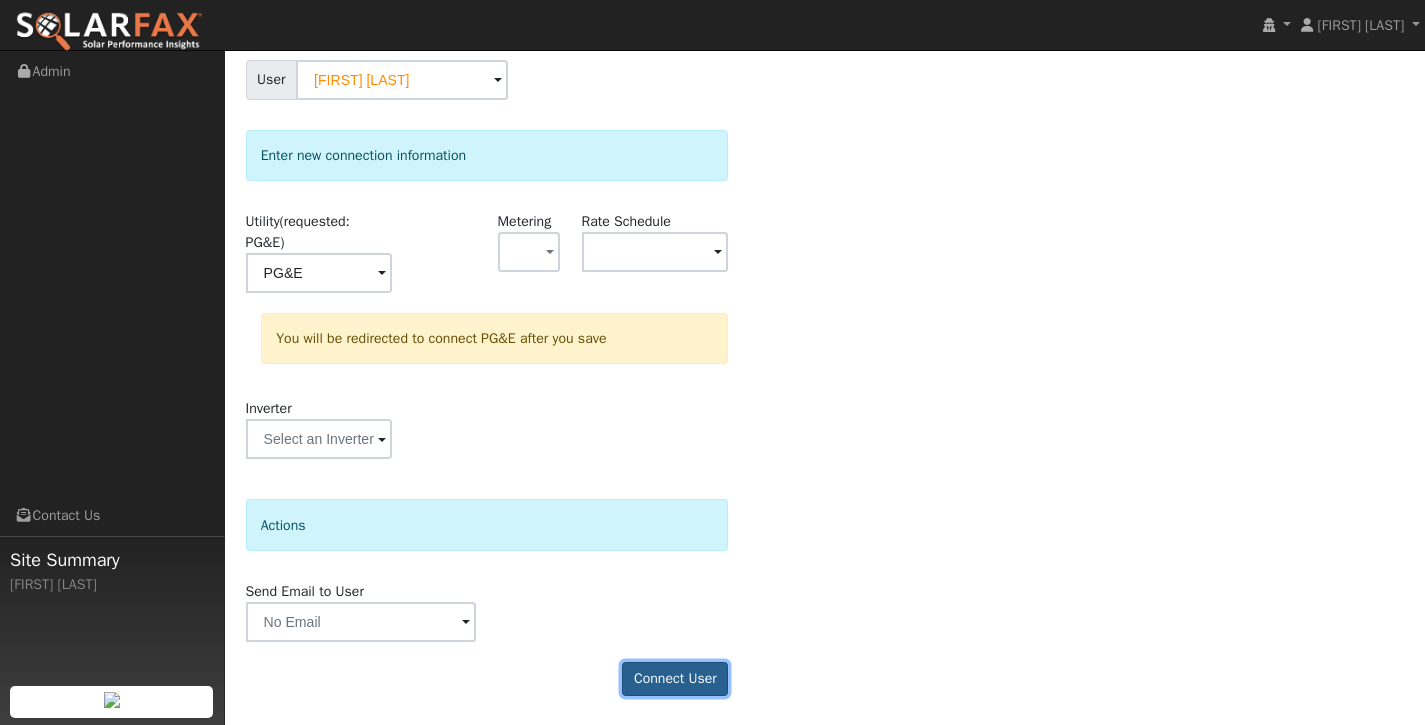 click on "Connect User" at bounding box center [675, 679] 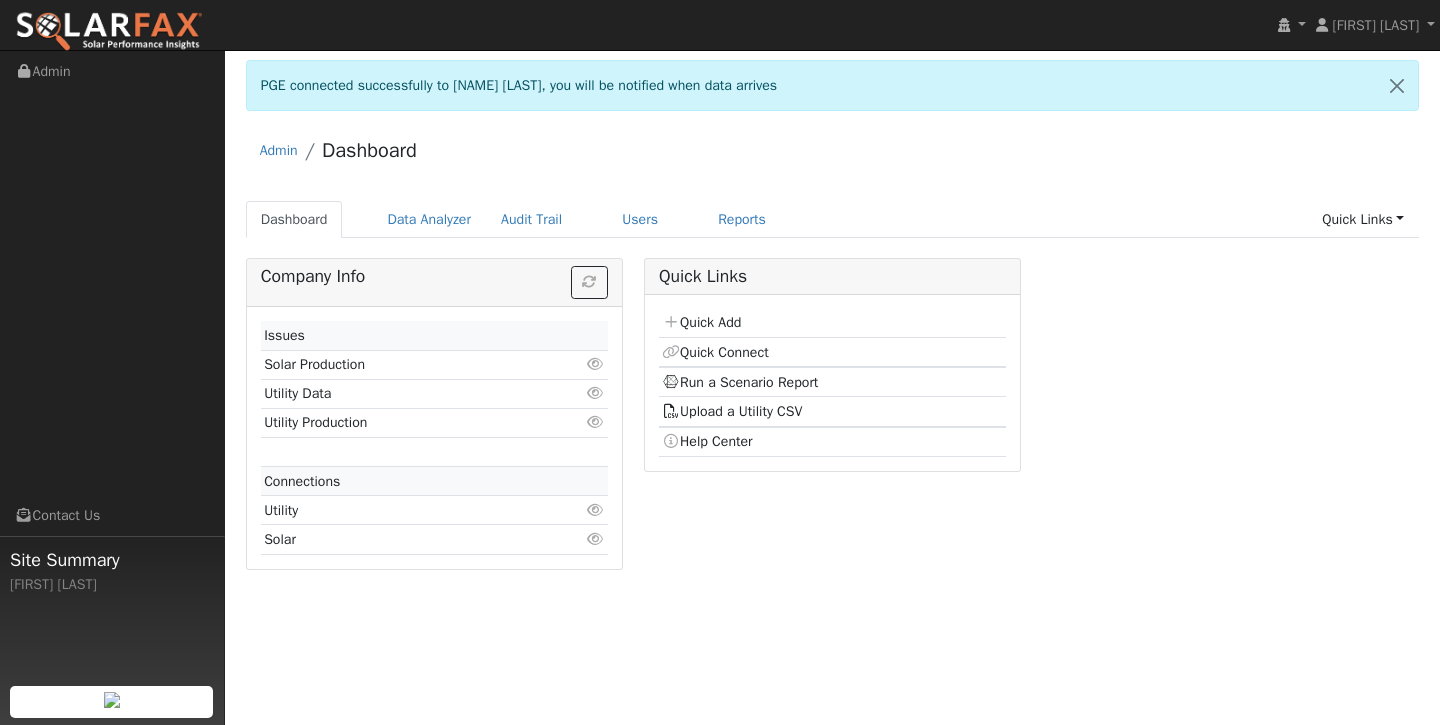 scroll, scrollTop: 0, scrollLeft: 0, axis: both 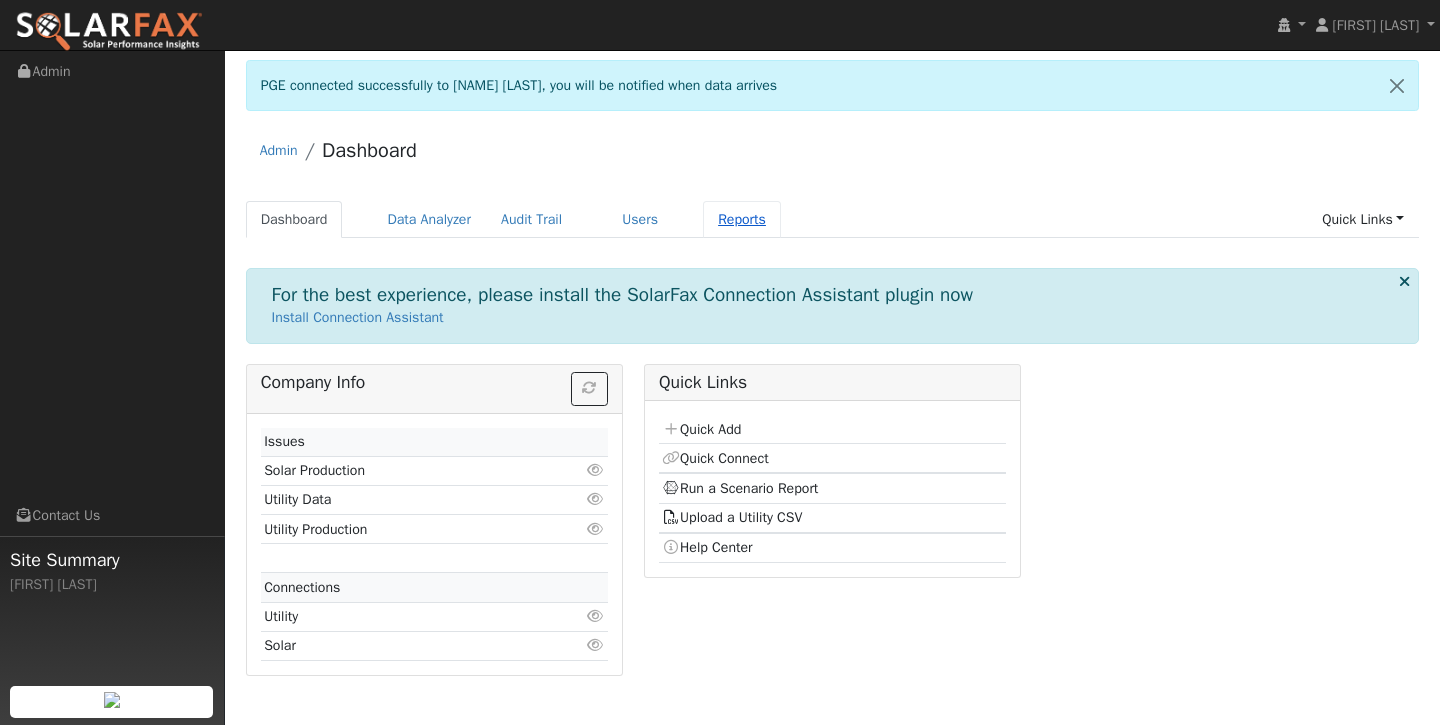 click on "Reports" at bounding box center [742, 219] 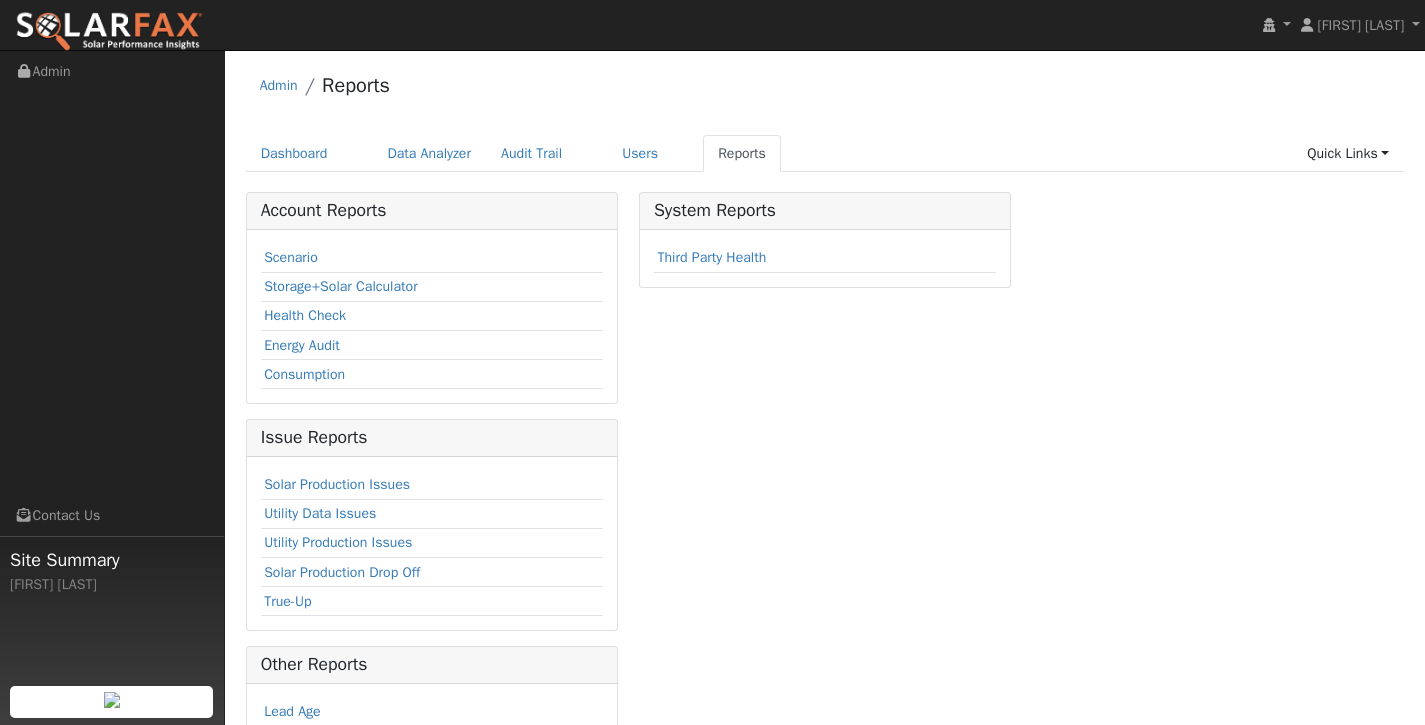 scroll, scrollTop: 0, scrollLeft: 0, axis: both 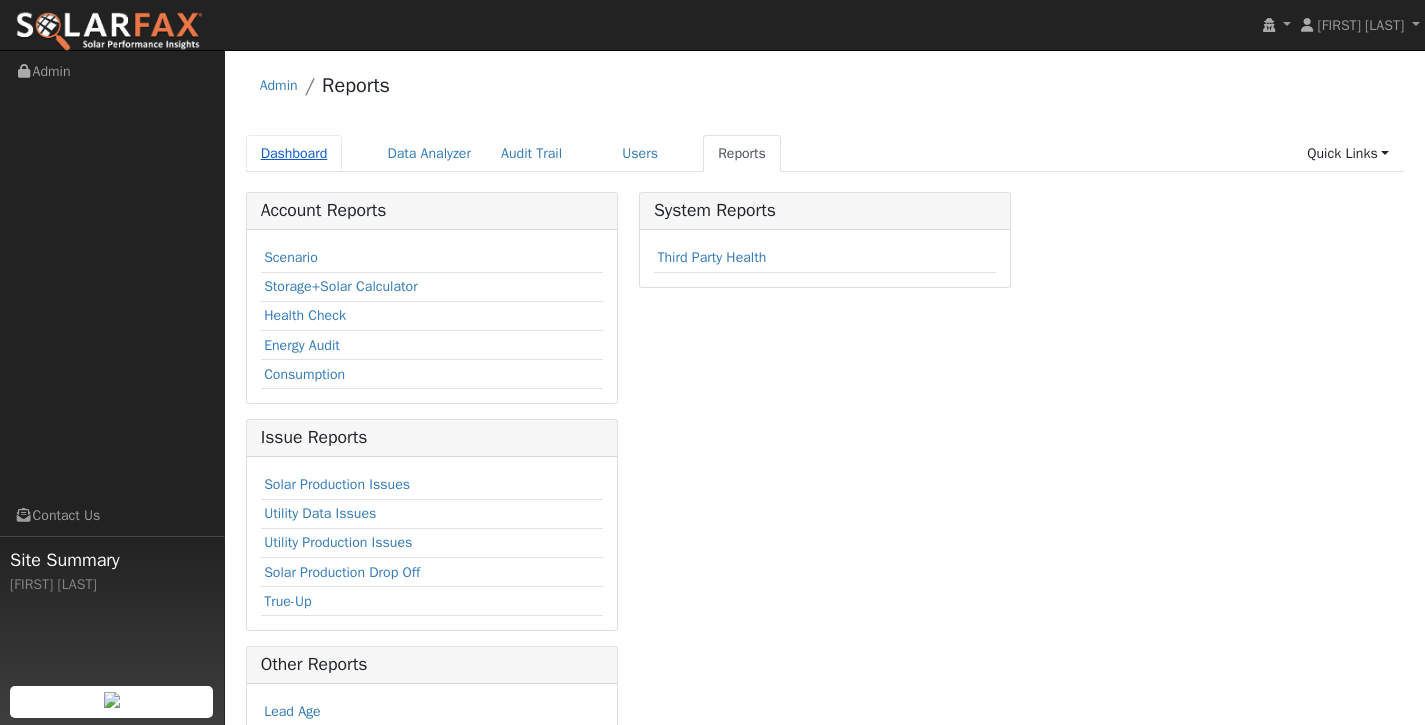 click on "Dashboard" at bounding box center [294, 153] 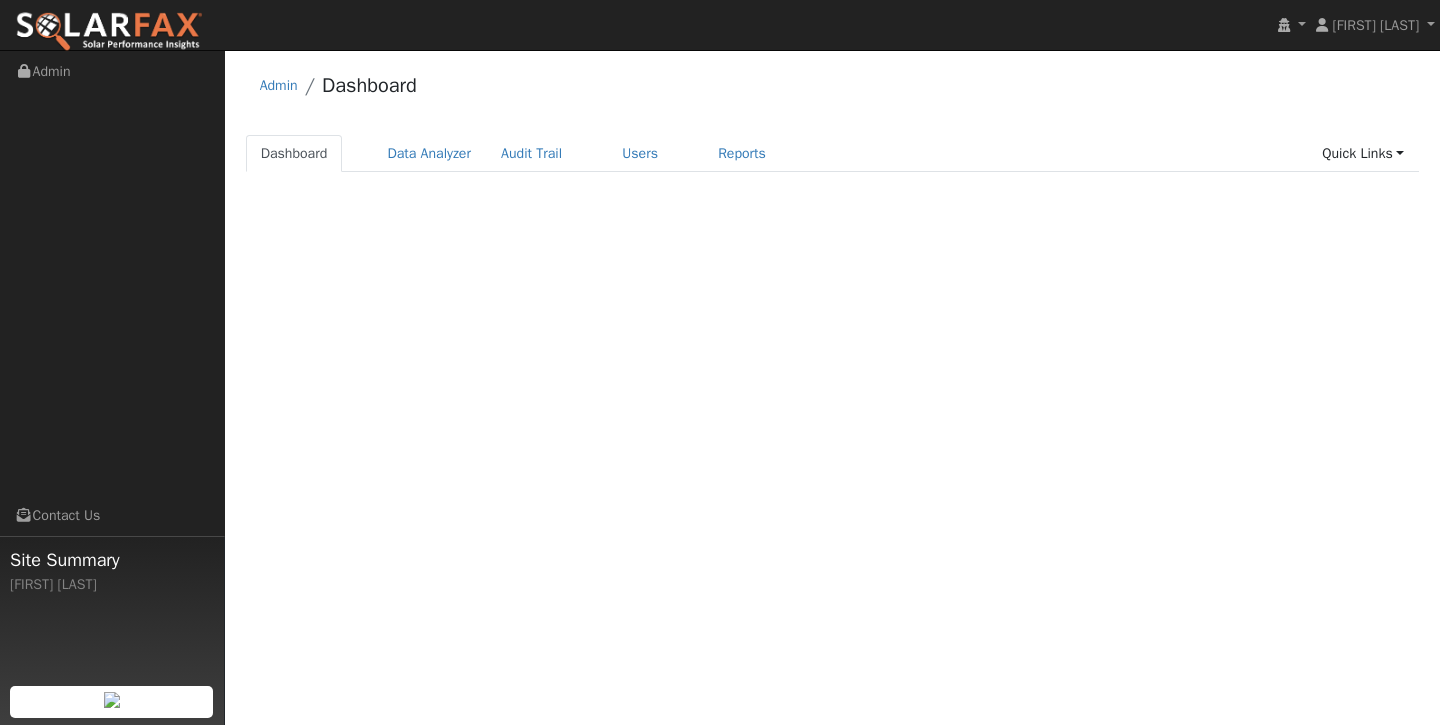 scroll, scrollTop: 0, scrollLeft: 0, axis: both 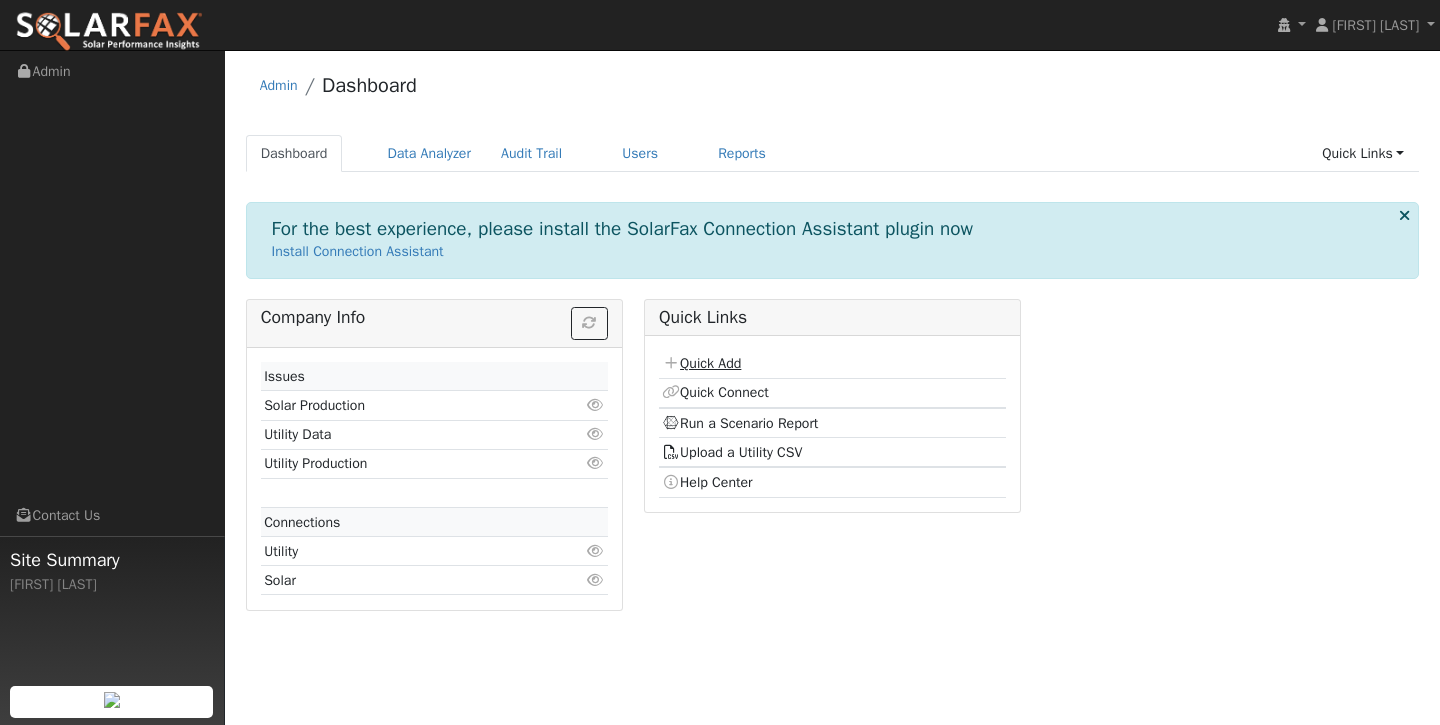 click on "Quick Add" at bounding box center (701, 363) 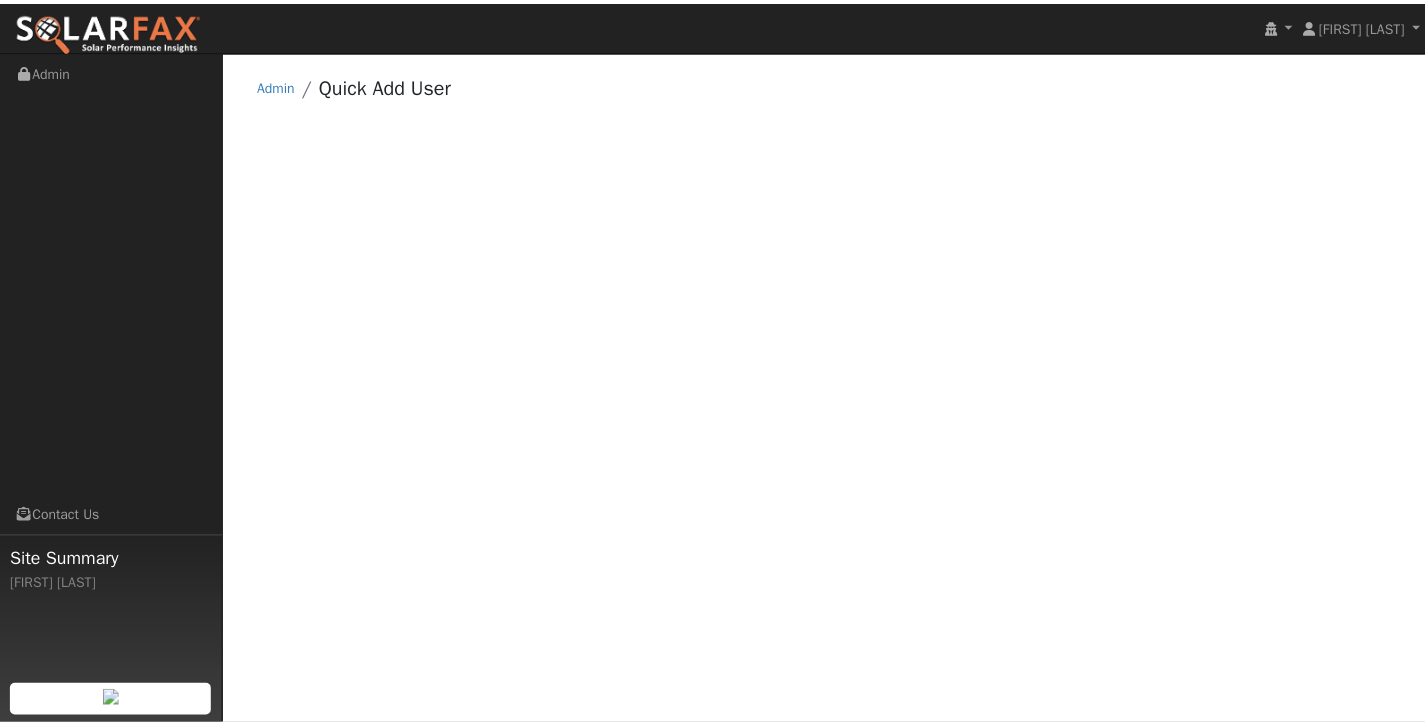 scroll, scrollTop: 0, scrollLeft: 0, axis: both 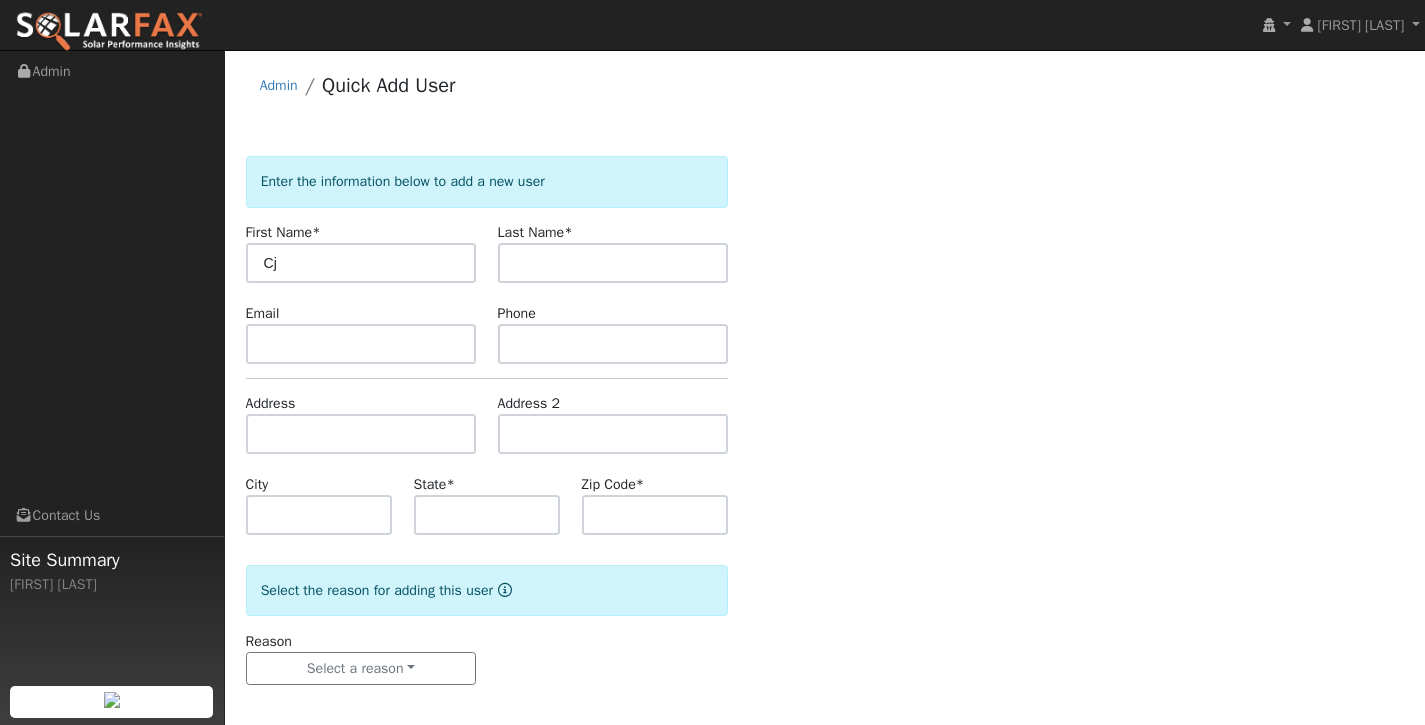 type on "Cj" 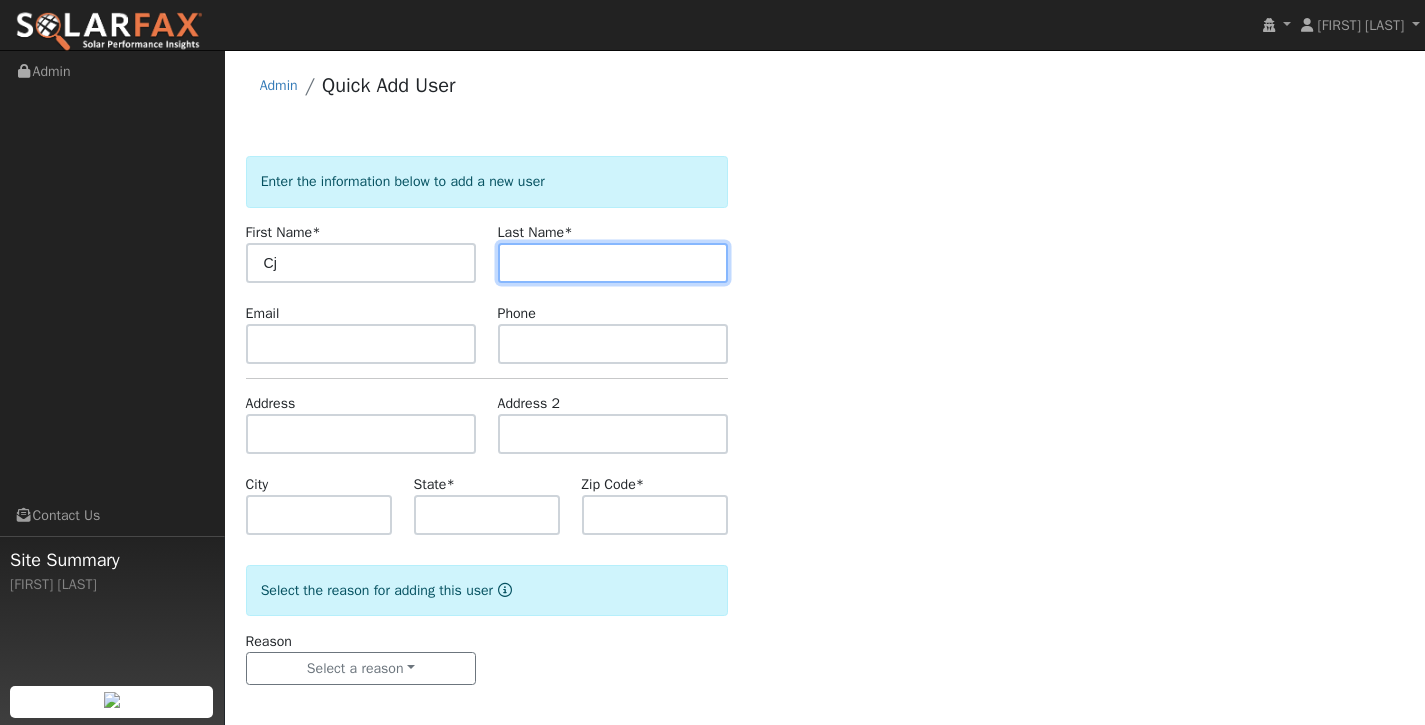 click at bounding box center [613, 263] 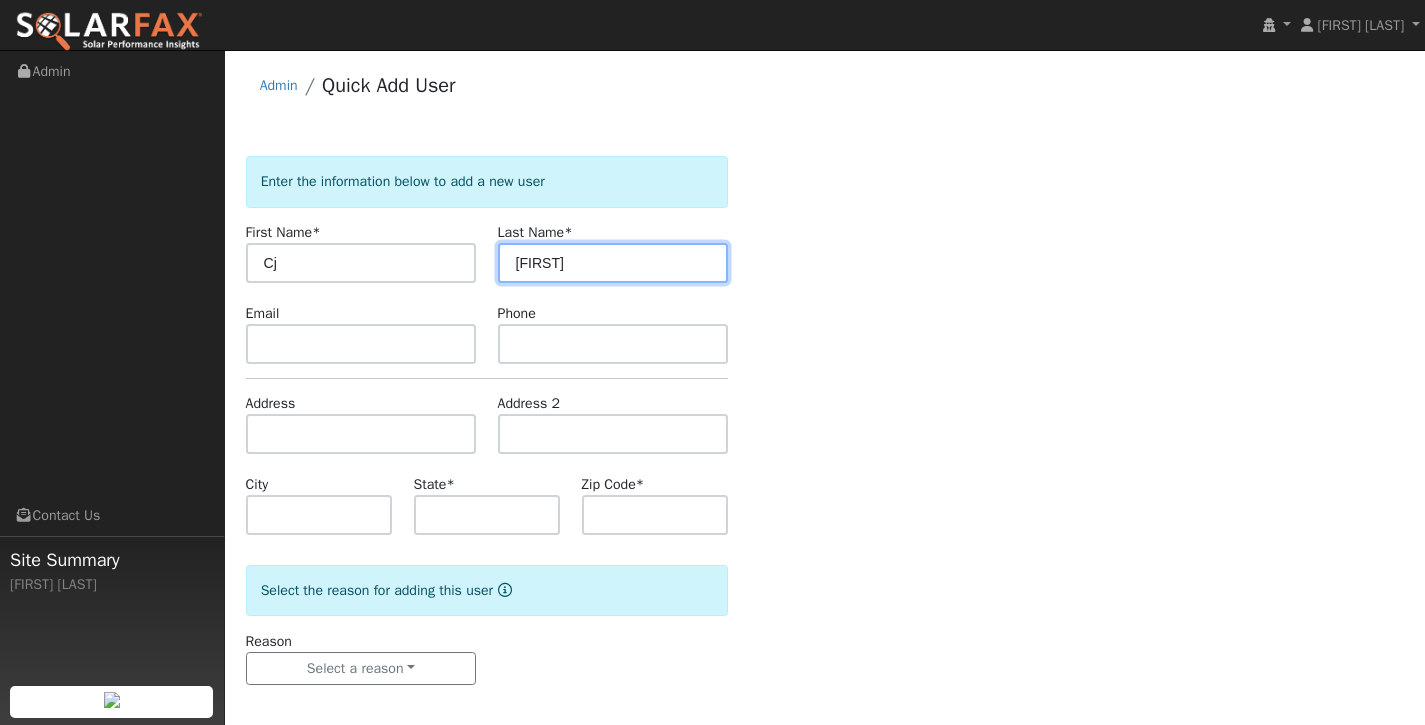 type on "James" 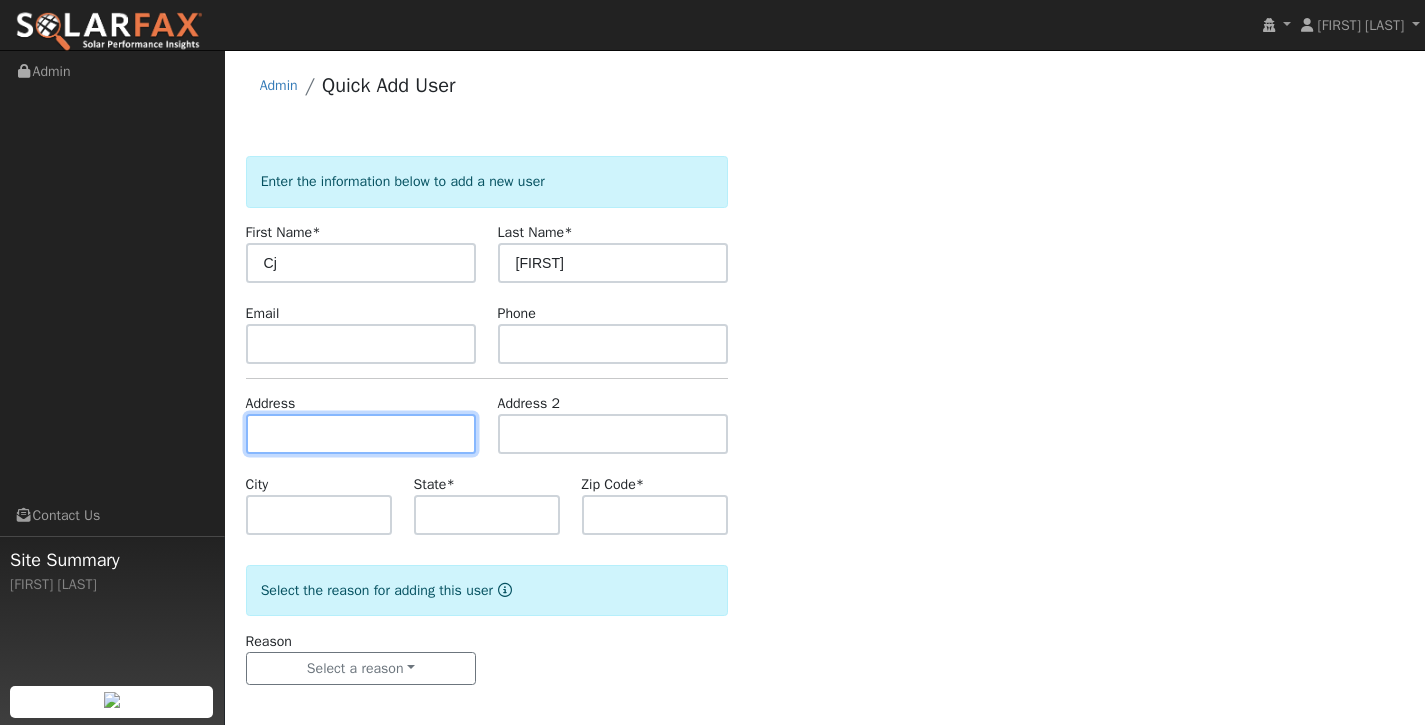 click at bounding box center [361, 434] 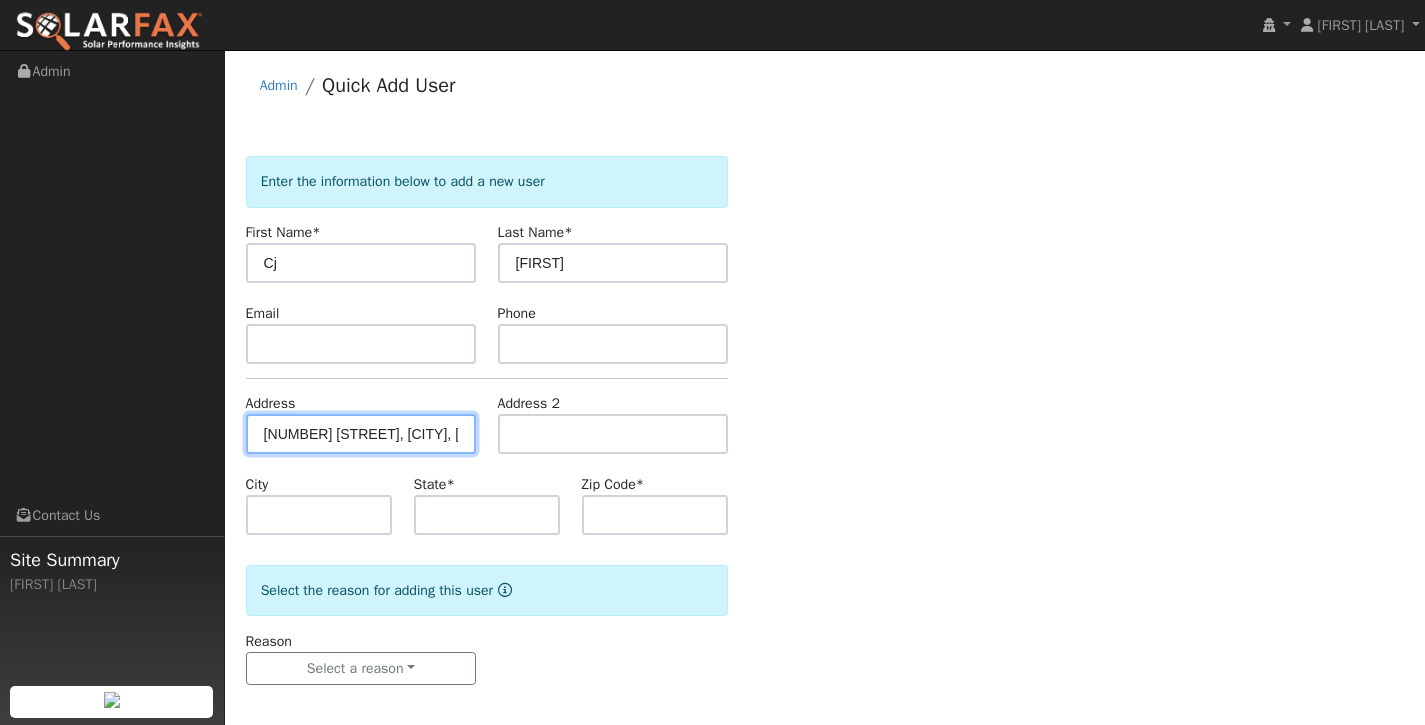 type on "1014 River Bluff Drive" 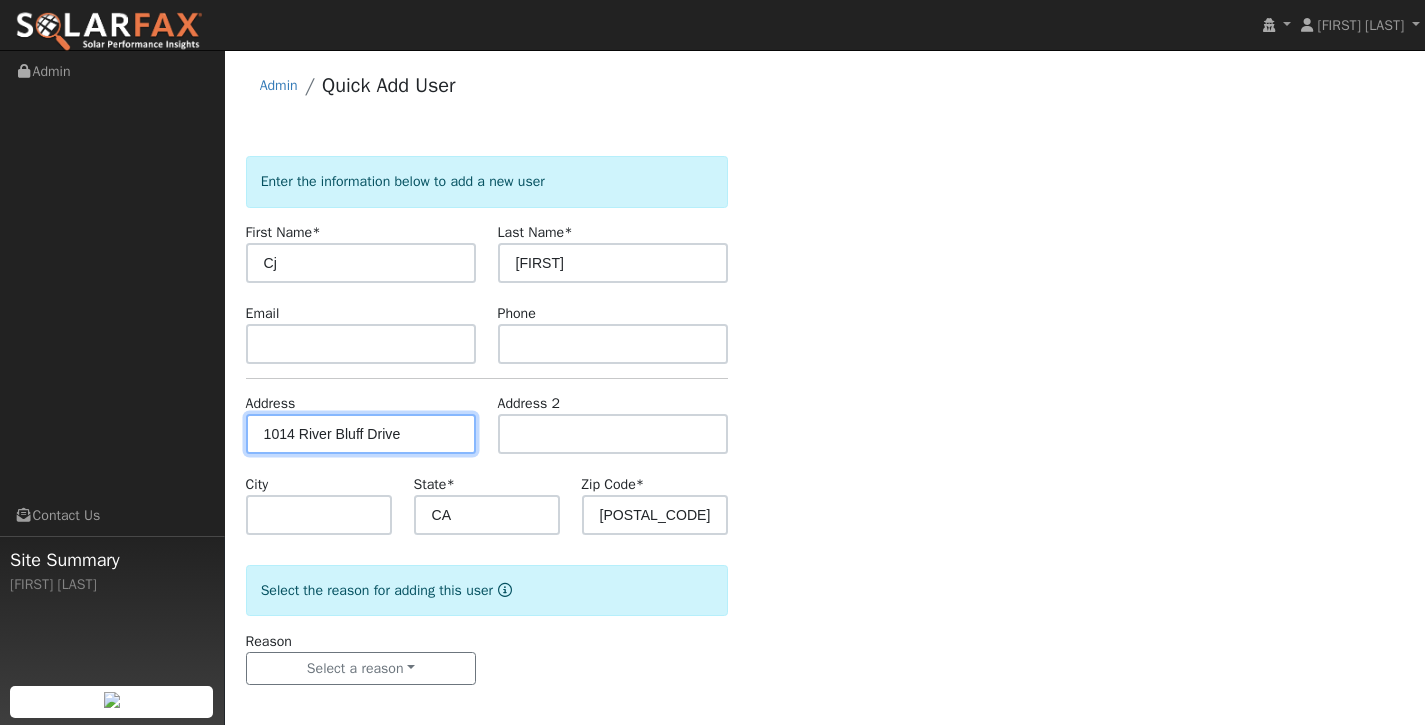 scroll, scrollTop: 10, scrollLeft: 0, axis: vertical 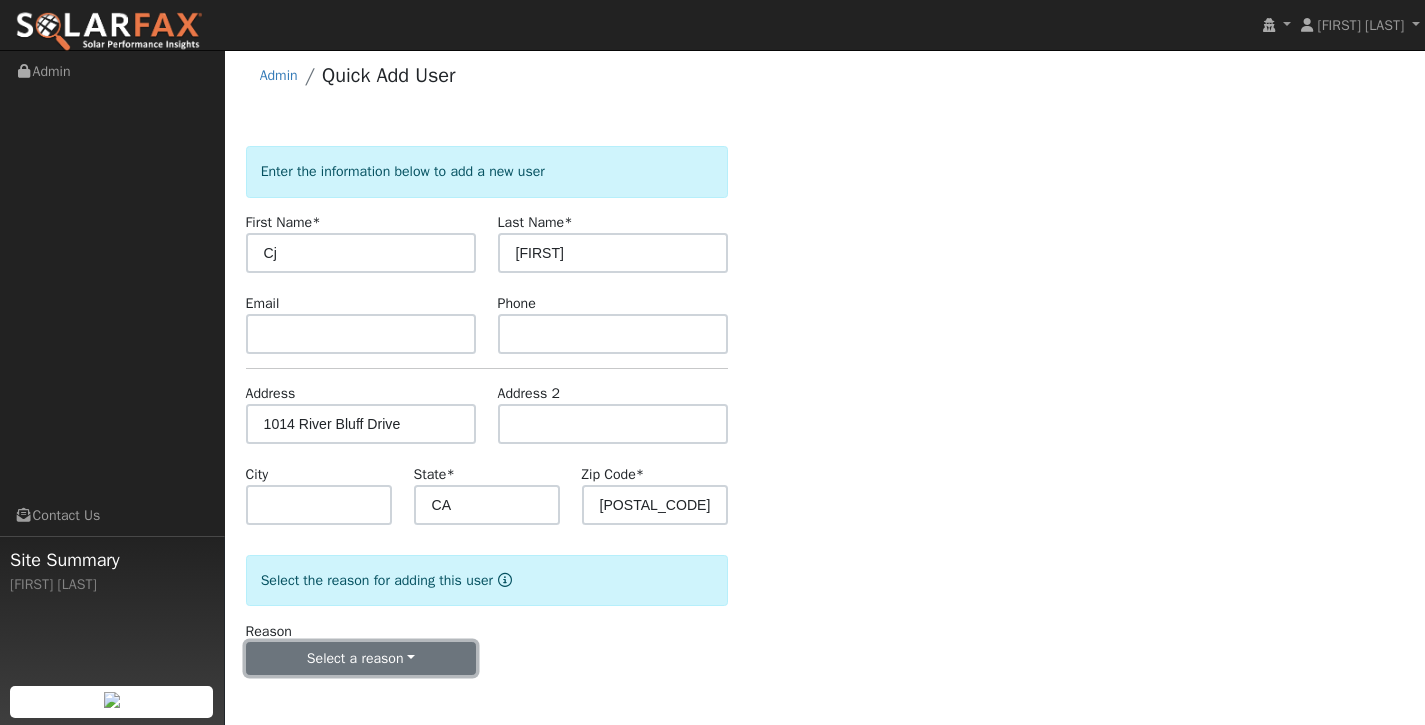 click on "Select a reason" at bounding box center [361, 659] 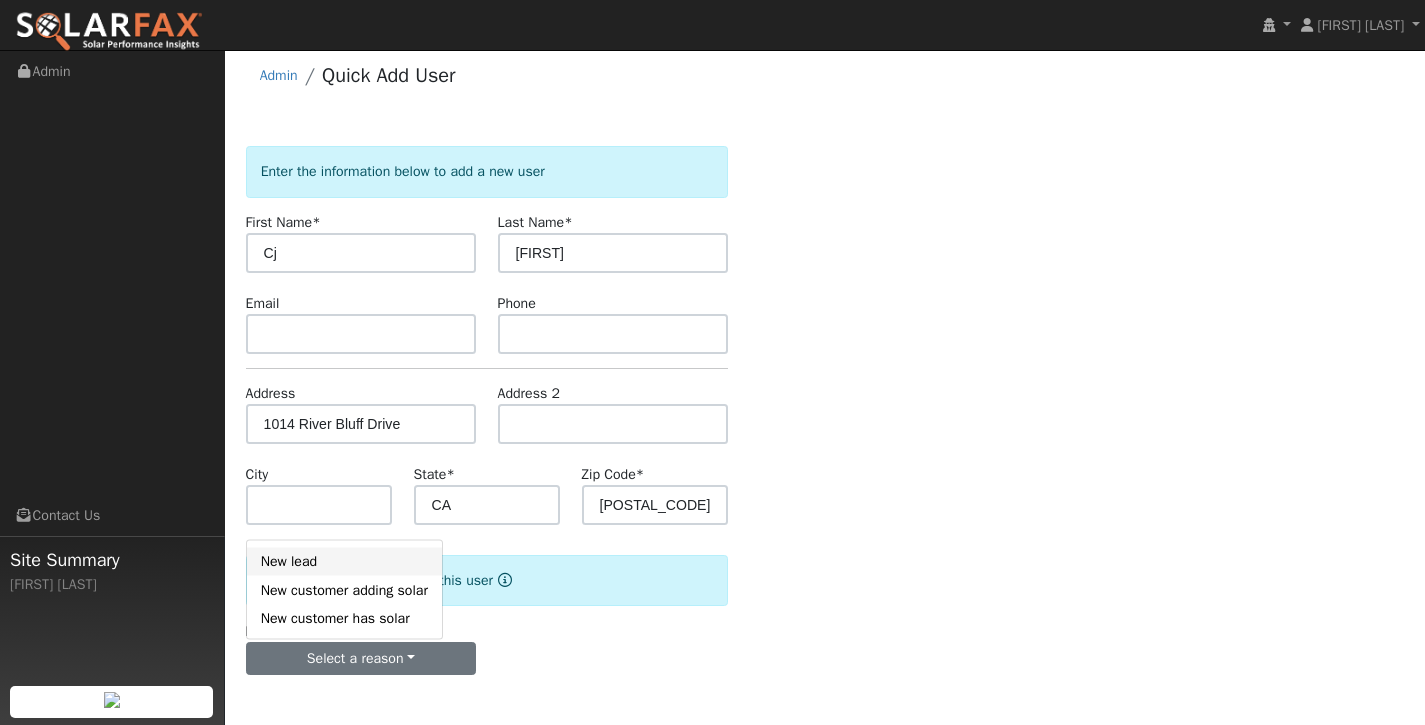 click on "New lead" at bounding box center [344, 561] 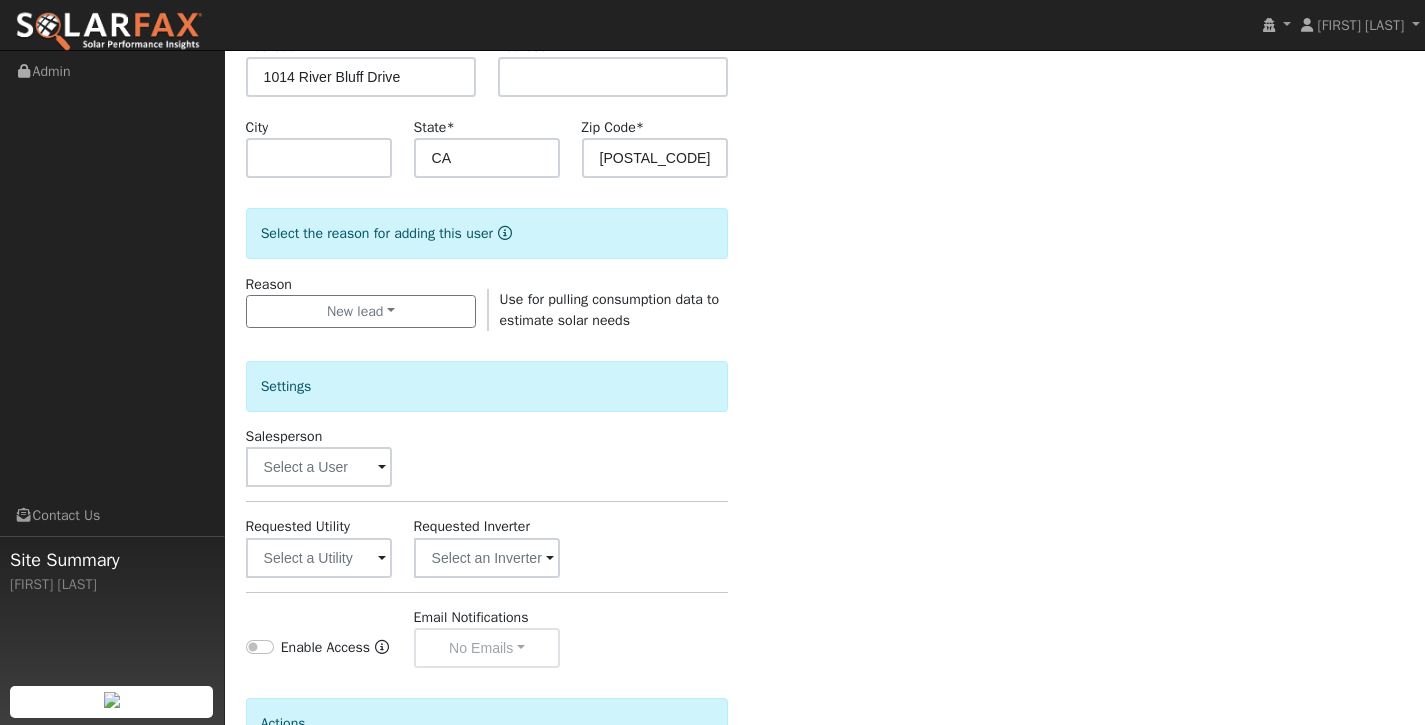 scroll, scrollTop: 409, scrollLeft: 0, axis: vertical 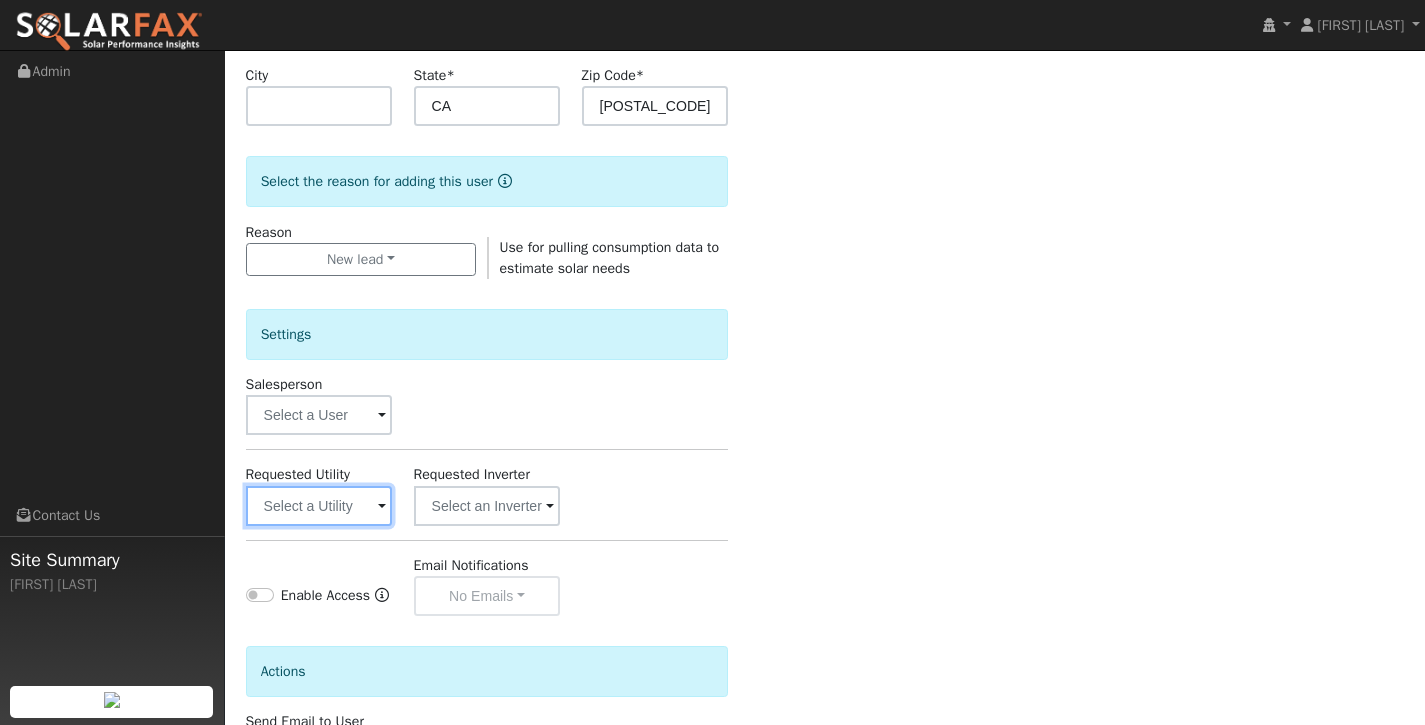 click at bounding box center [319, 506] 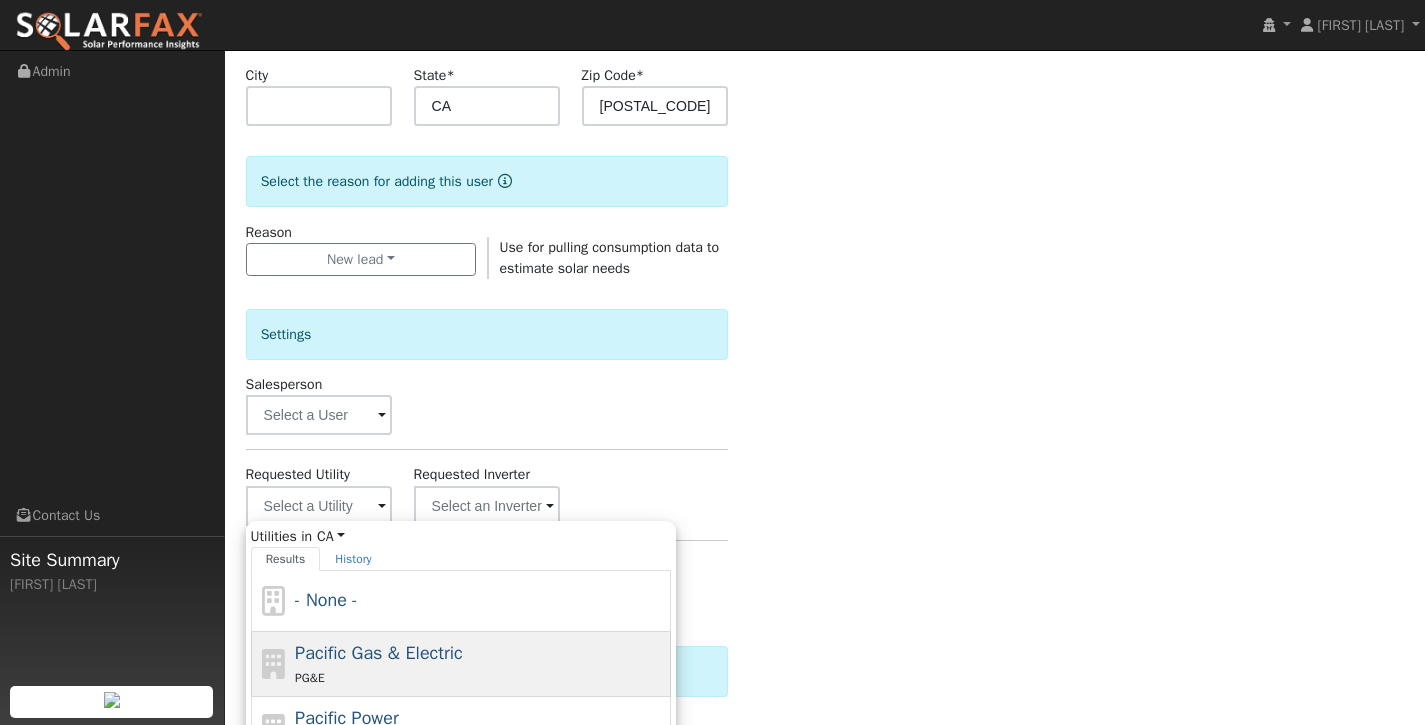 click on "PG&E" at bounding box center [480, 677] 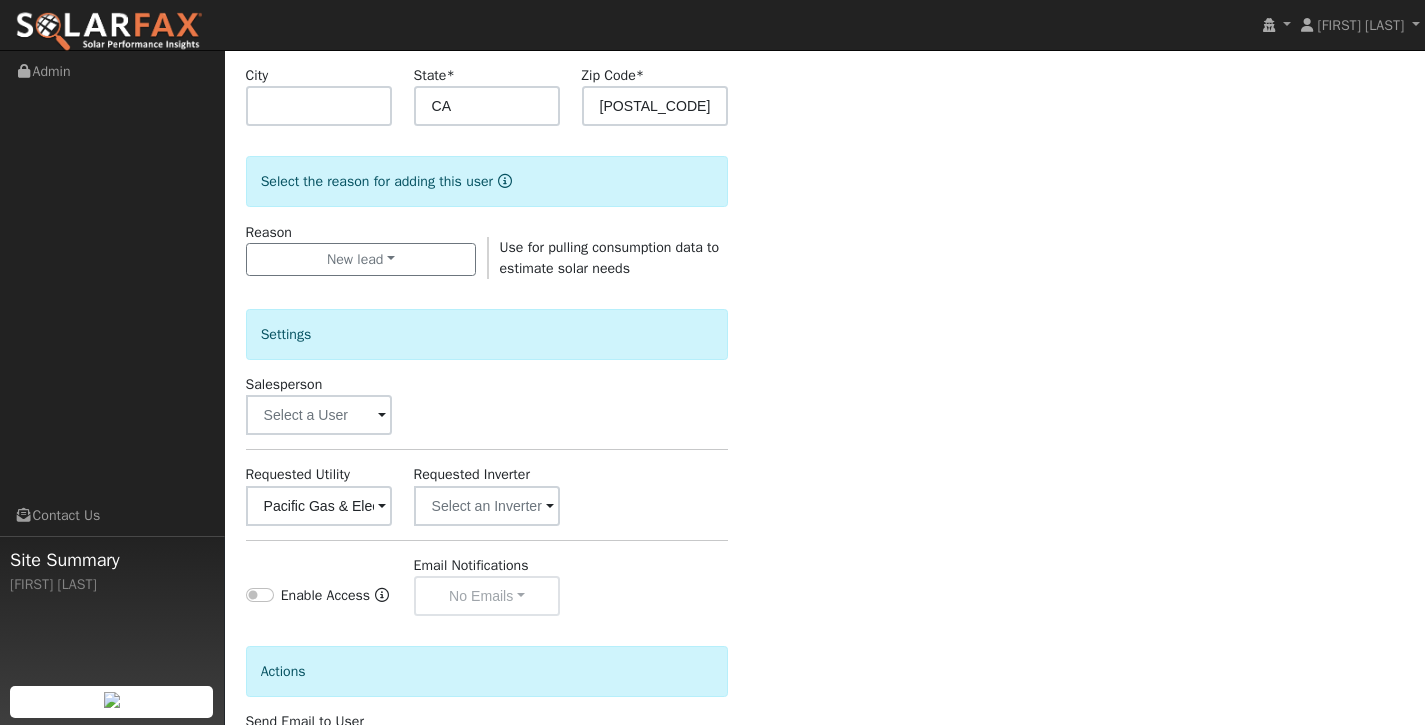 scroll, scrollTop: 583, scrollLeft: 0, axis: vertical 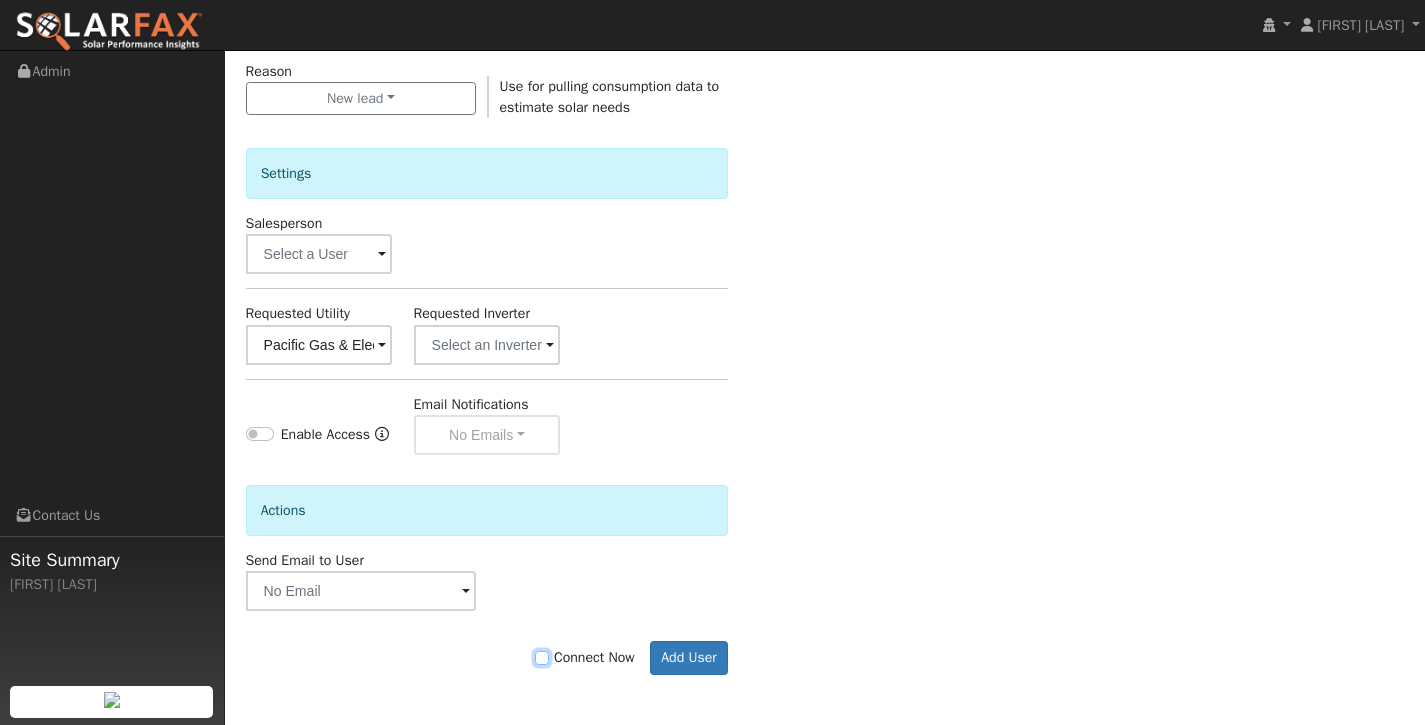 click on "Connect Now" at bounding box center [542, 658] 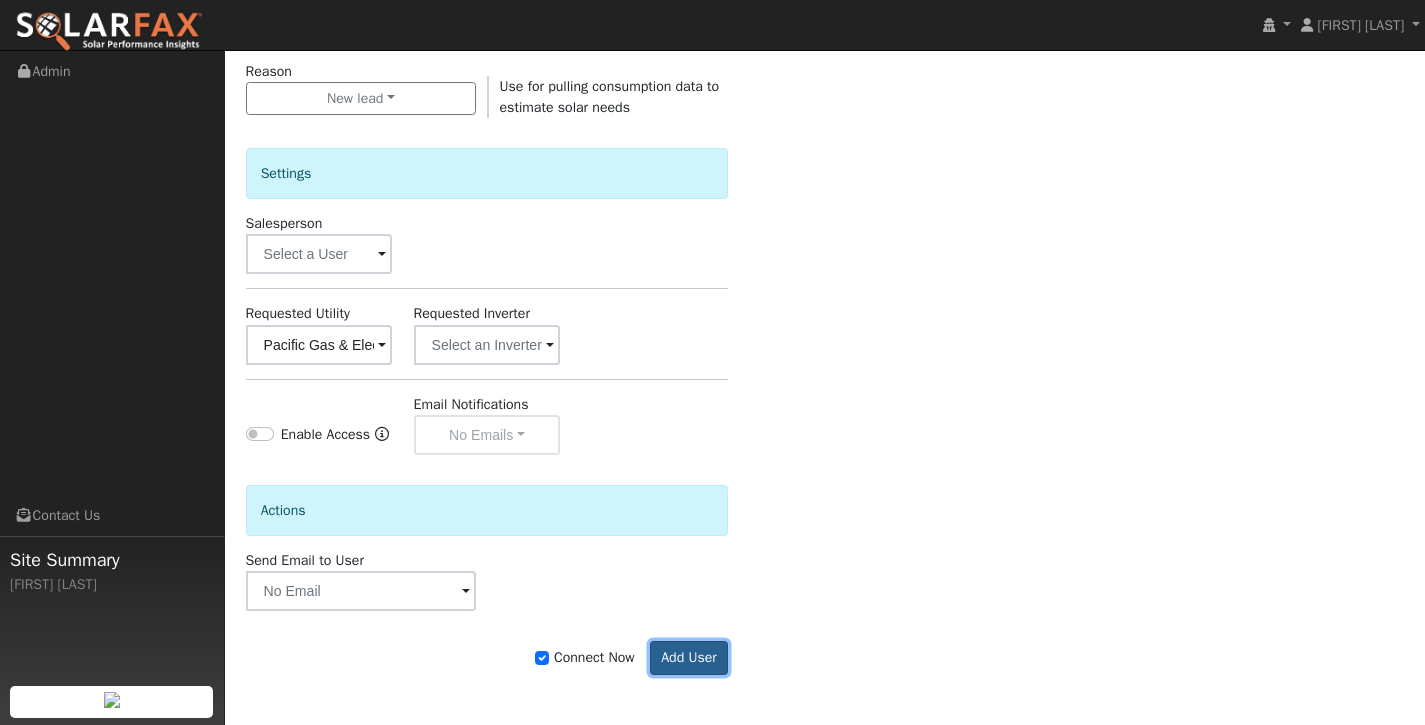 click on "Add User" at bounding box center [689, 658] 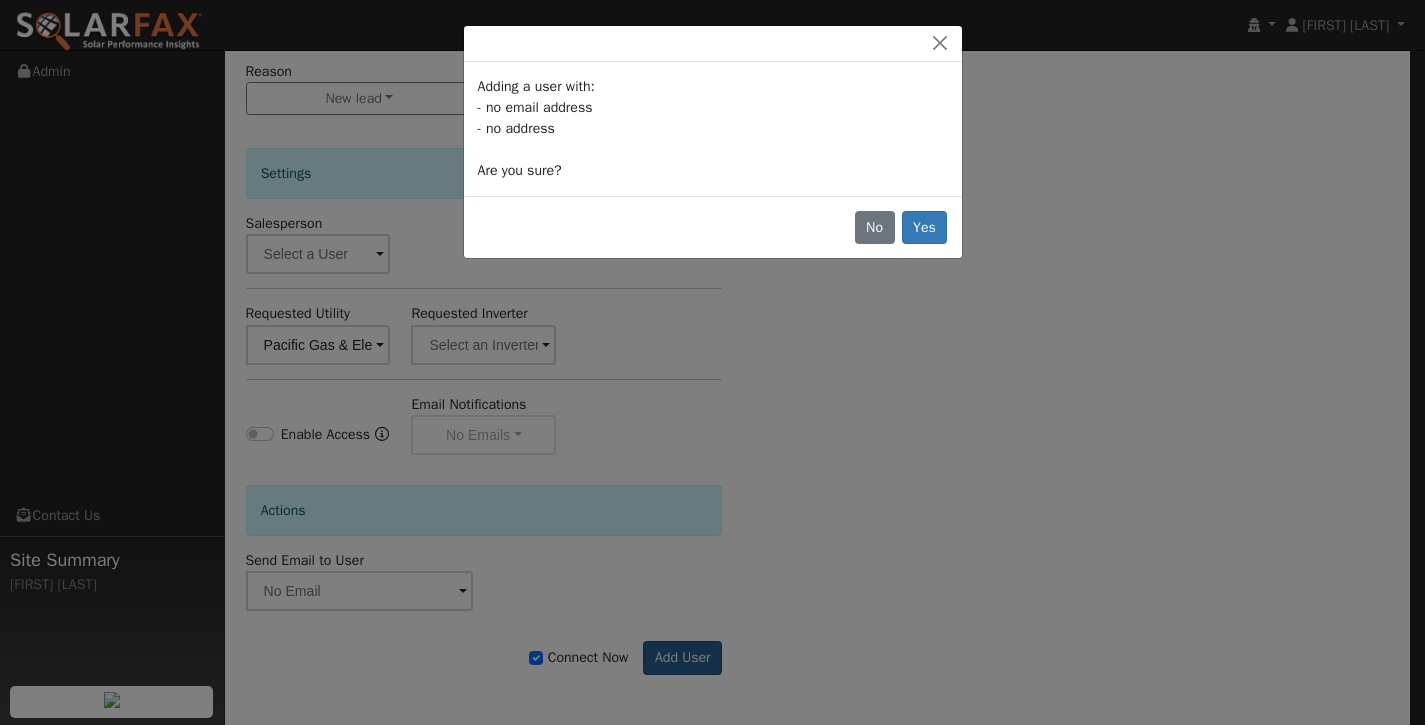 scroll, scrollTop: 570, scrollLeft: 0, axis: vertical 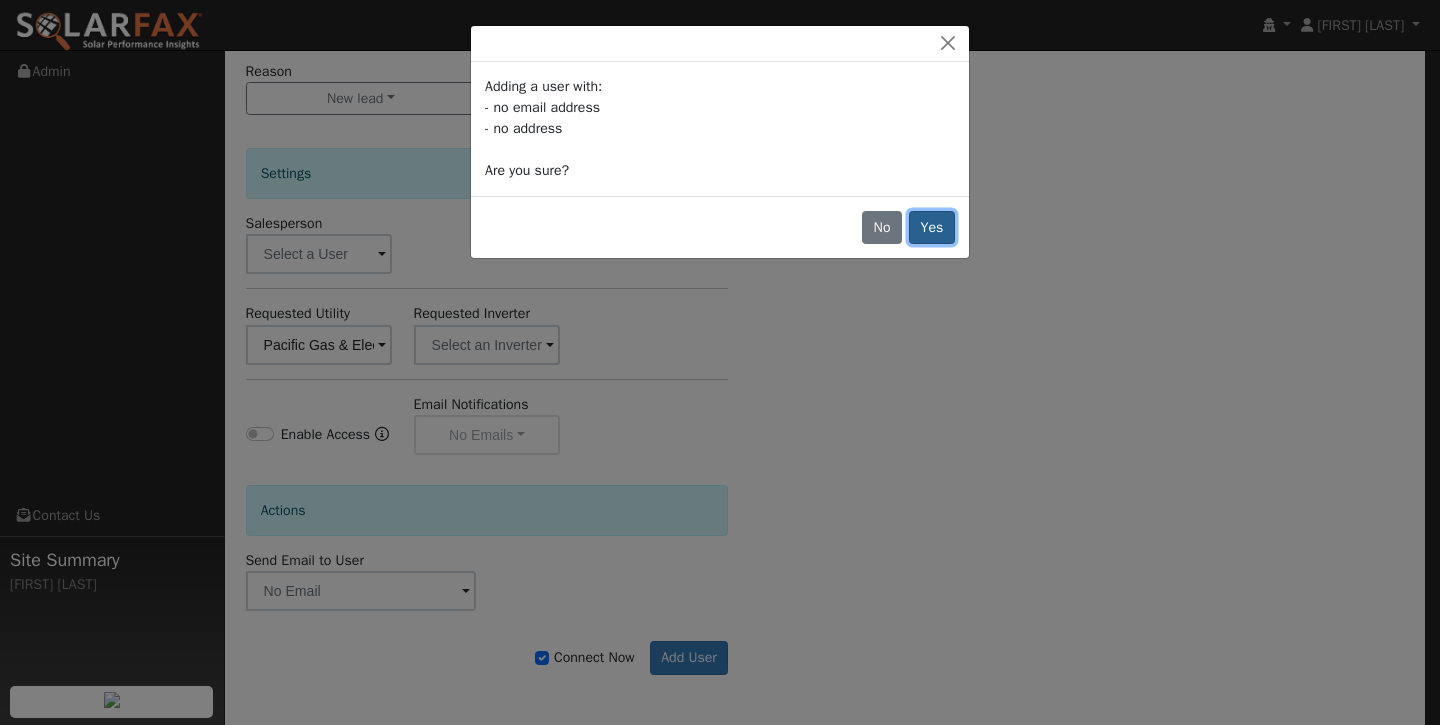 click on "Yes" at bounding box center (932, 228) 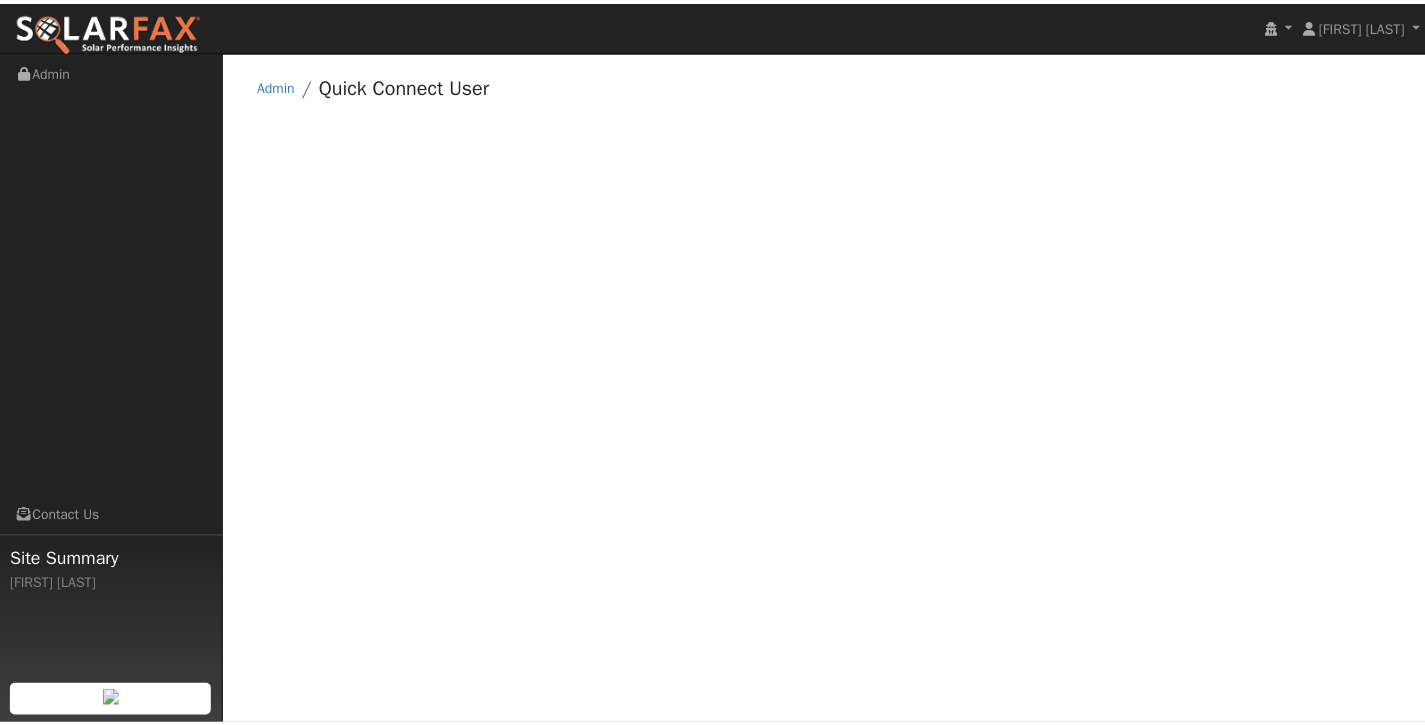 scroll, scrollTop: 0, scrollLeft: 0, axis: both 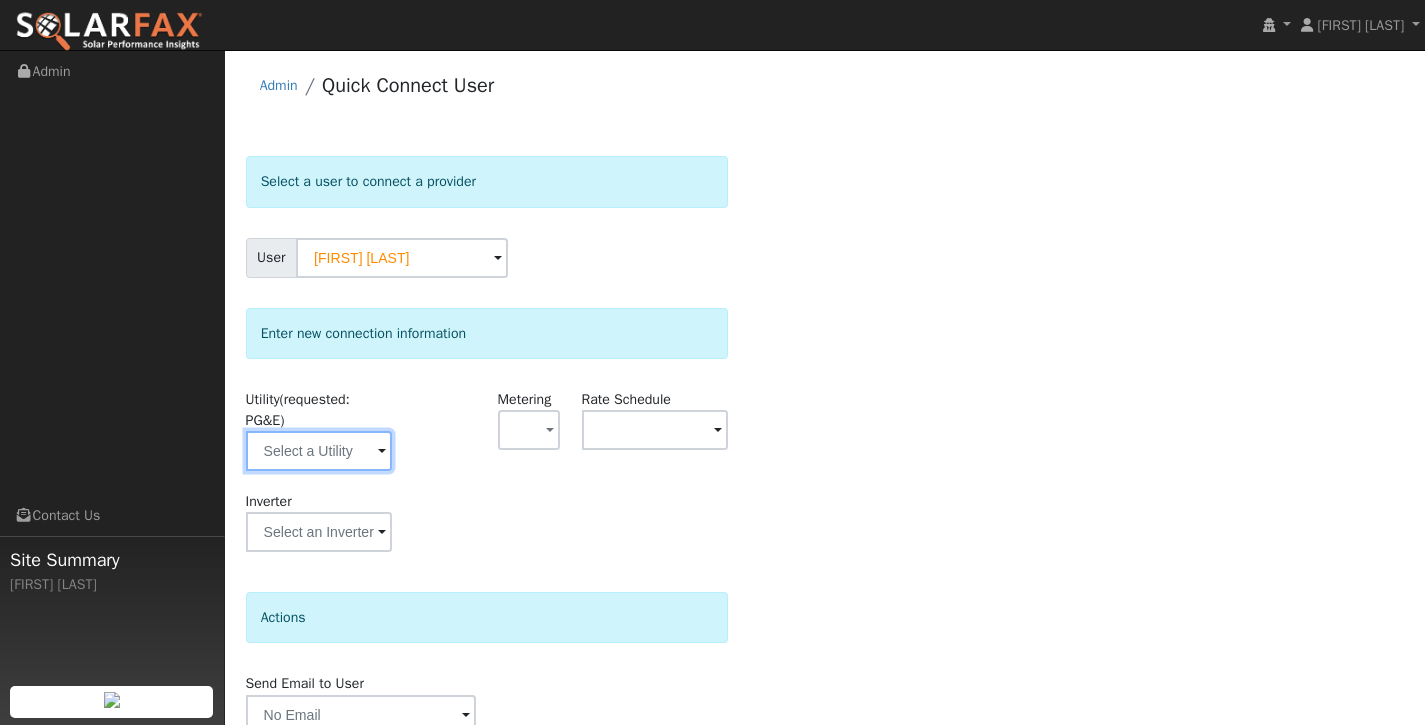 click at bounding box center (319, 451) 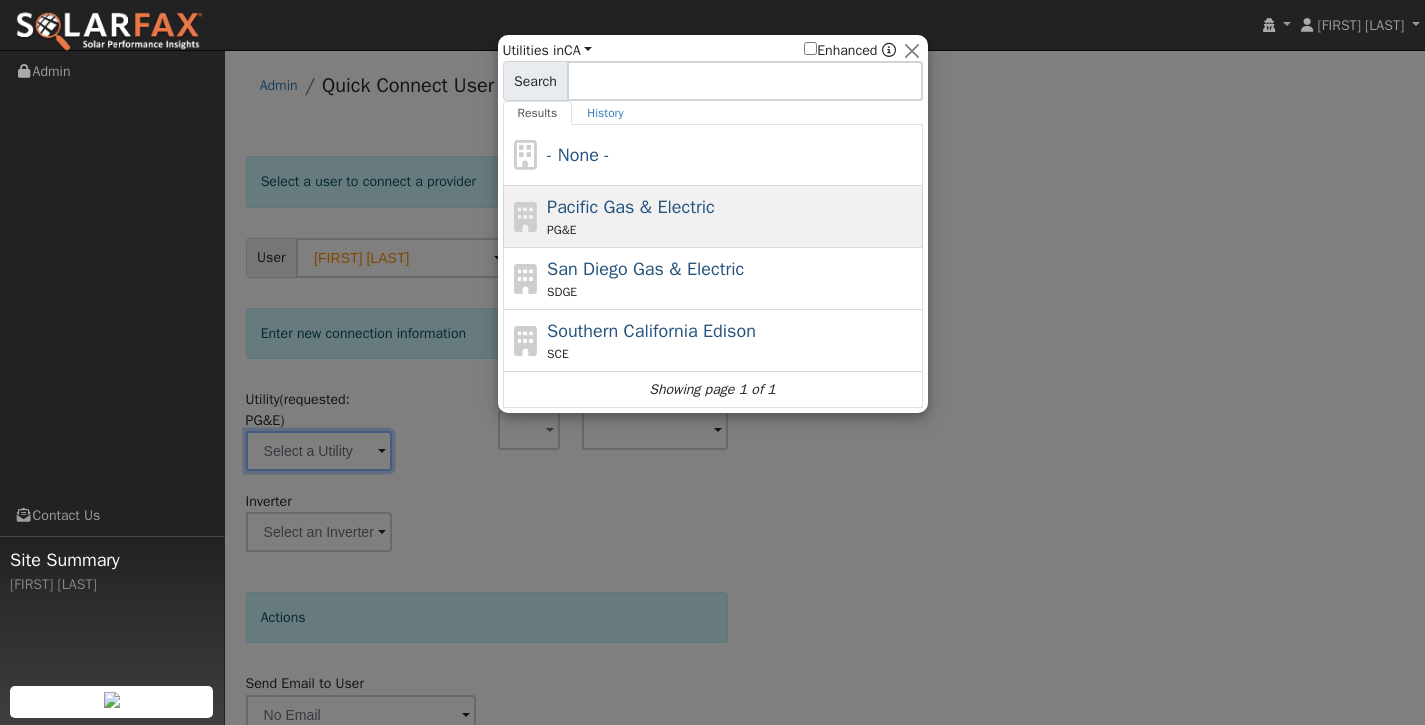click on "PG&E" at bounding box center [732, 230] 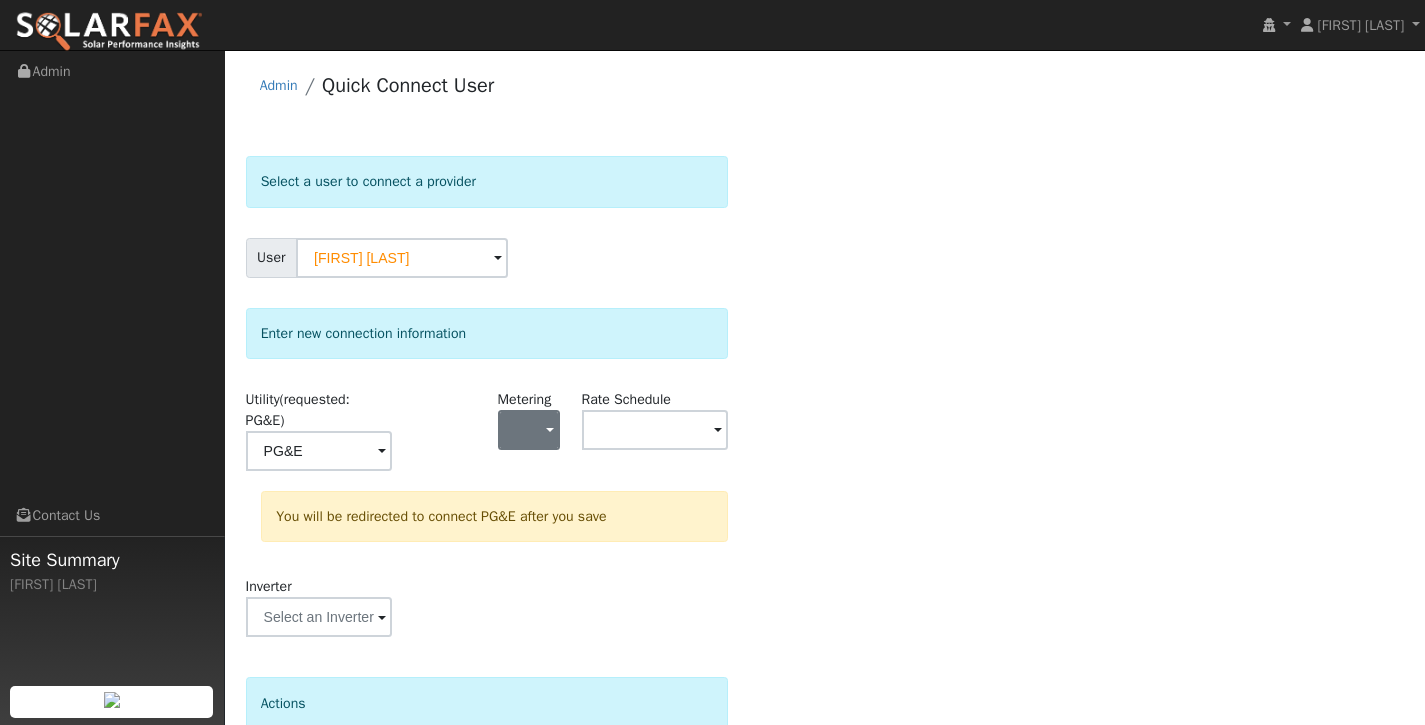 scroll, scrollTop: 178, scrollLeft: 0, axis: vertical 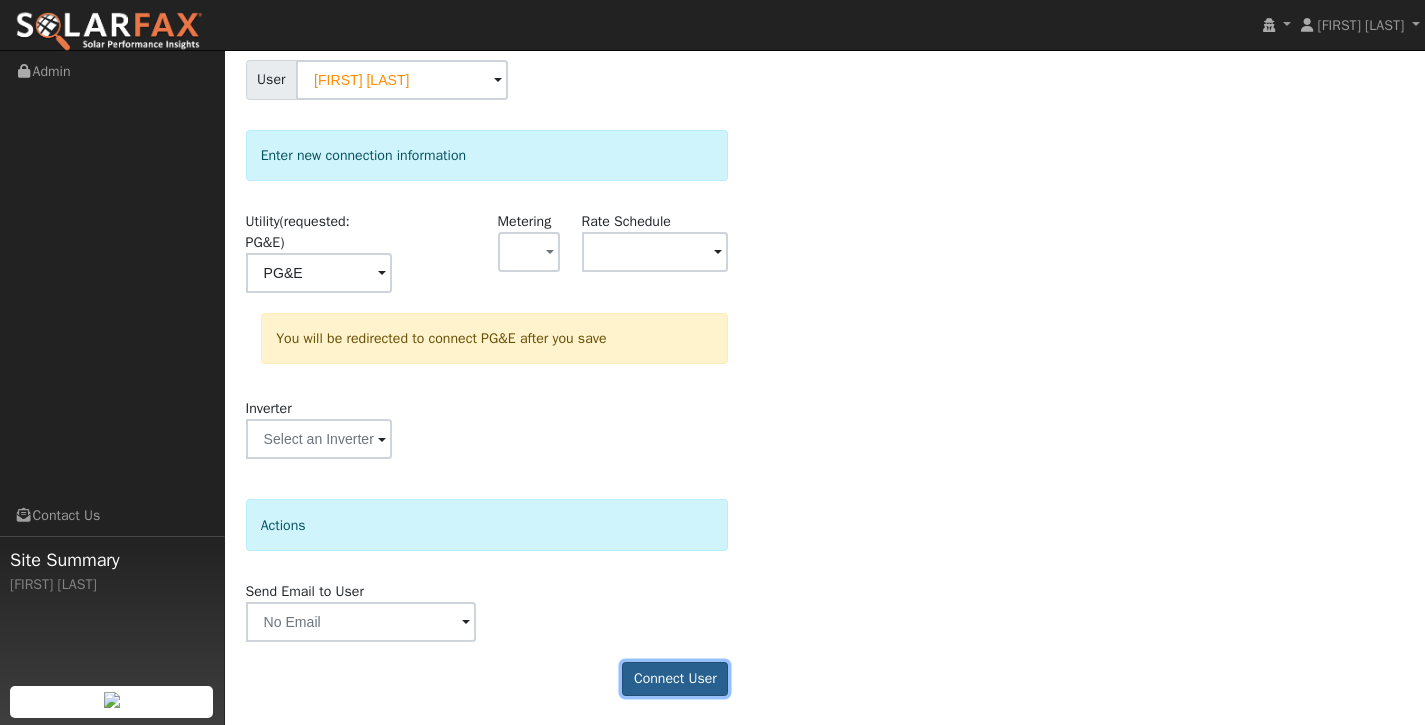 click on "Connect User" at bounding box center [675, 679] 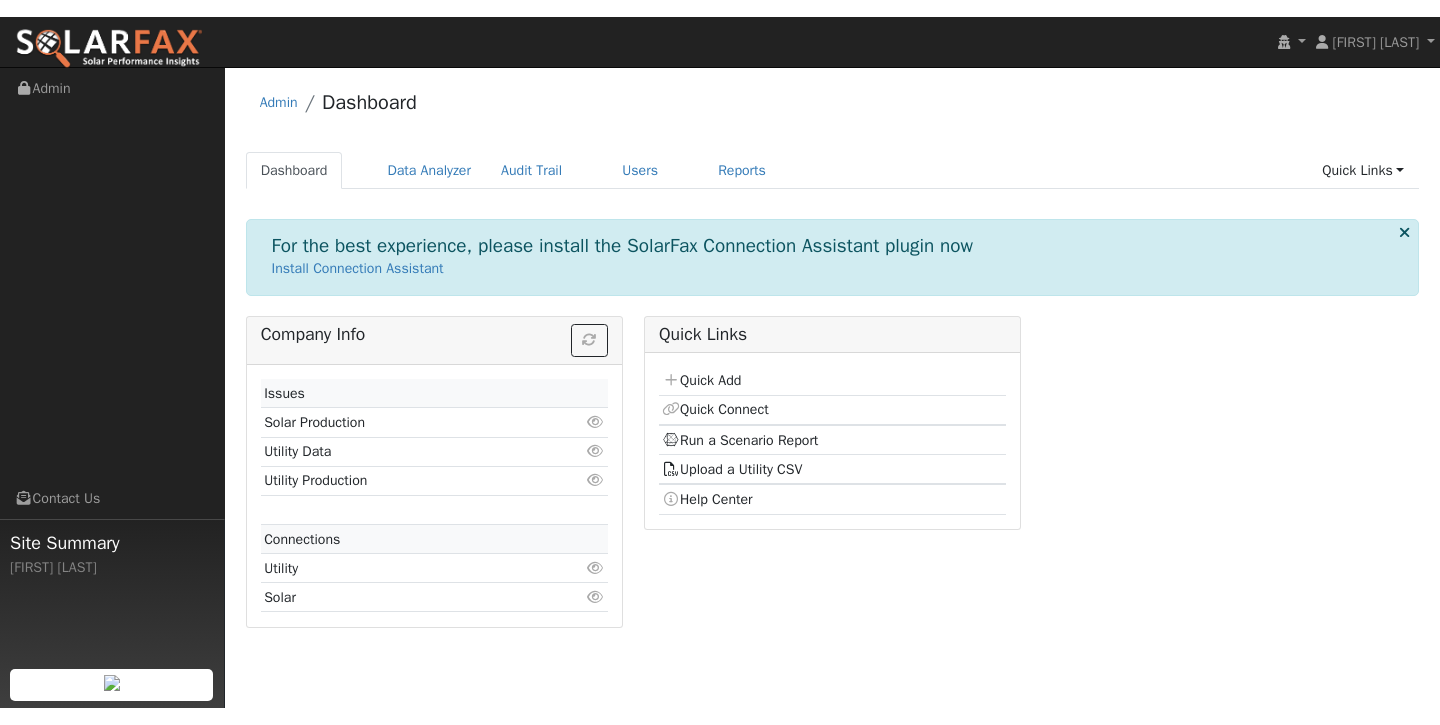 scroll, scrollTop: 0, scrollLeft: 0, axis: both 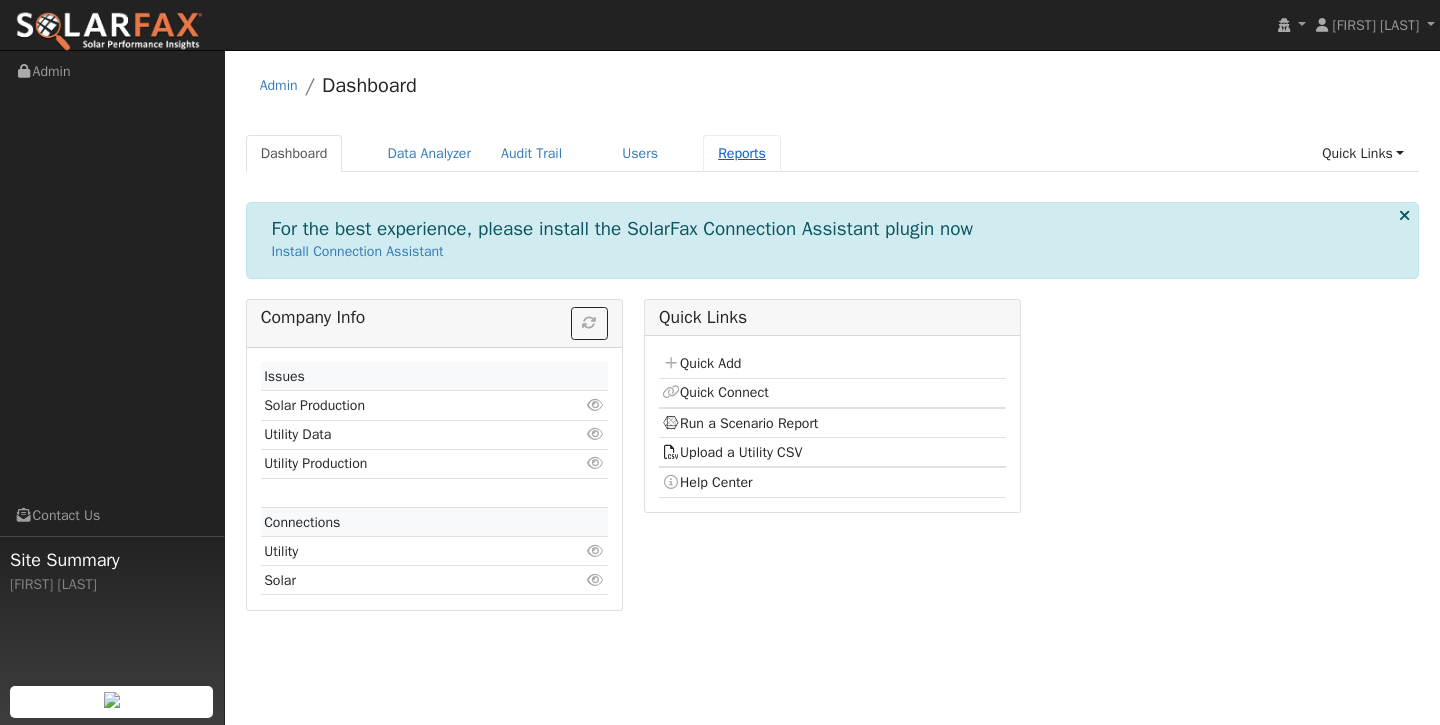 click on "Reports" at bounding box center (742, 153) 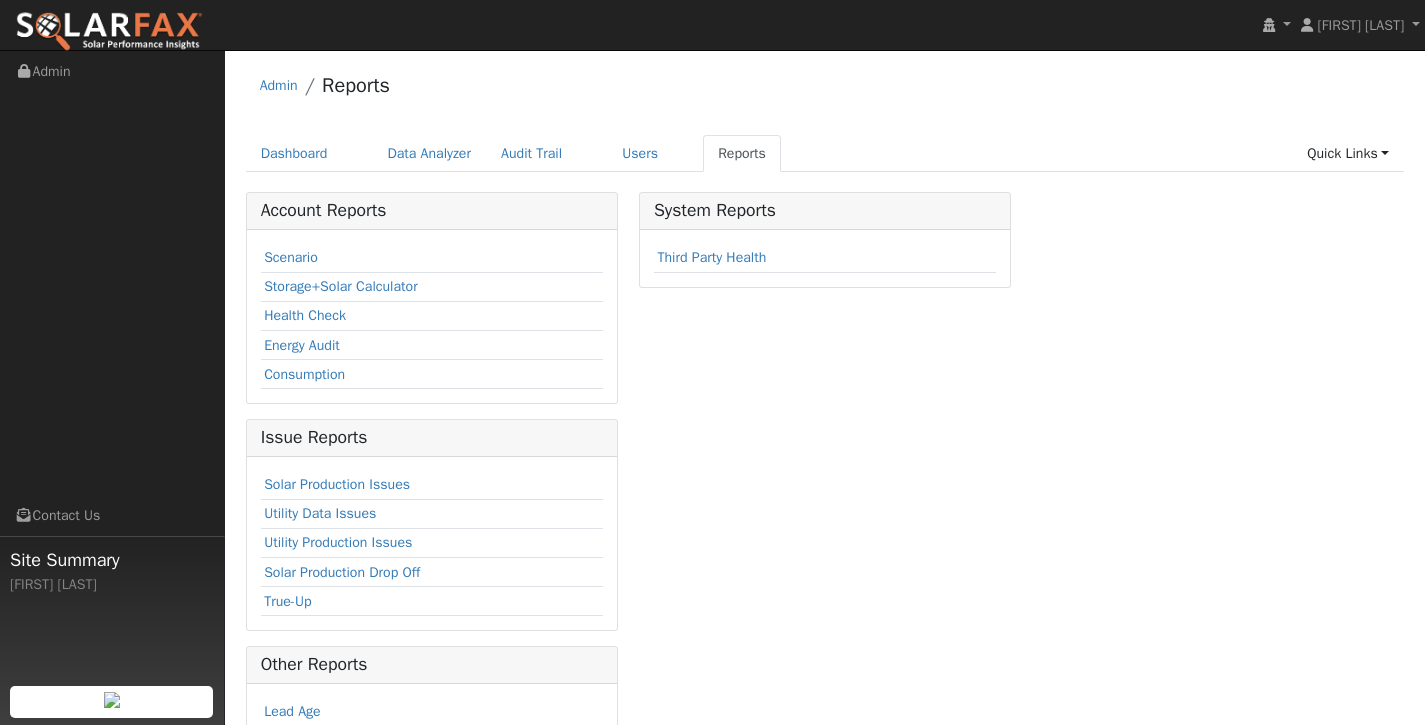 scroll, scrollTop: 0, scrollLeft: 0, axis: both 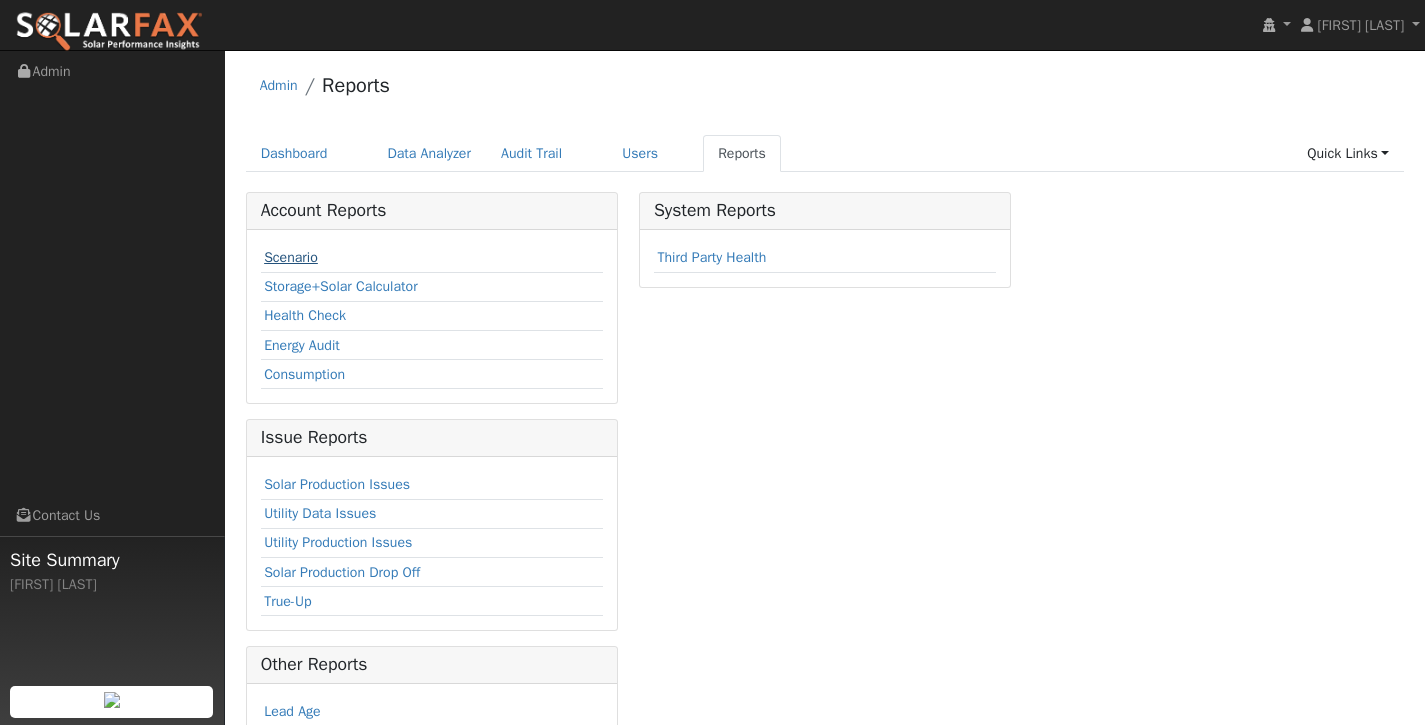 click on "Scenario" at bounding box center (291, 257) 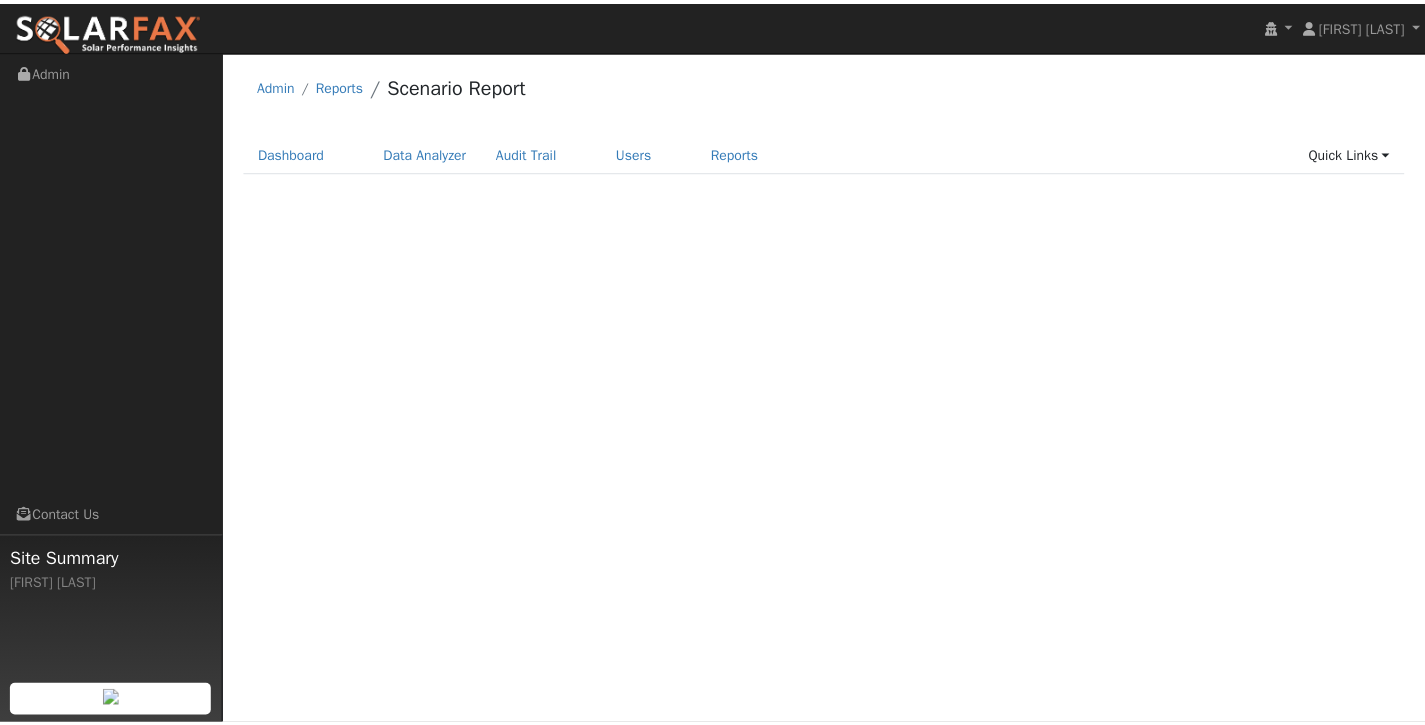 scroll, scrollTop: 0, scrollLeft: 0, axis: both 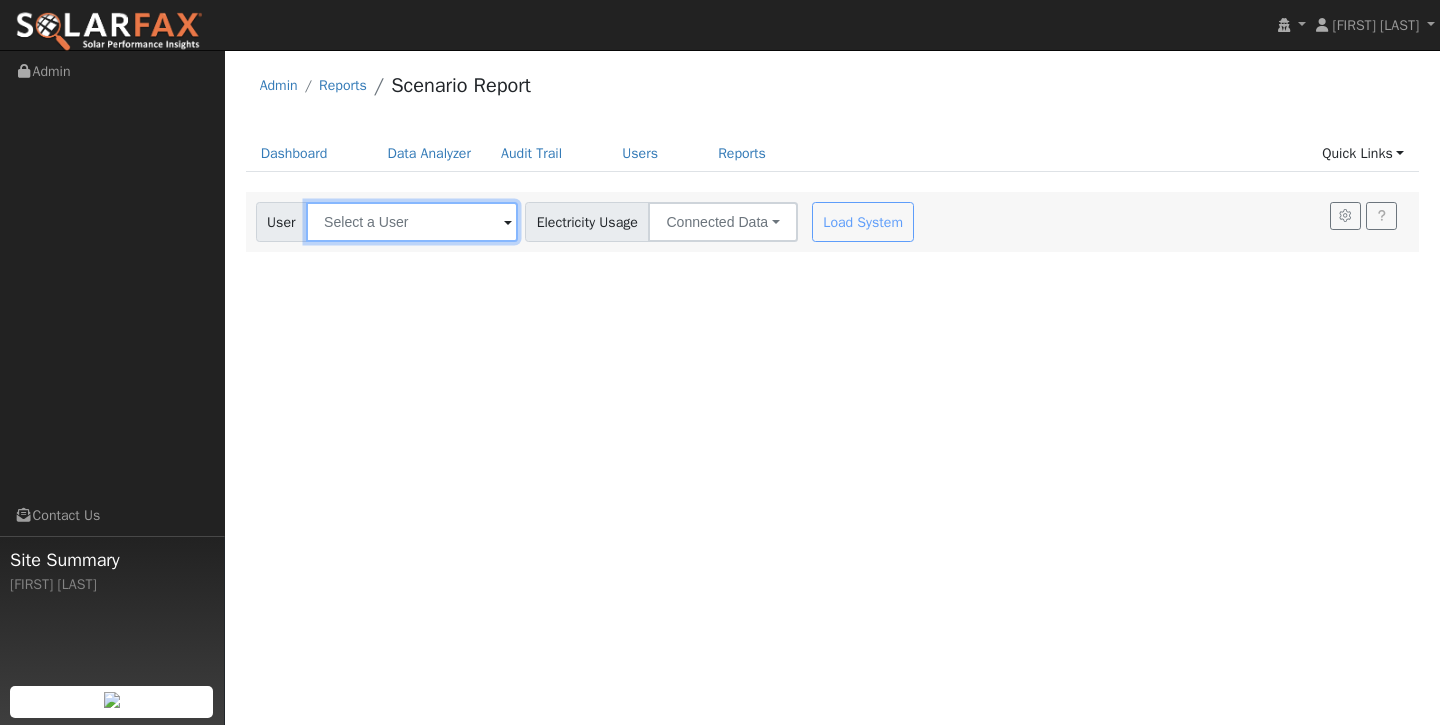 click at bounding box center [412, 222] 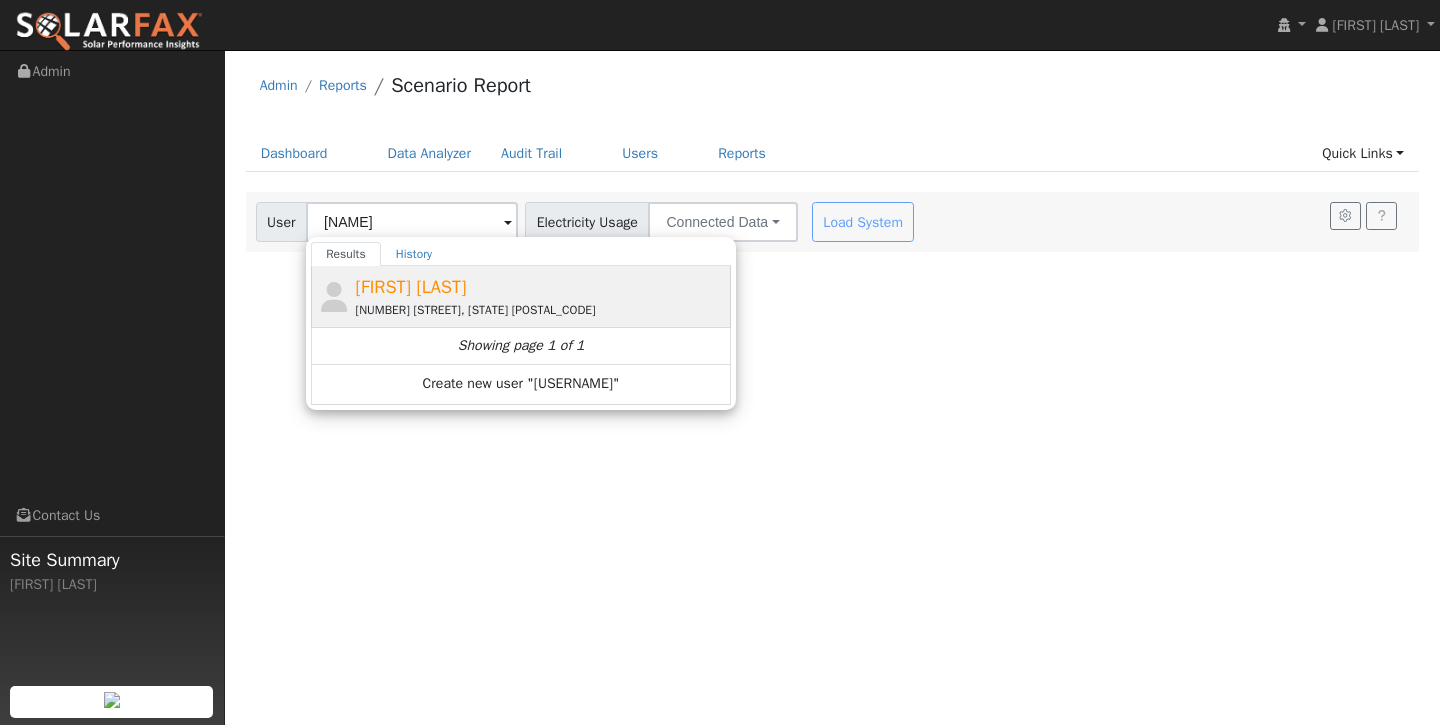 click on "Laura Emmons" at bounding box center (411, 287) 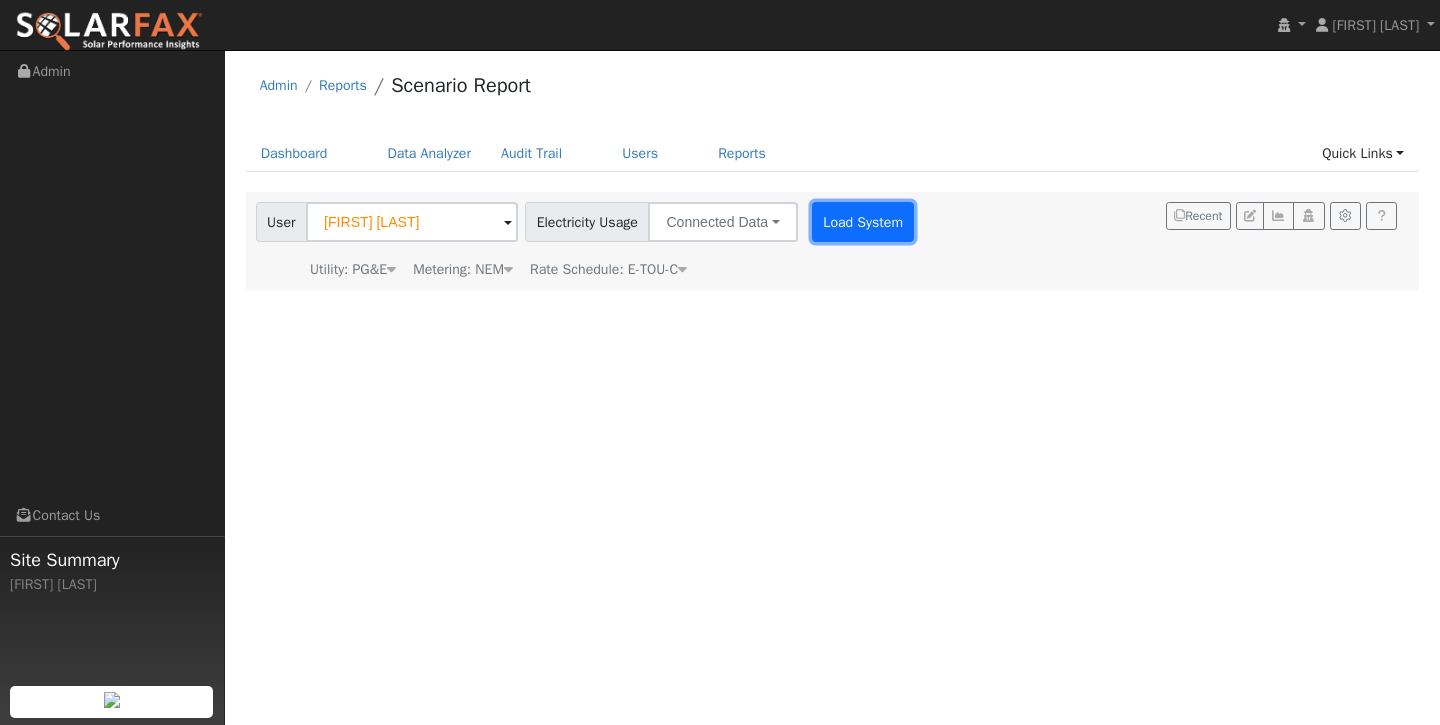 click on "Load System" at bounding box center (863, 222) 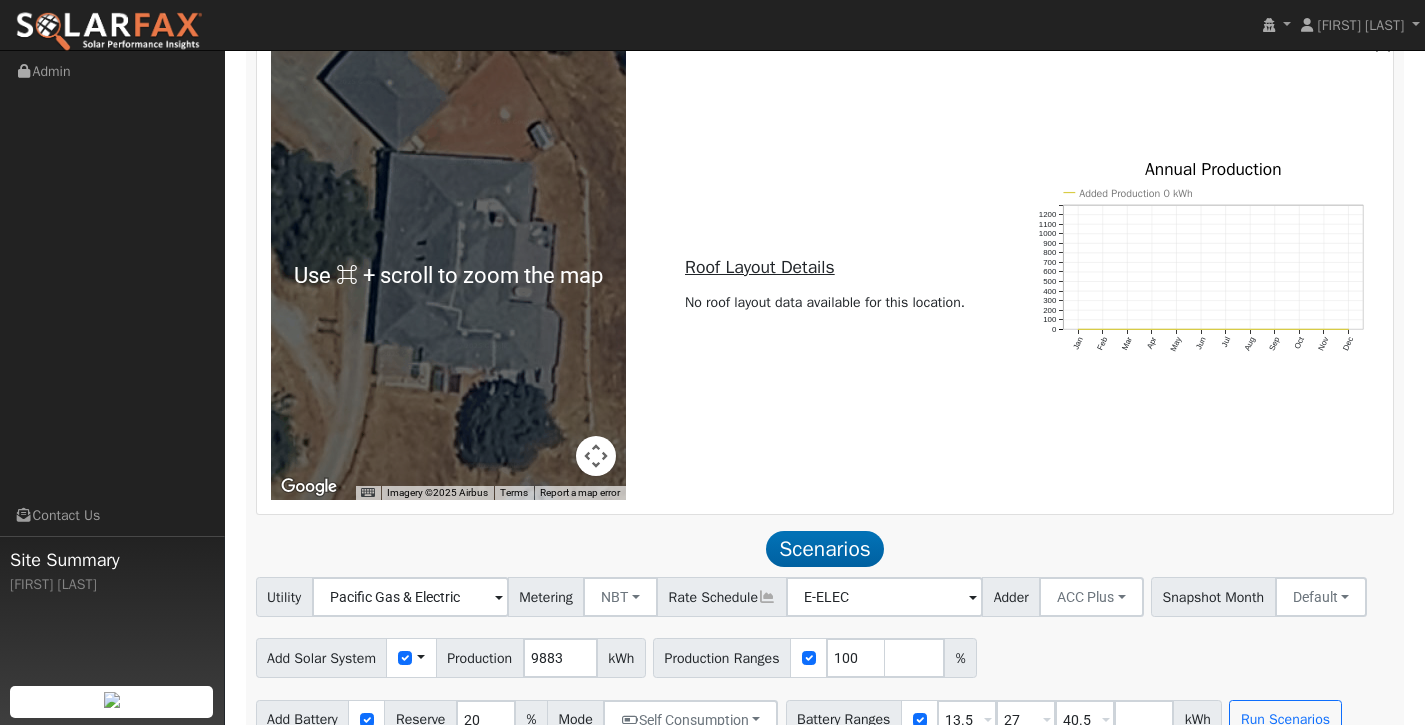 scroll, scrollTop: 782, scrollLeft: 0, axis: vertical 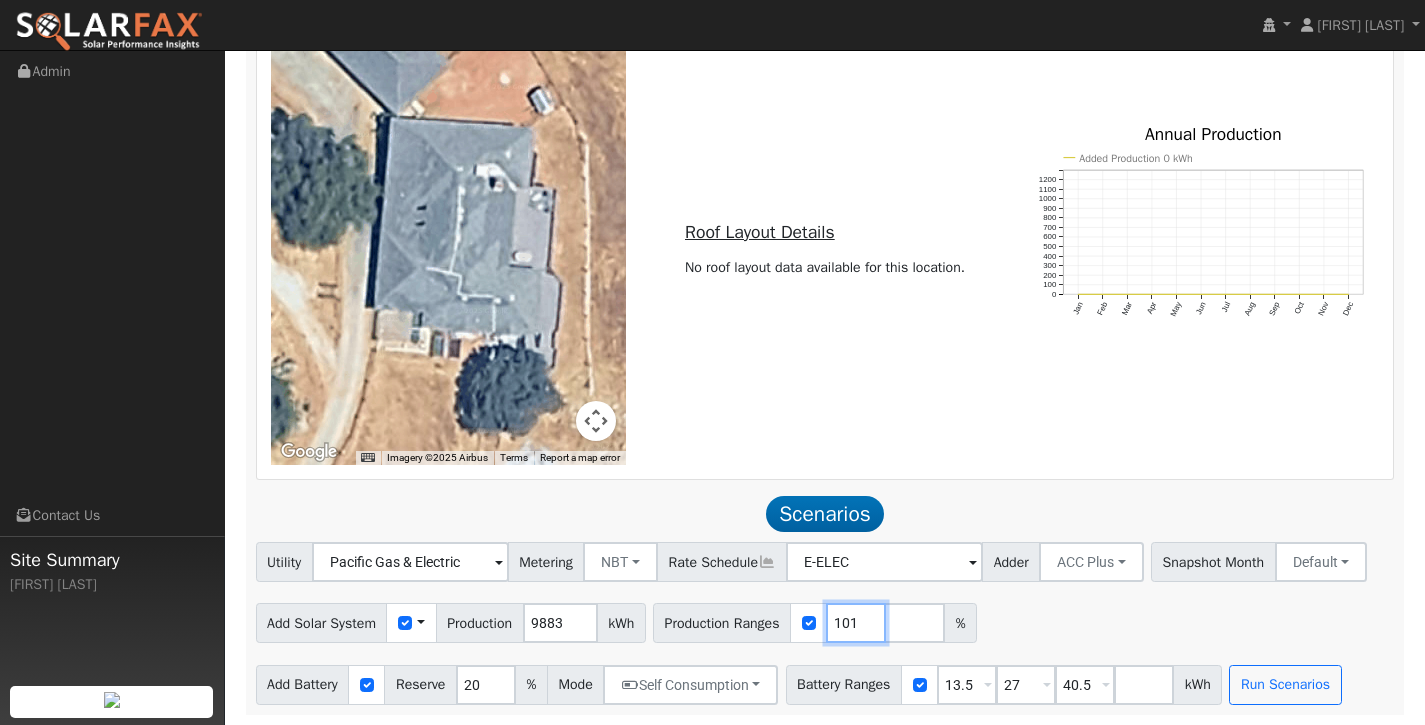 click on "101" at bounding box center [856, 623] 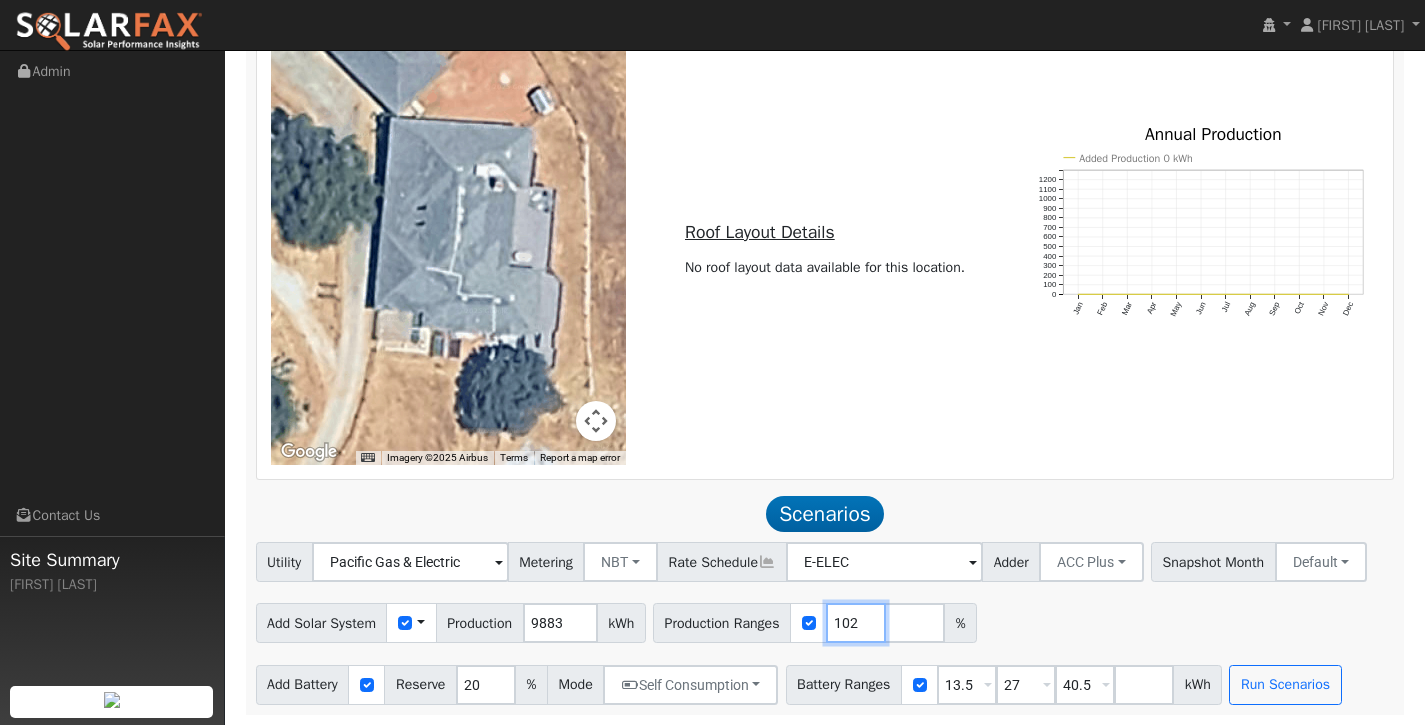 click on "102" at bounding box center [856, 623] 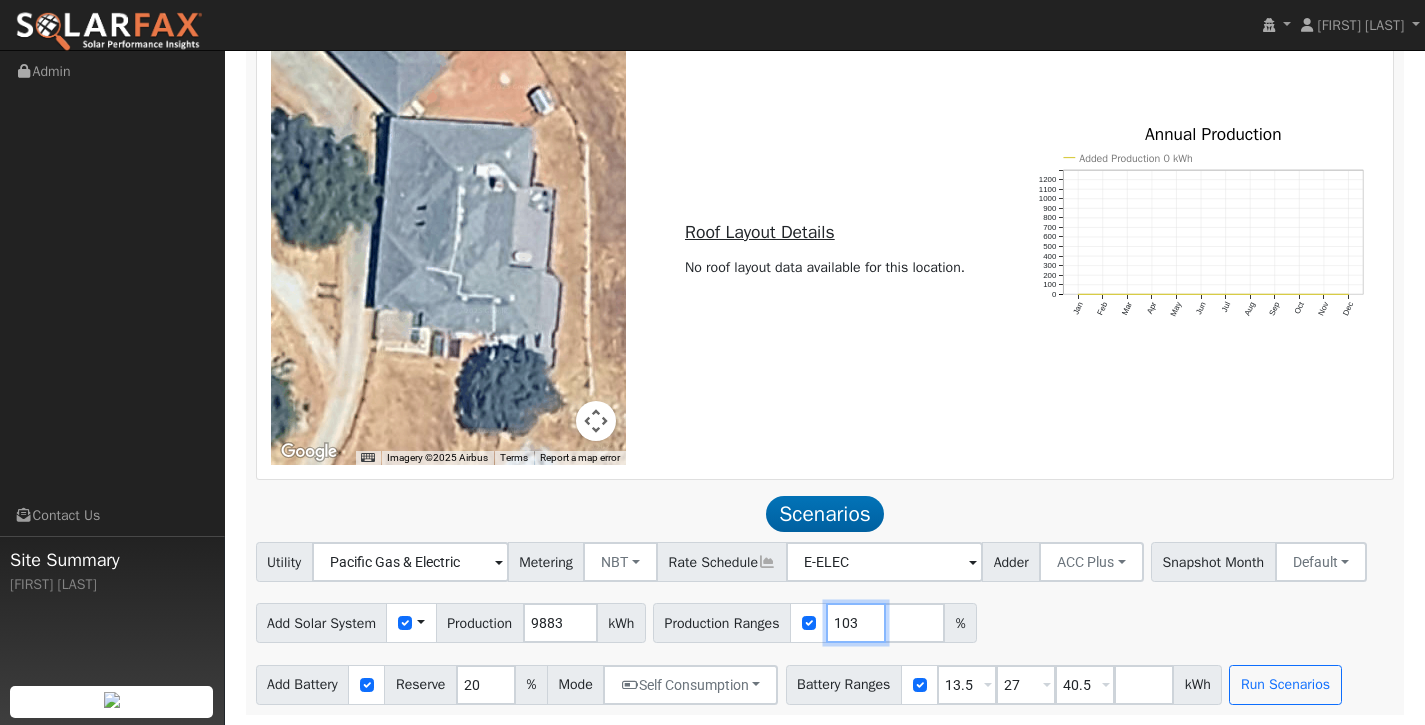 click on "103" at bounding box center (856, 623) 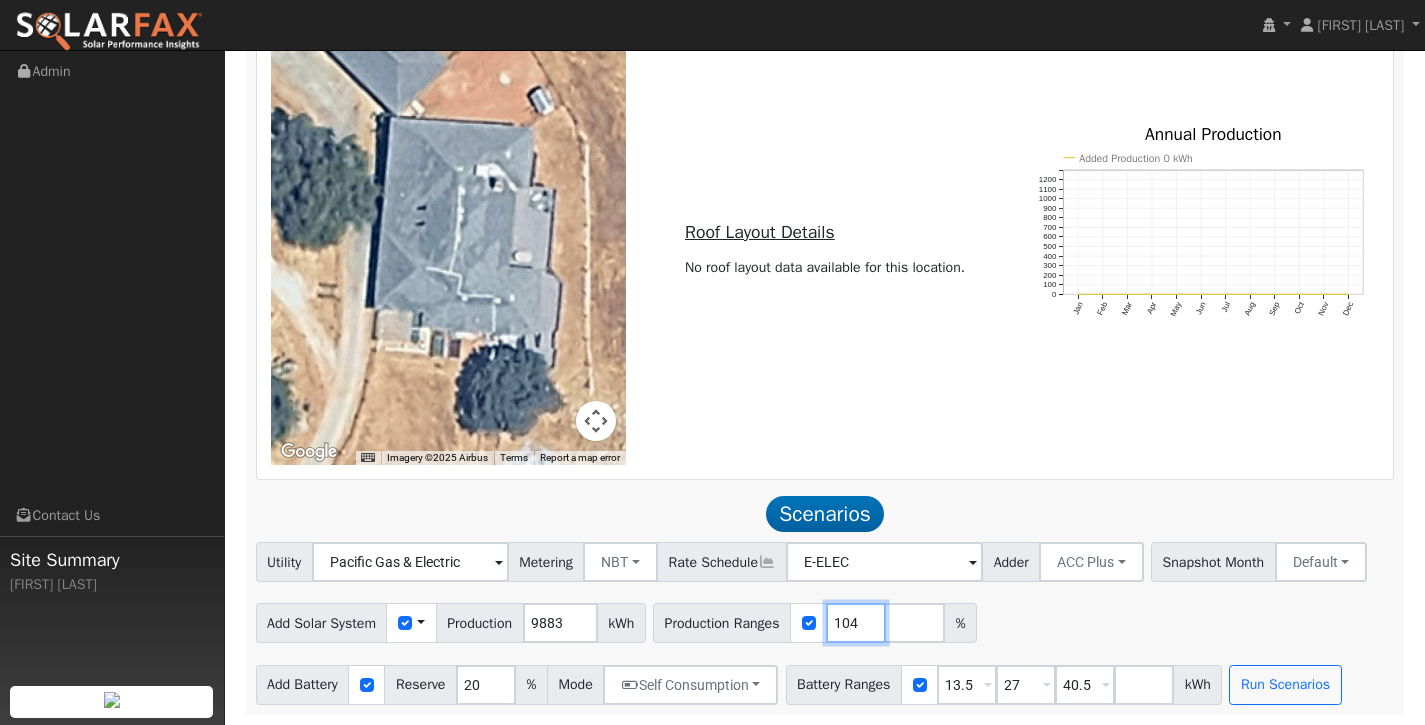 click on "104" at bounding box center [856, 623] 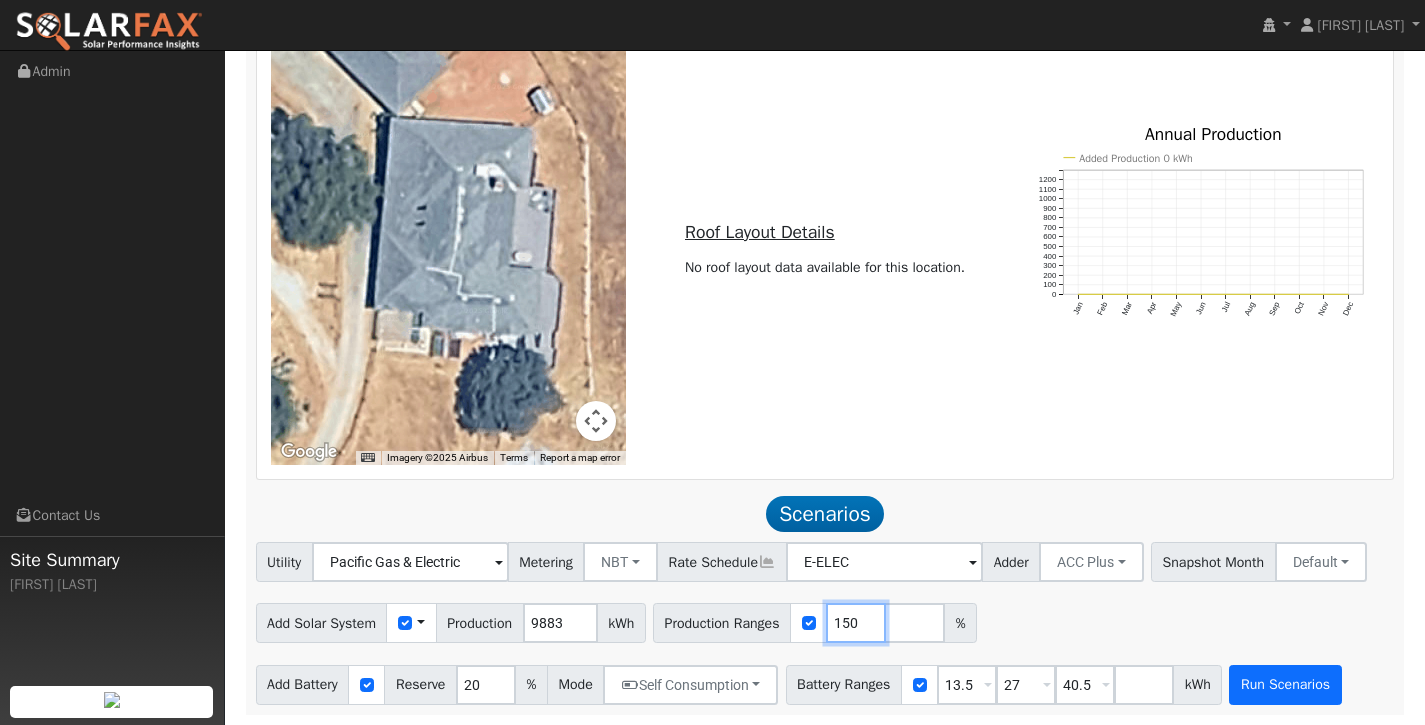 type on "150" 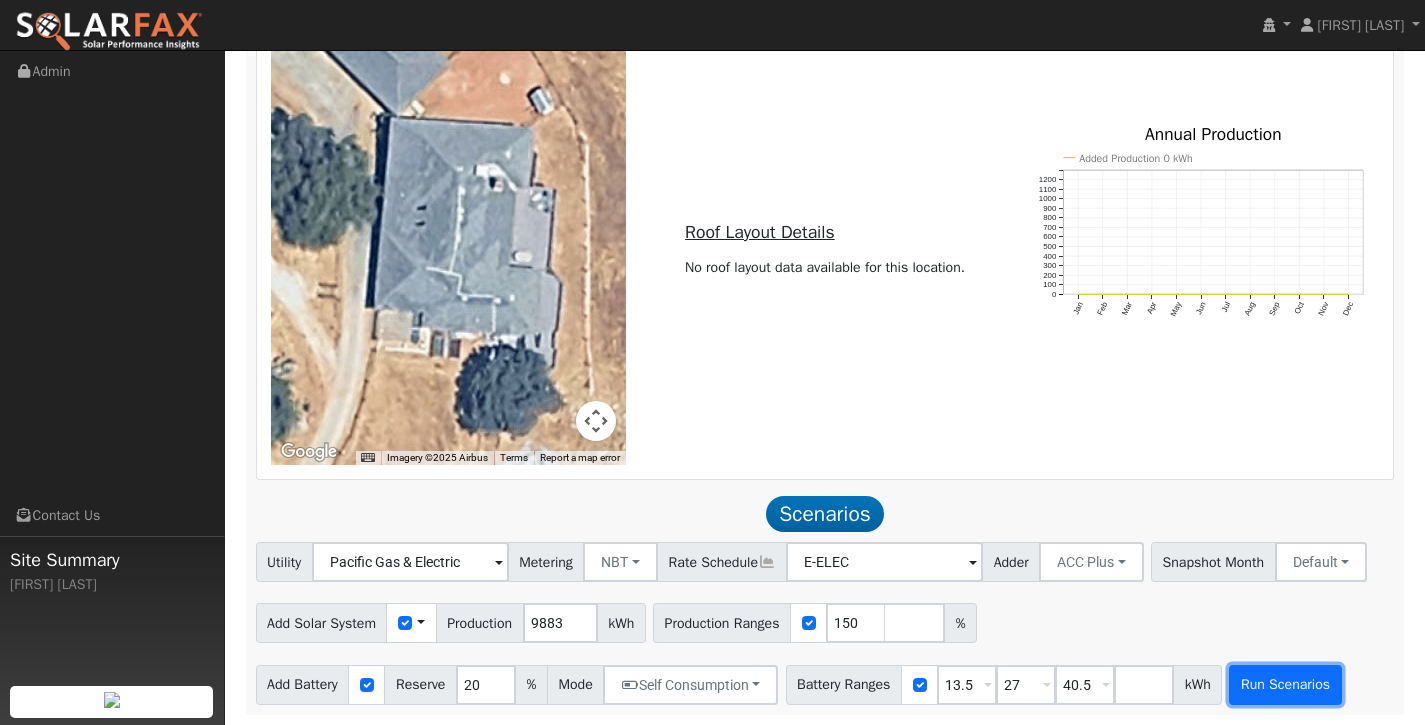 click on "Run Scenarios" at bounding box center (1285, 685) 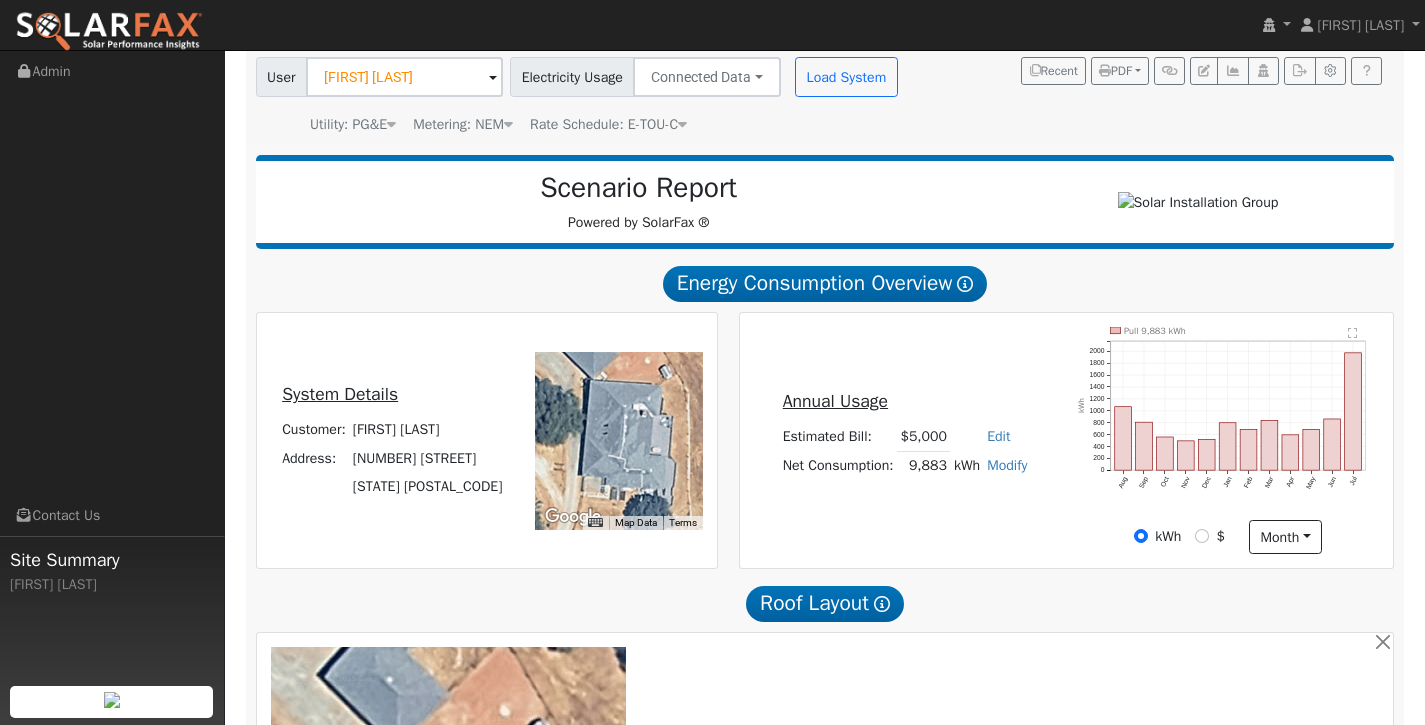 scroll, scrollTop: 144, scrollLeft: 0, axis: vertical 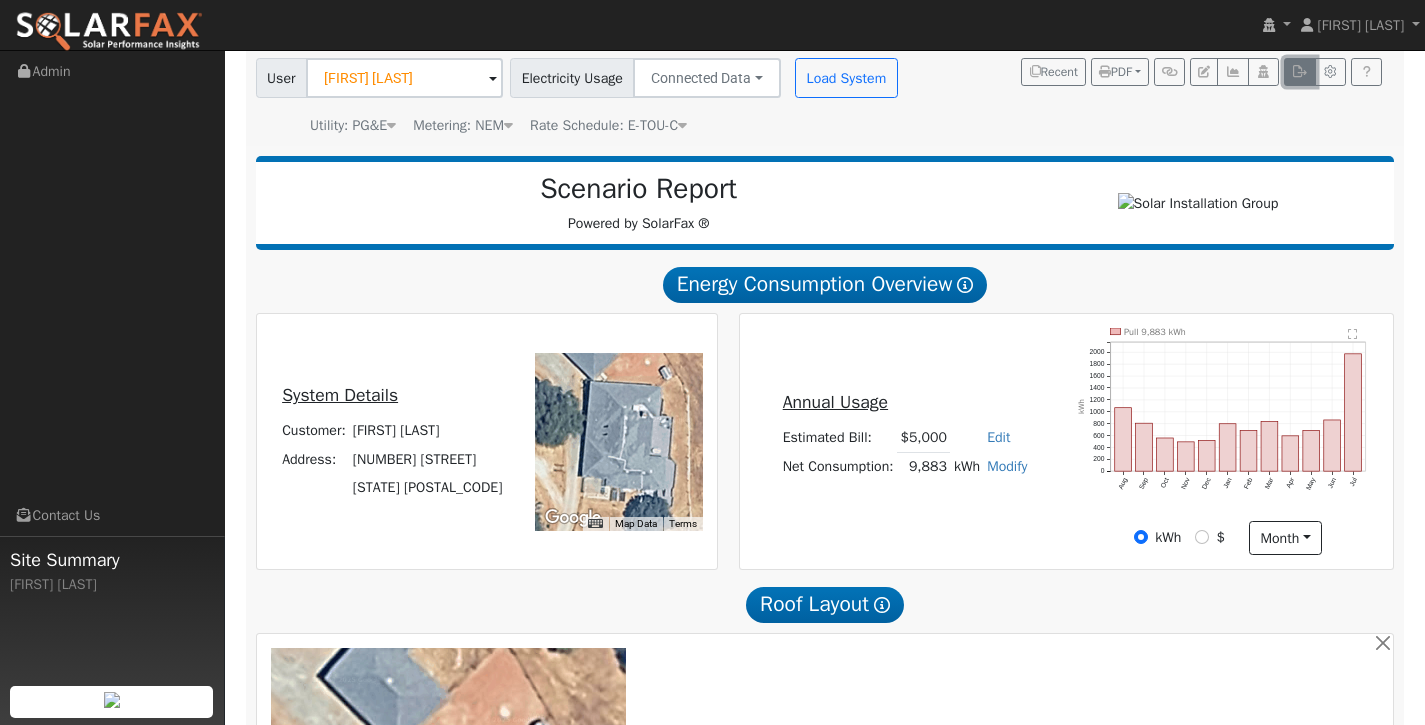 click at bounding box center (1299, 72) 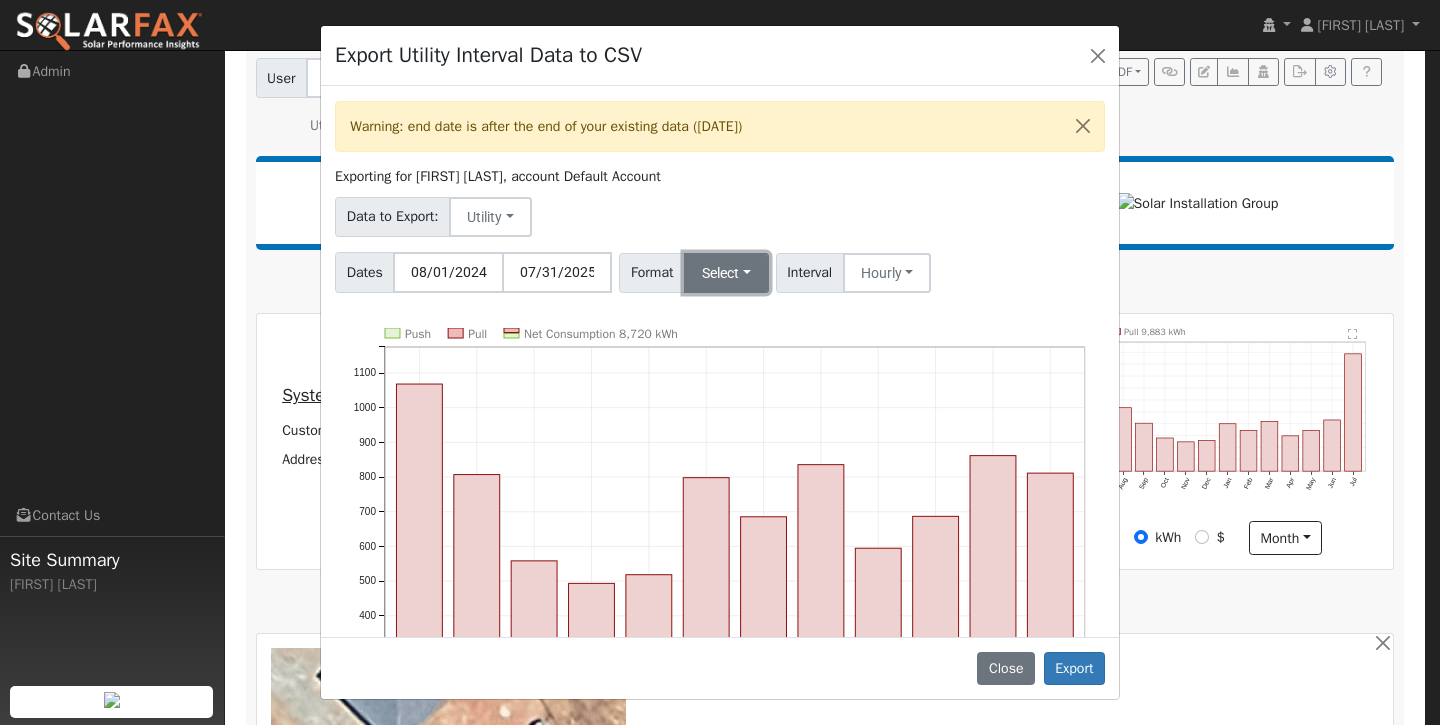click on "Select" at bounding box center (726, 273) 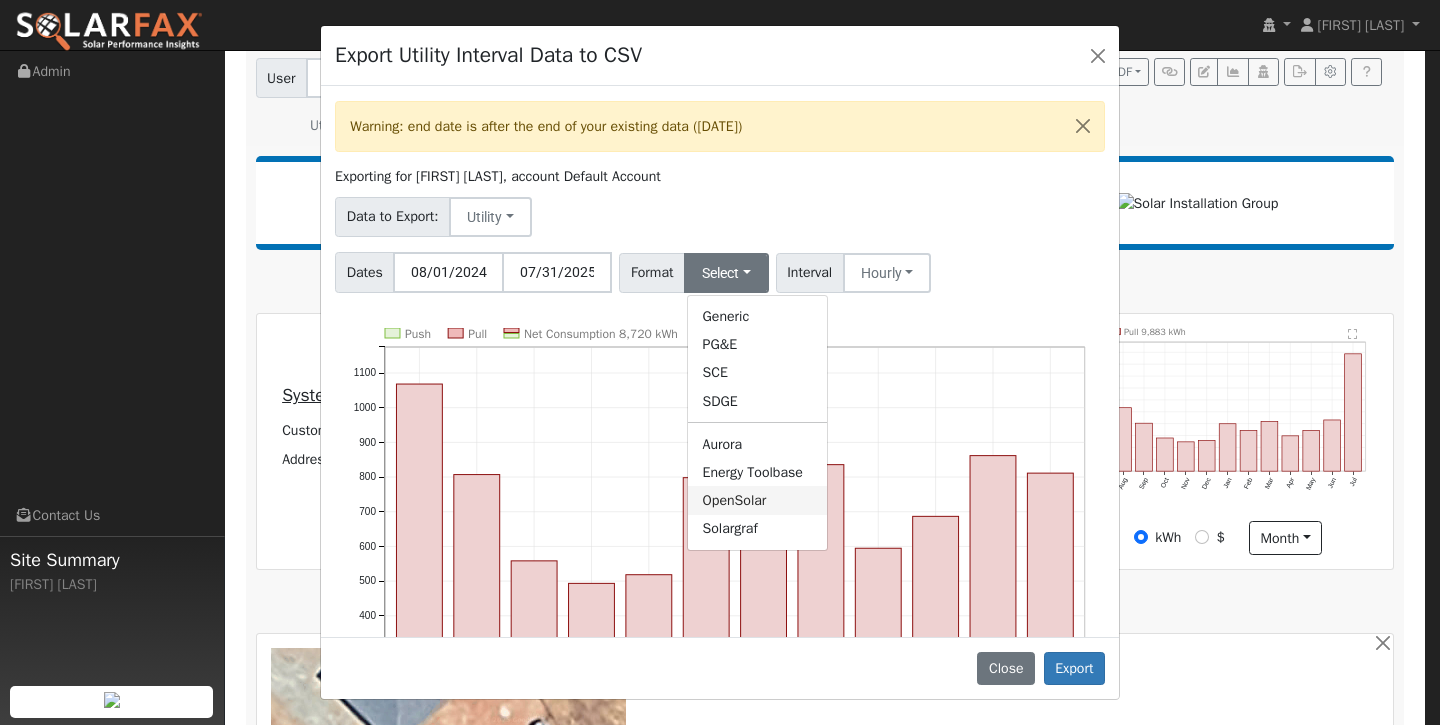 click on "OpenSolar" at bounding box center [757, 500] 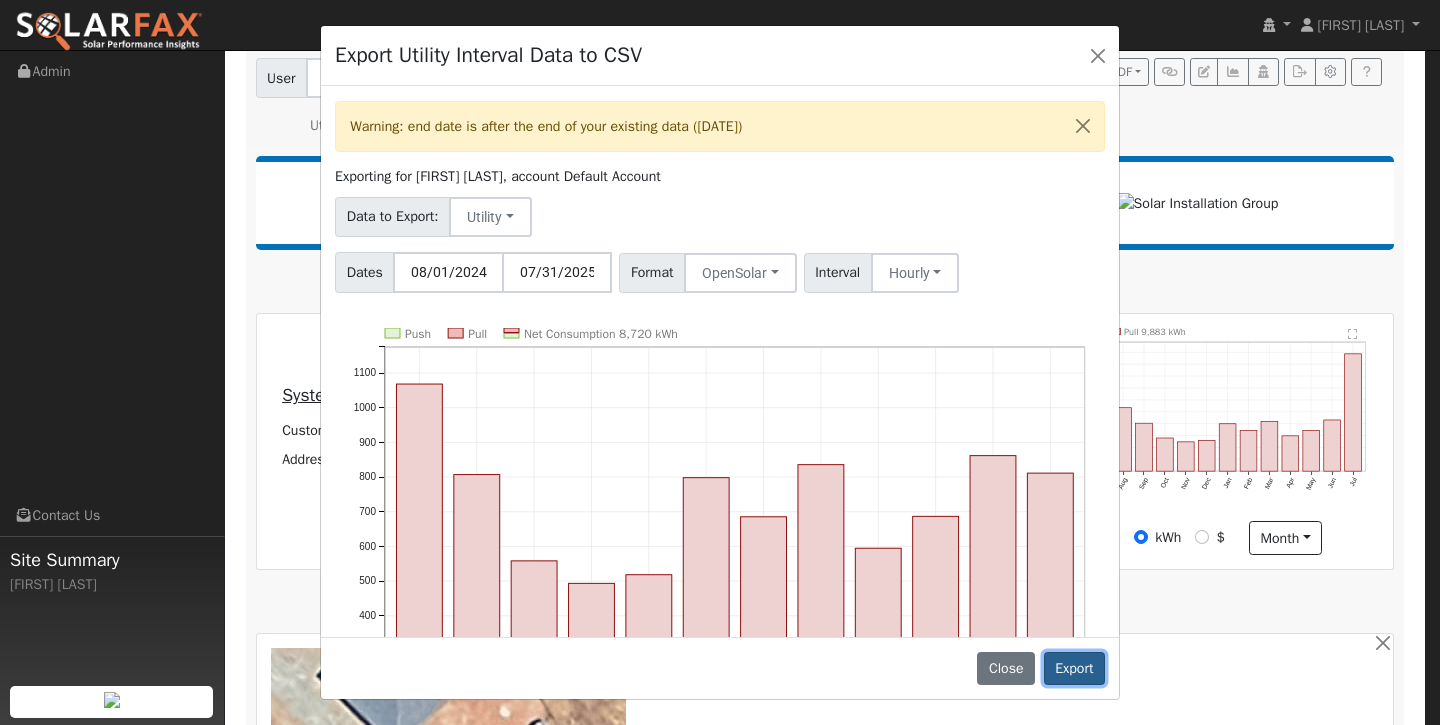 click on "Export" at bounding box center (1074, 669) 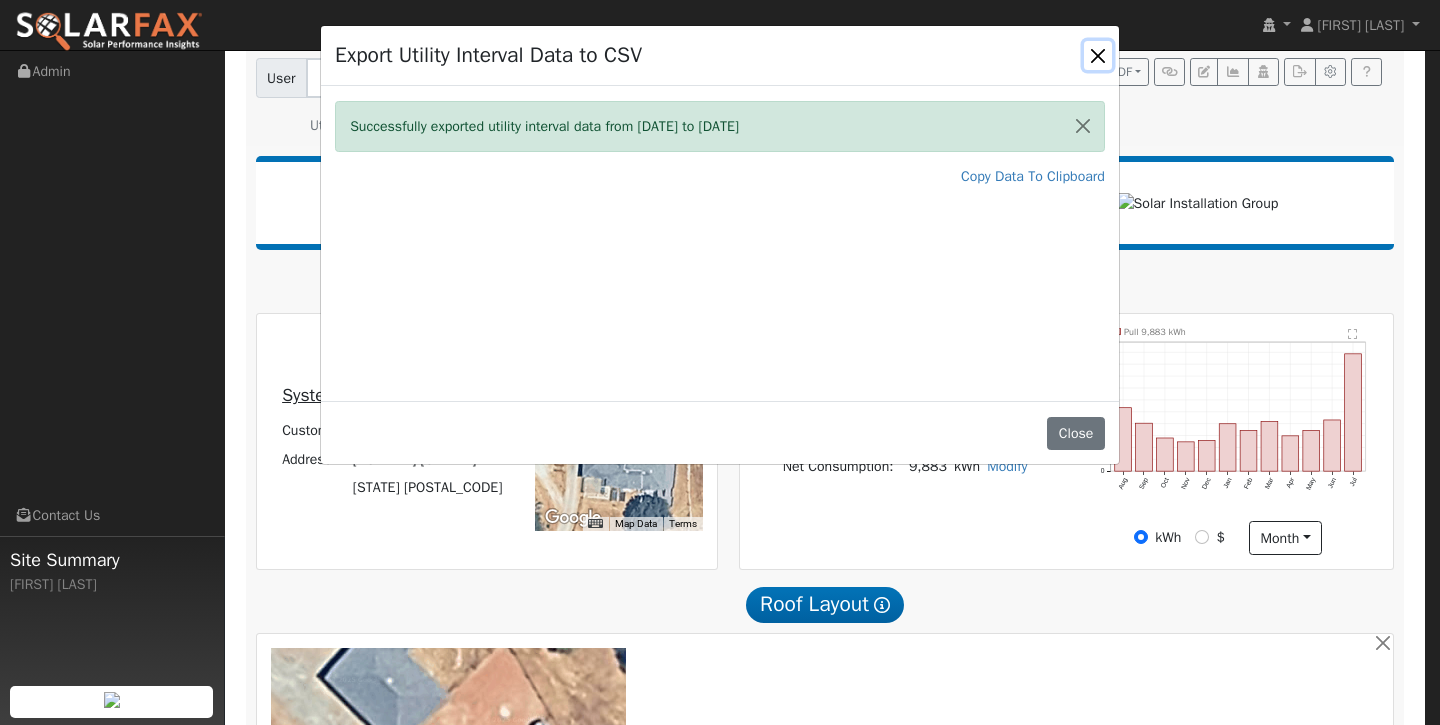 click at bounding box center [1098, 55] 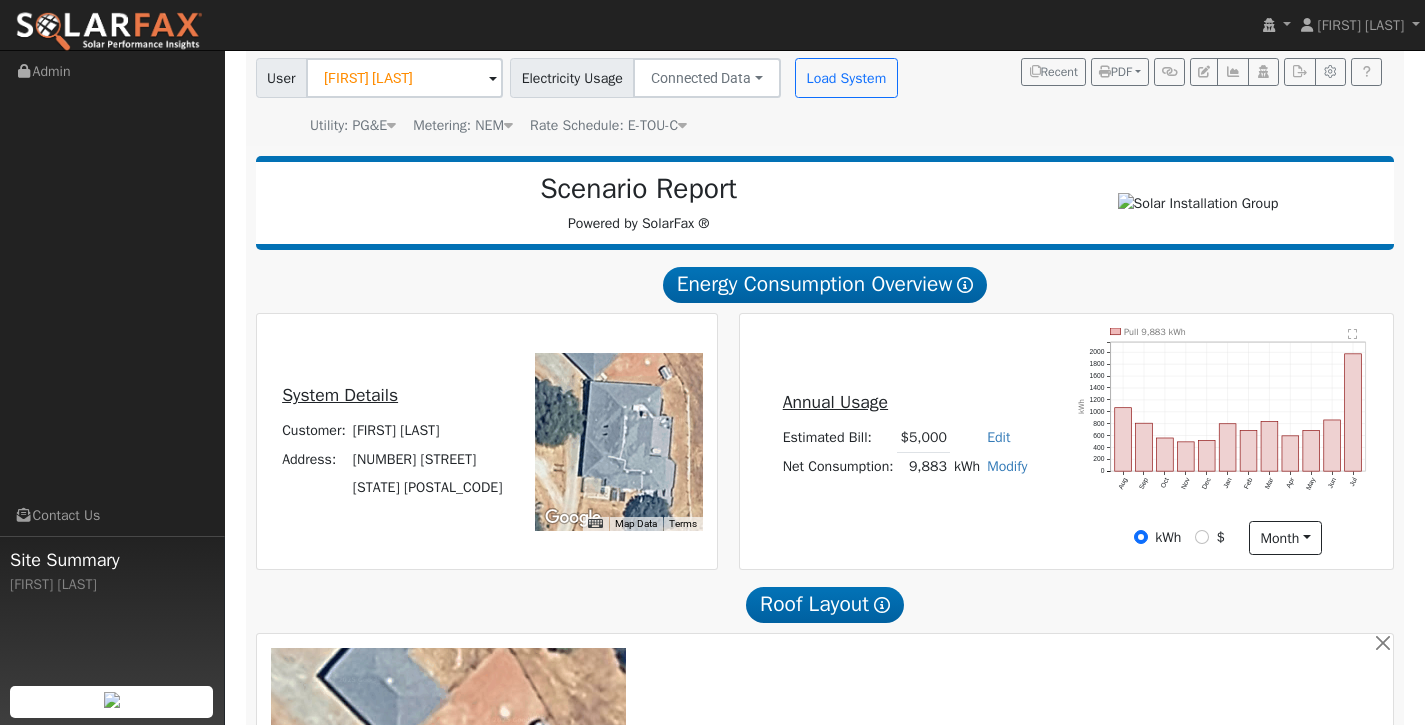scroll, scrollTop: 0, scrollLeft: 0, axis: both 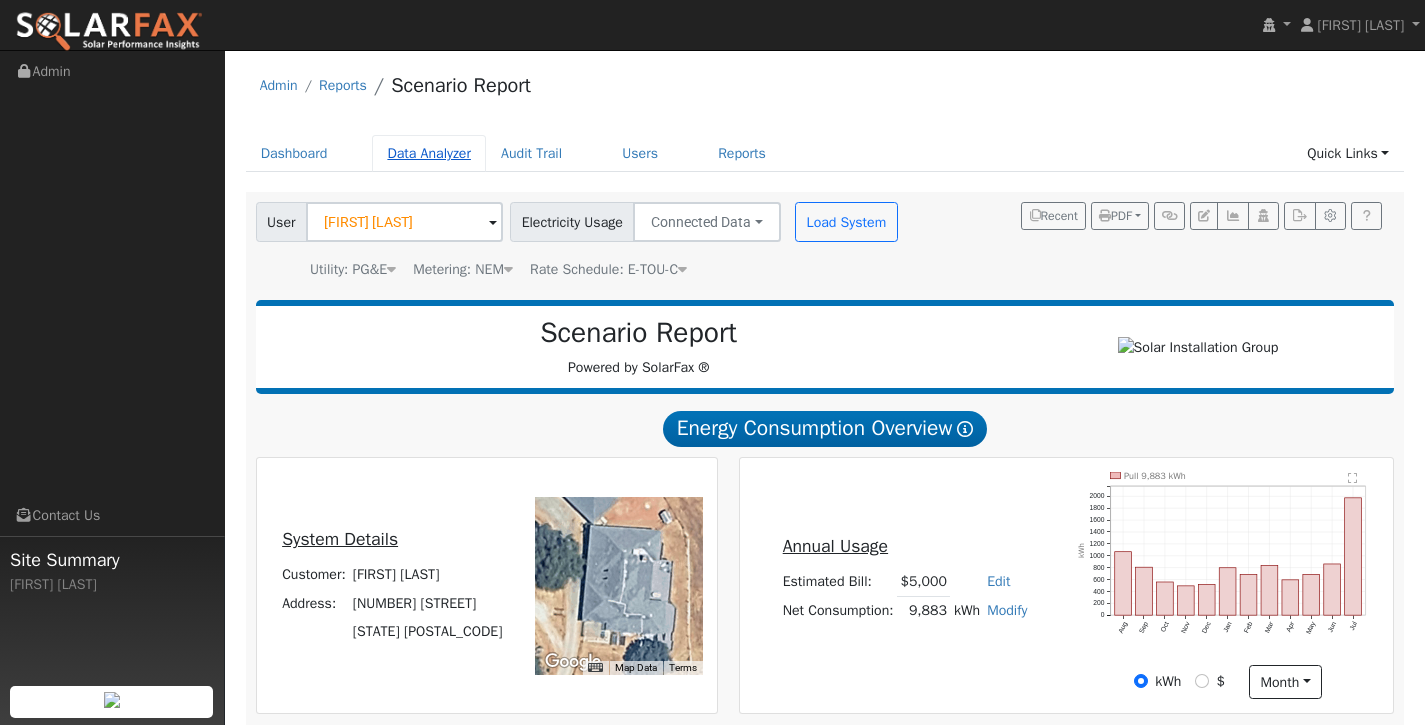 click on "Data Analyzer" at bounding box center (429, 153) 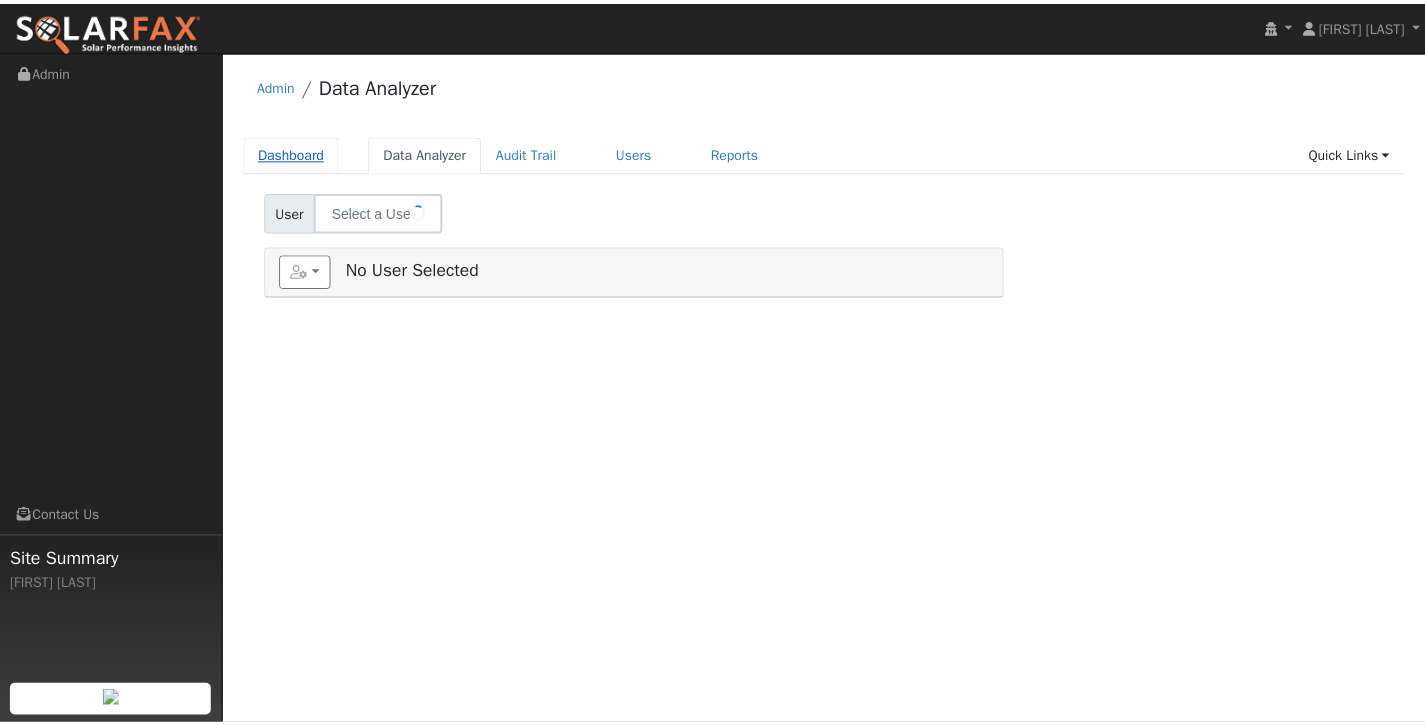 scroll, scrollTop: 0, scrollLeft: 0, axis: both 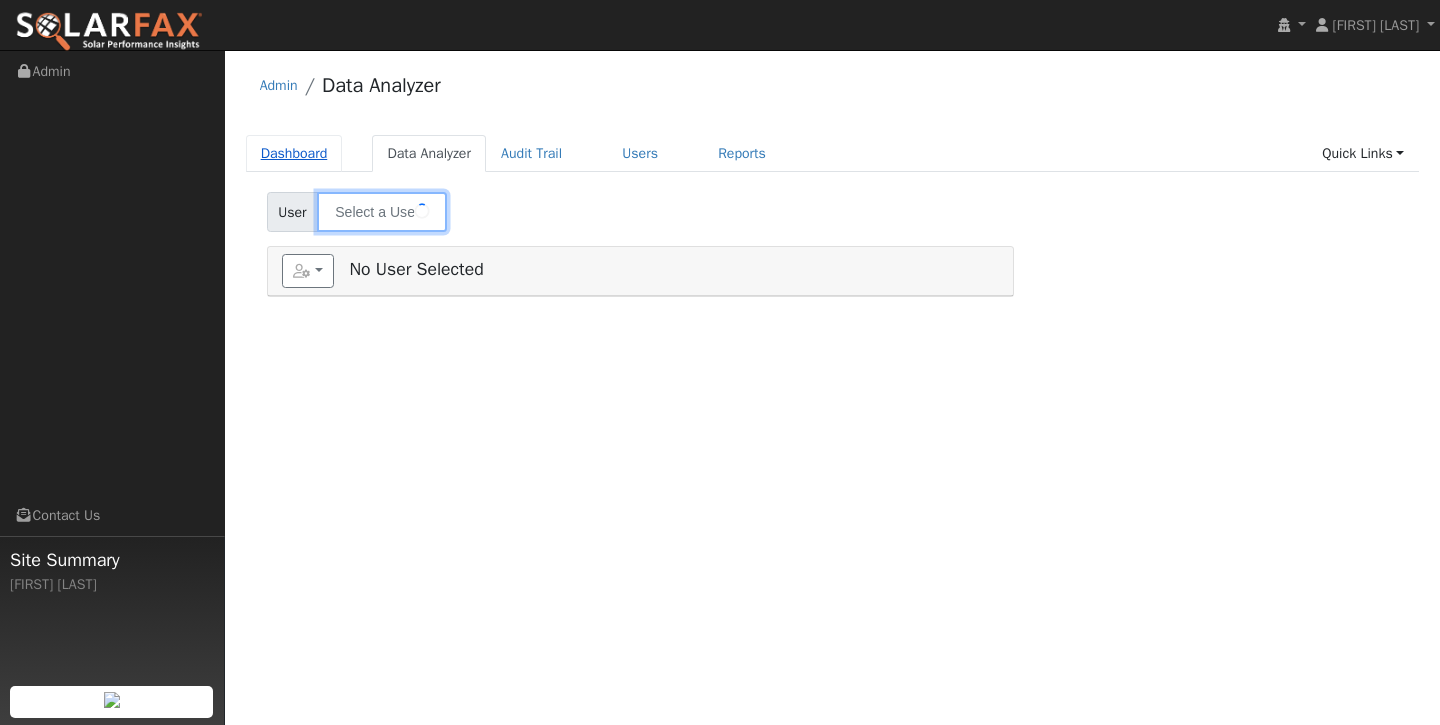 type on "[FIRST] [LAST]" 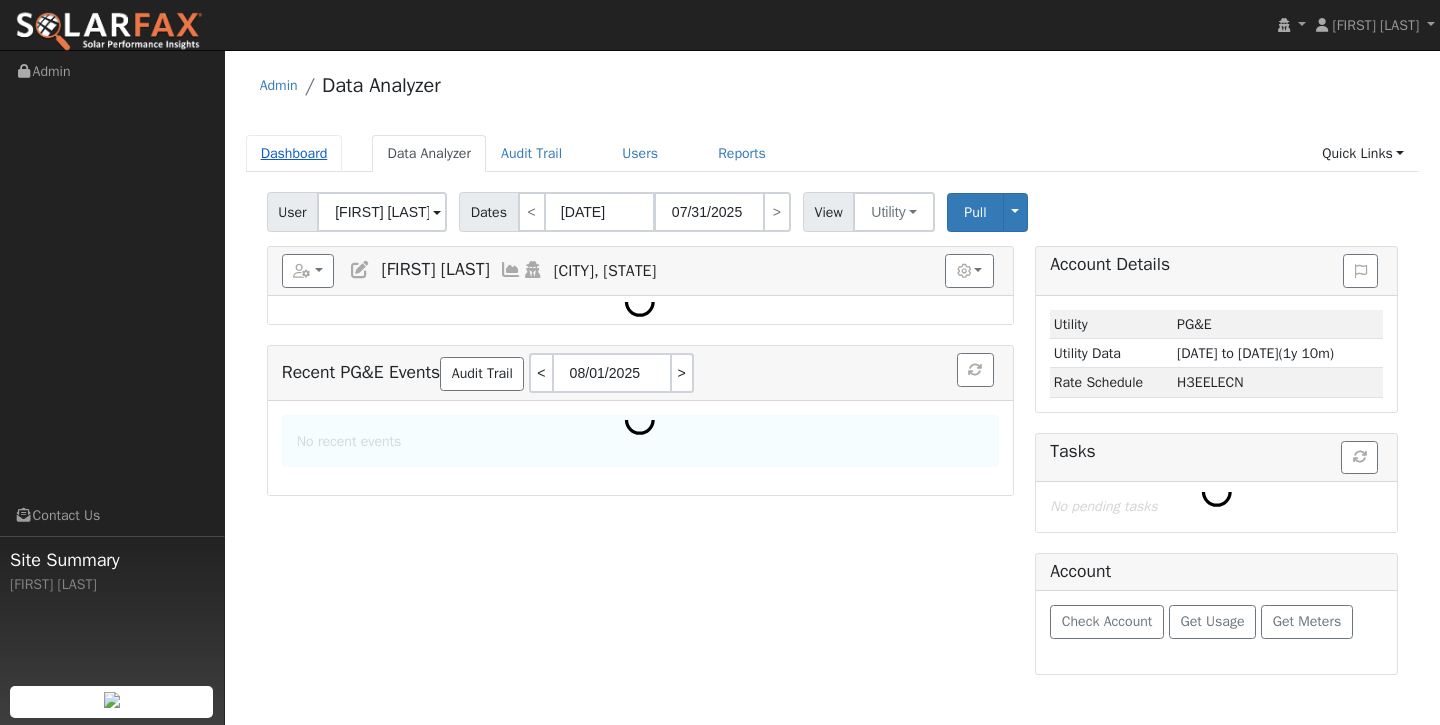 click on "Dashboard" at bounding box center [294, 153] 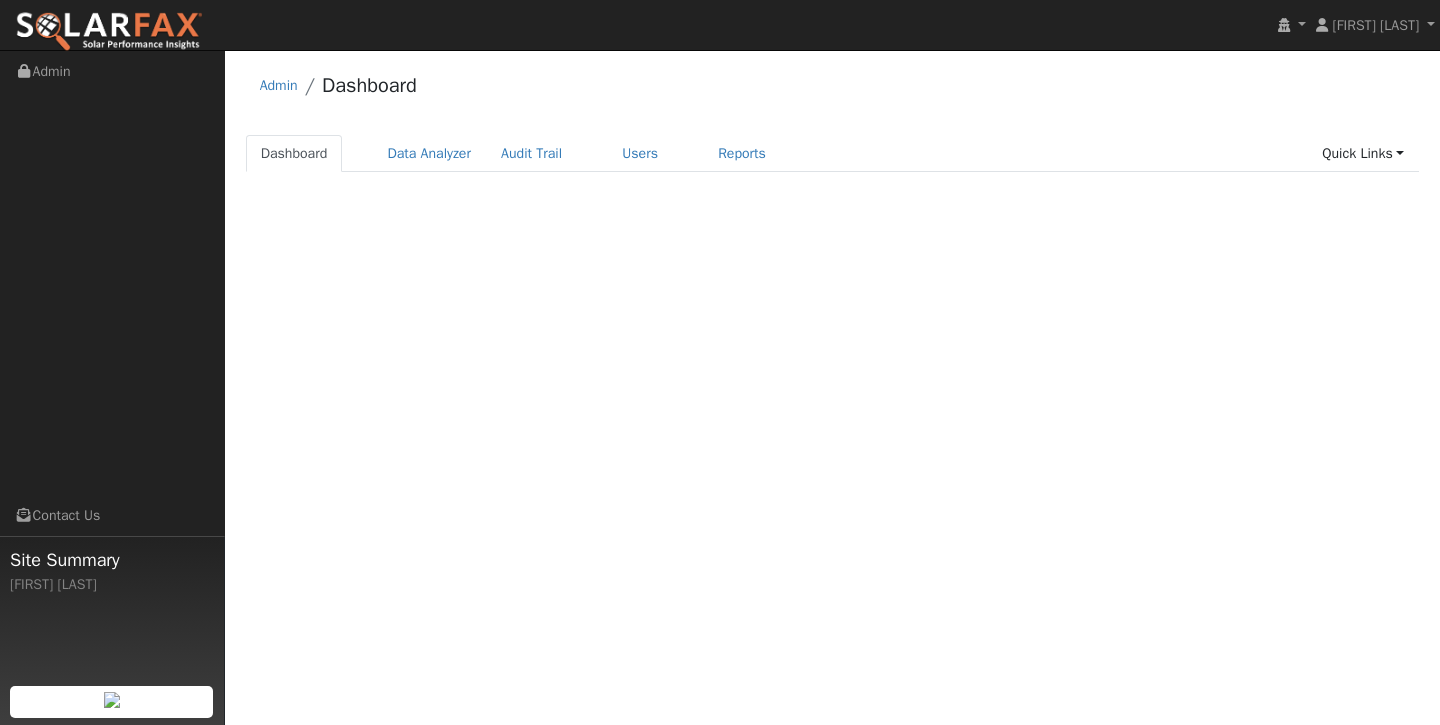 scroll, scrollTop: 0, scrollLeft: 0, axis: both 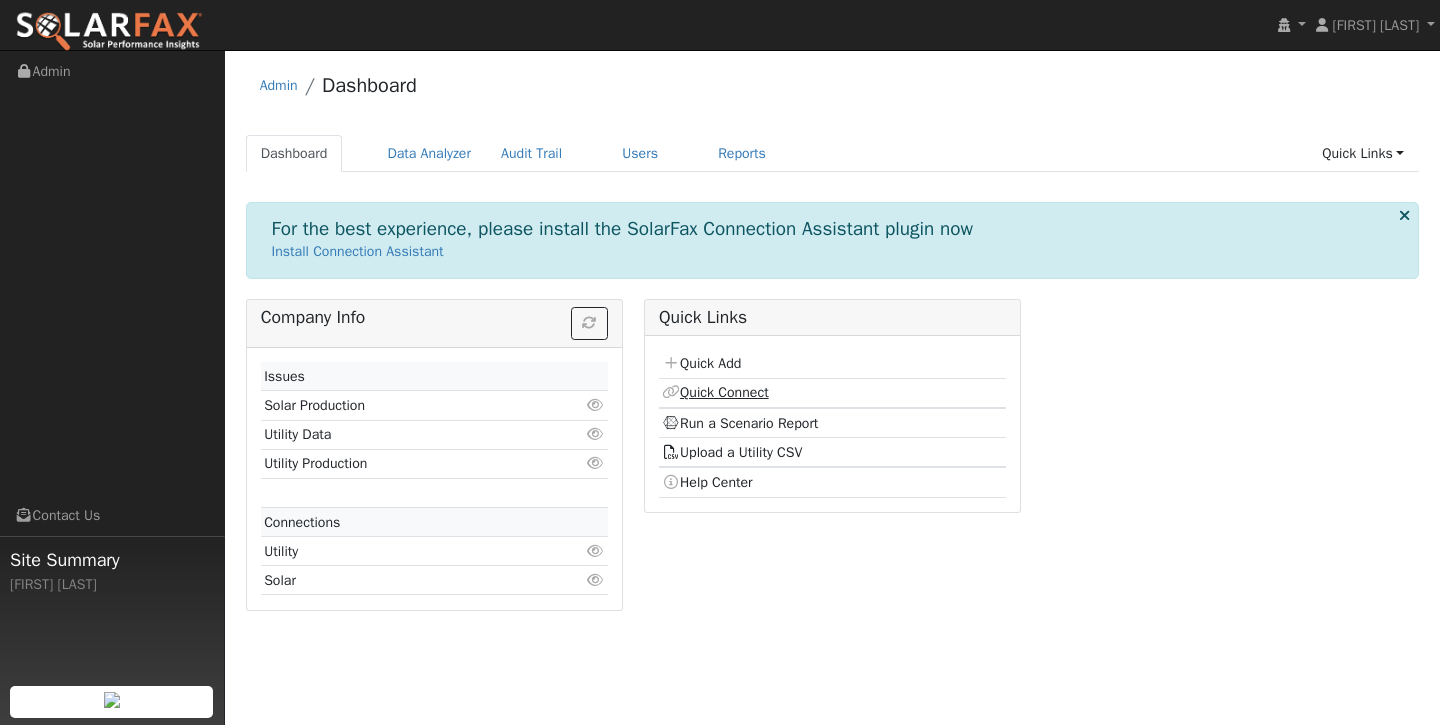 click on "Quick Connect" at bounding box center (715, 392) 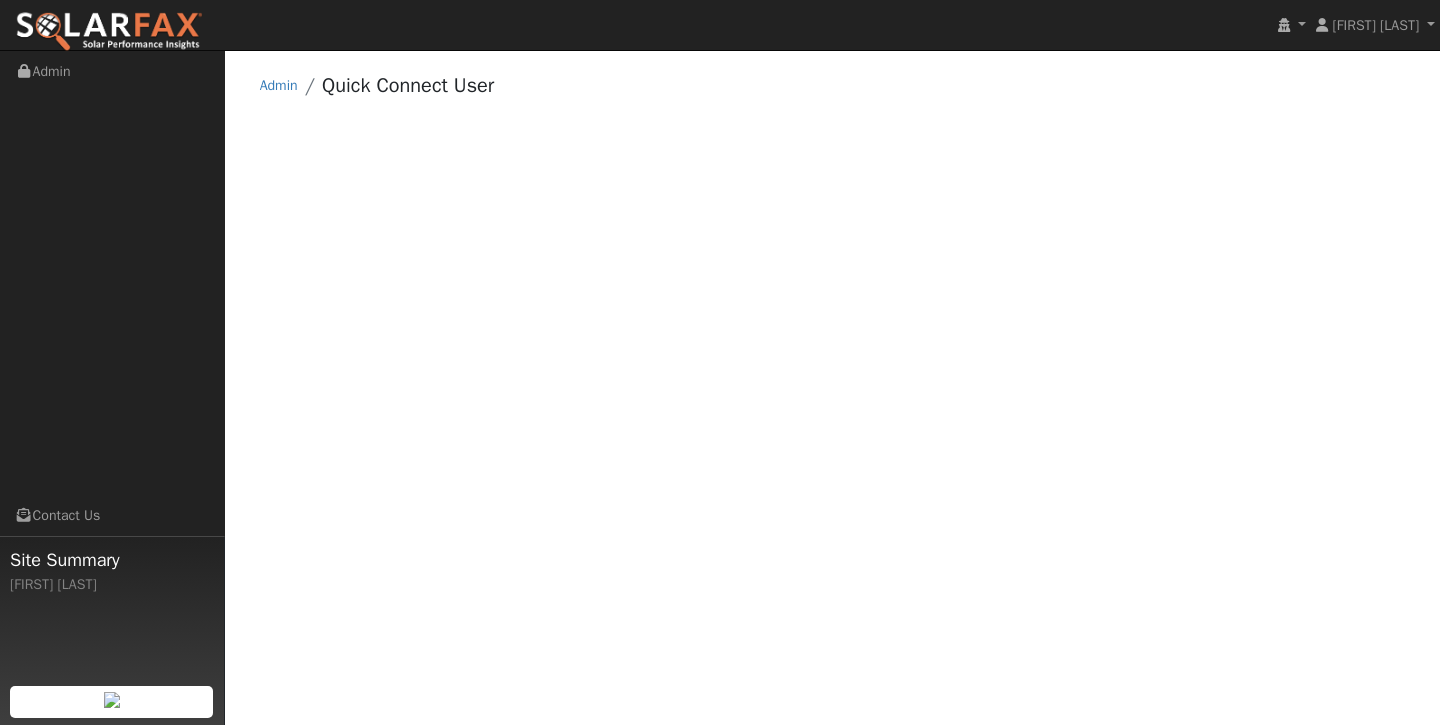scroll, scrollTop: 0, scrollLeft: 0, axis: both 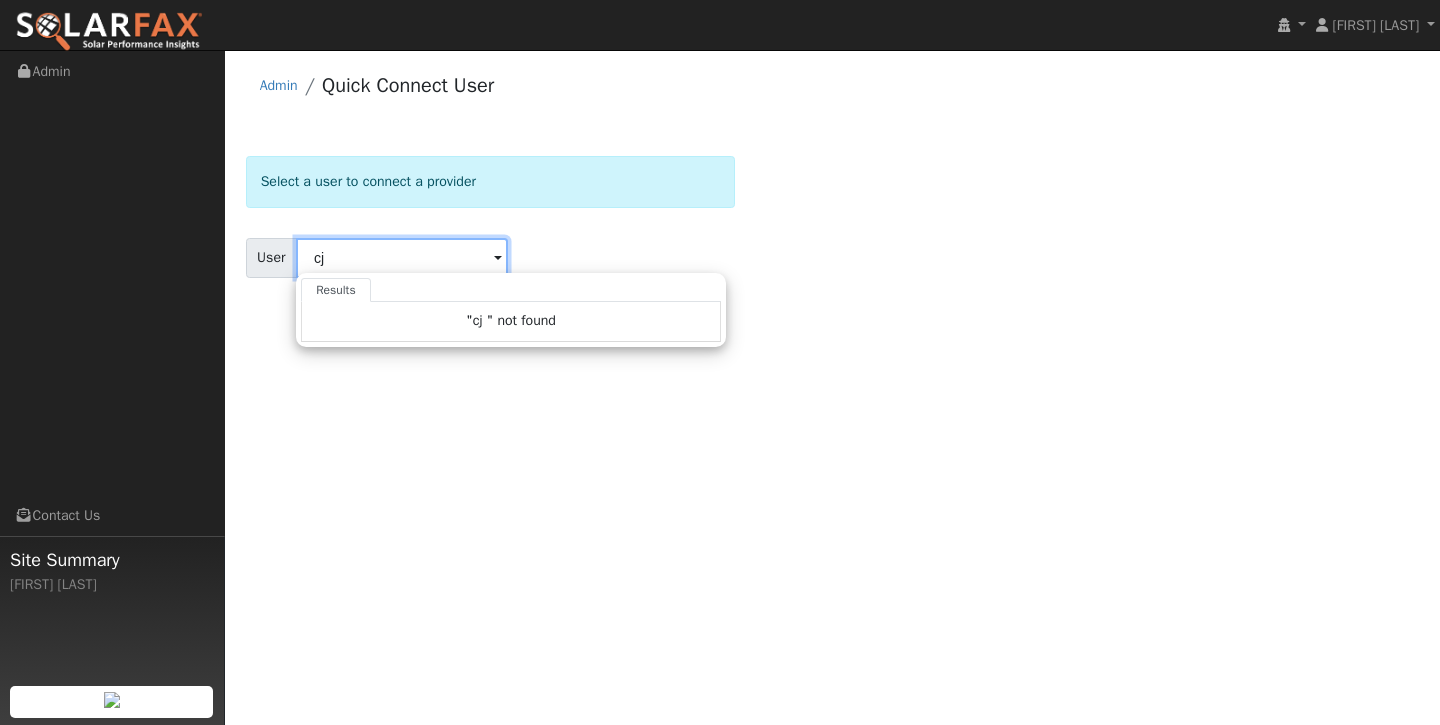 type on "c" 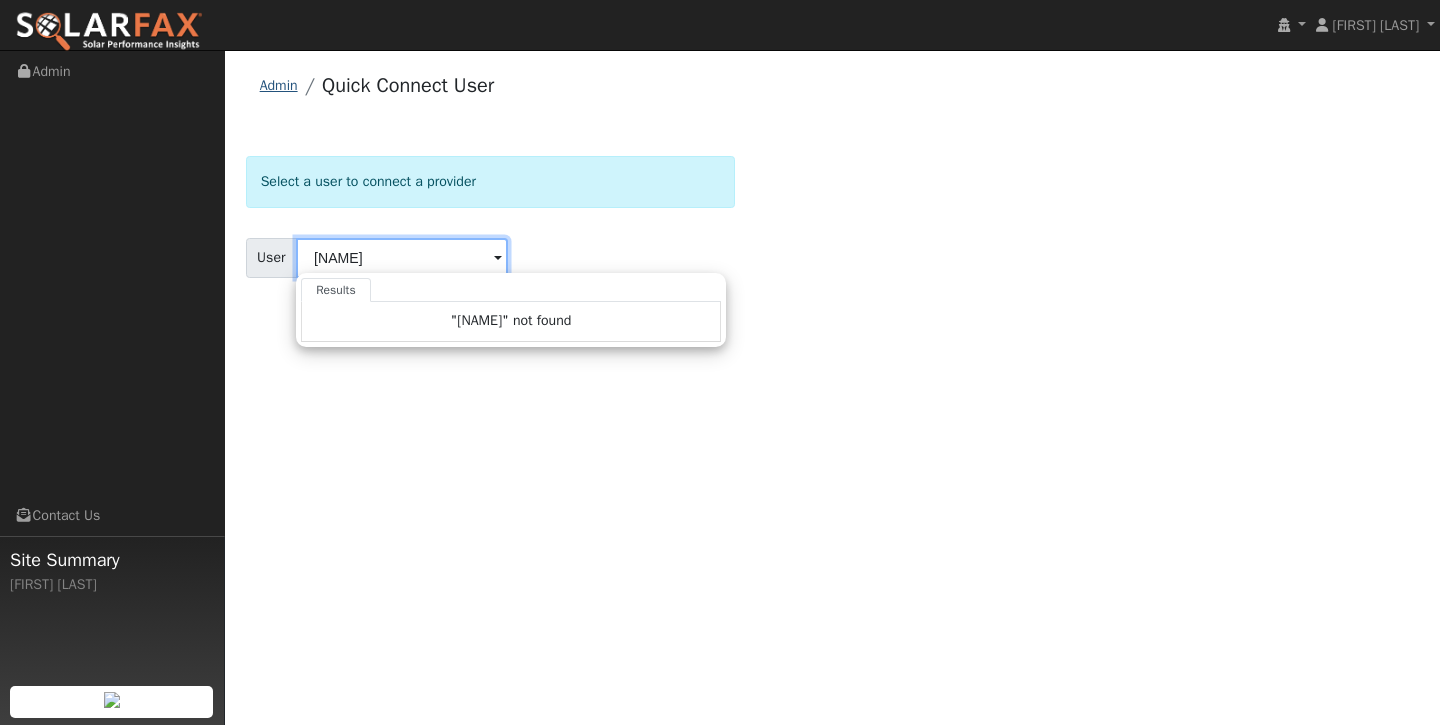 type on "[NAME]" 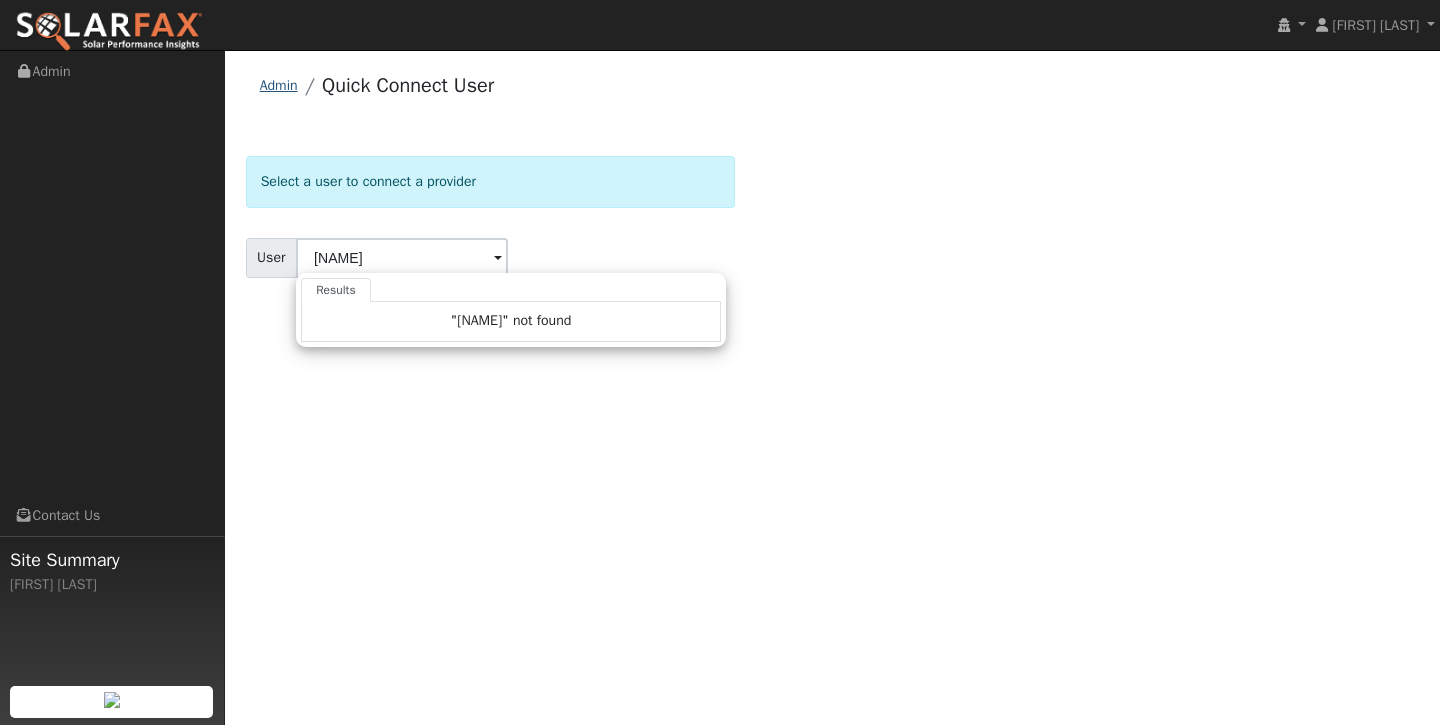 click on "Admin" at bounding box center [279, 85] 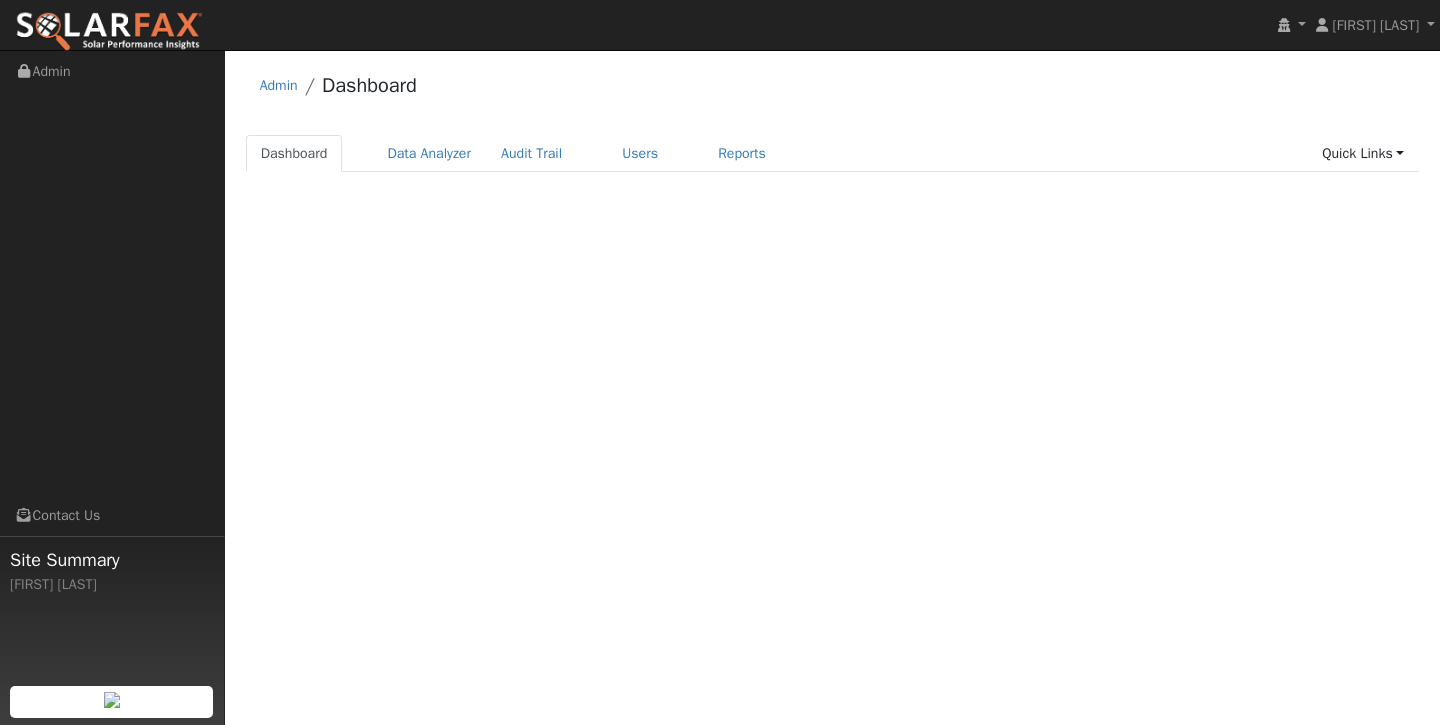 scroll, scrollTop: 0, scrollLeft: 0, axis: both 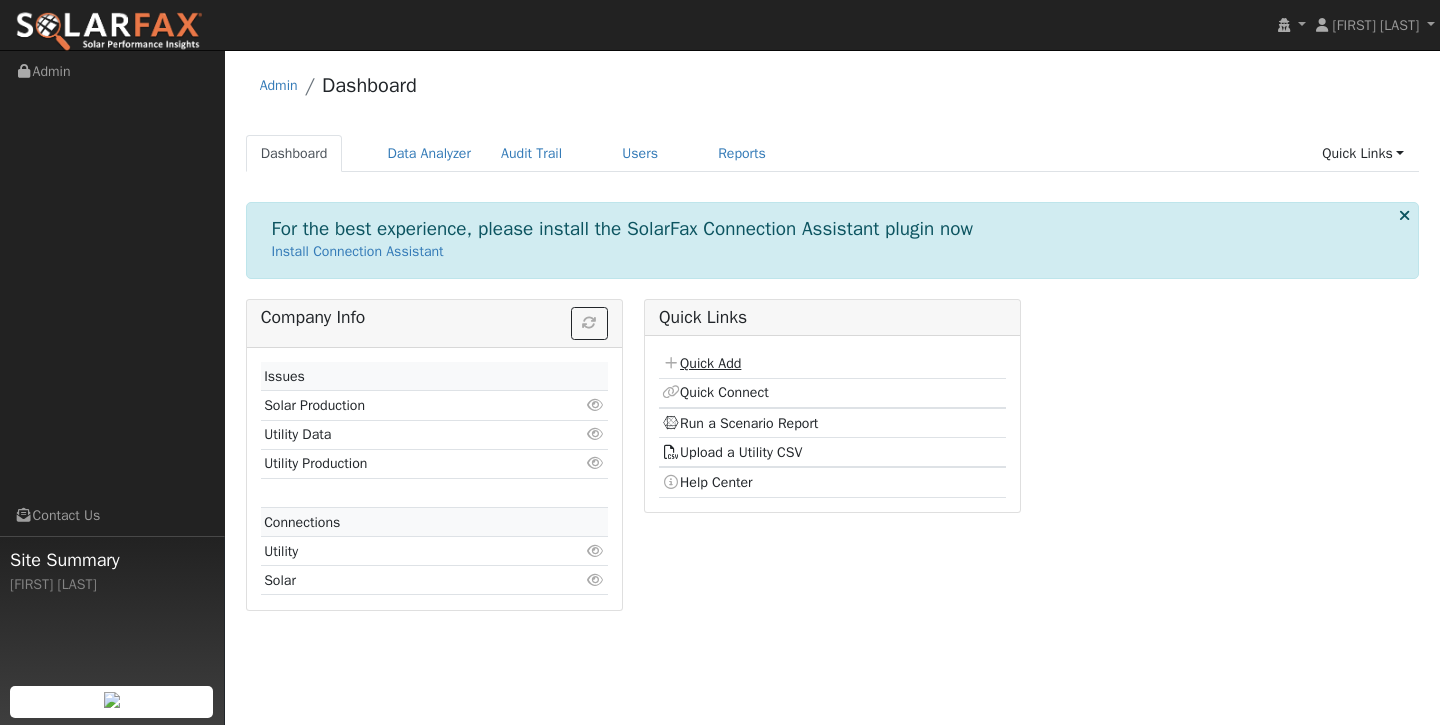 click on "Quick Add" at bounding box center (701, 363) 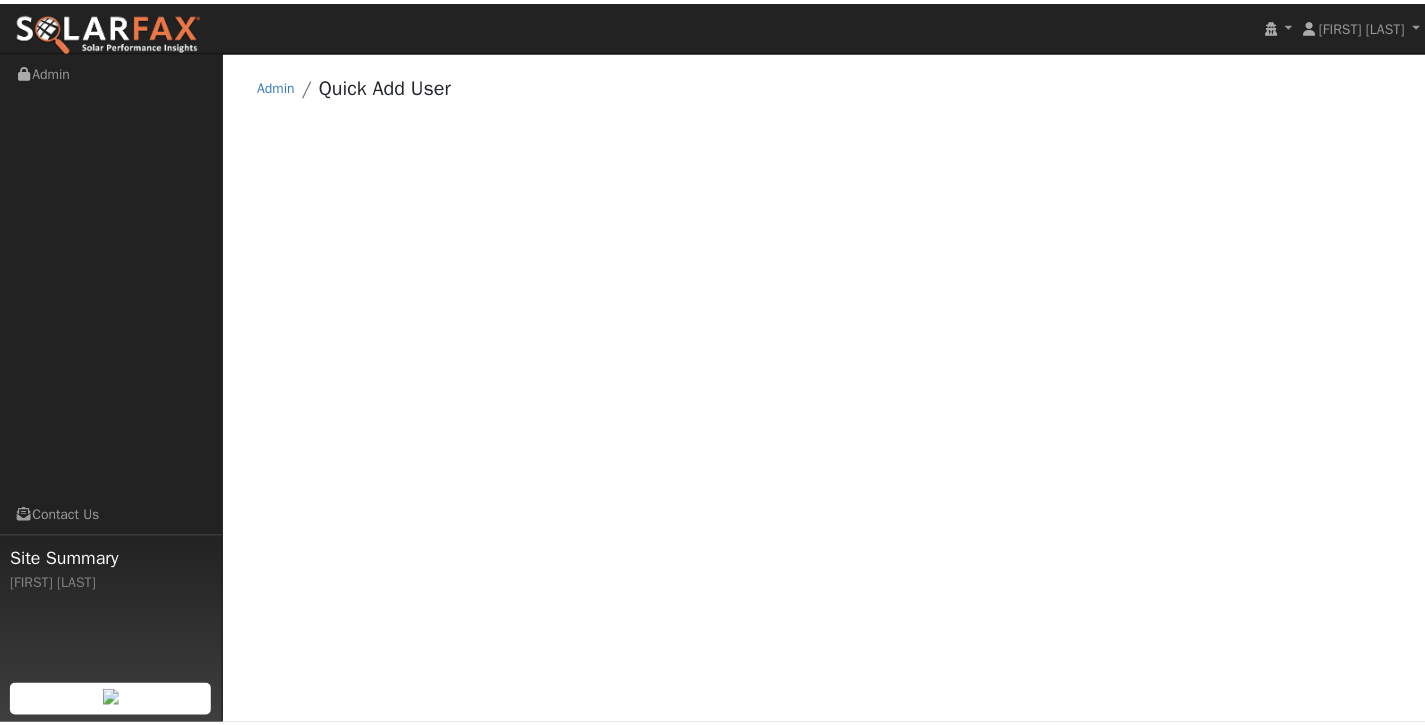scroll, scrollTop: 0, scrollLeft: 0, axis: both 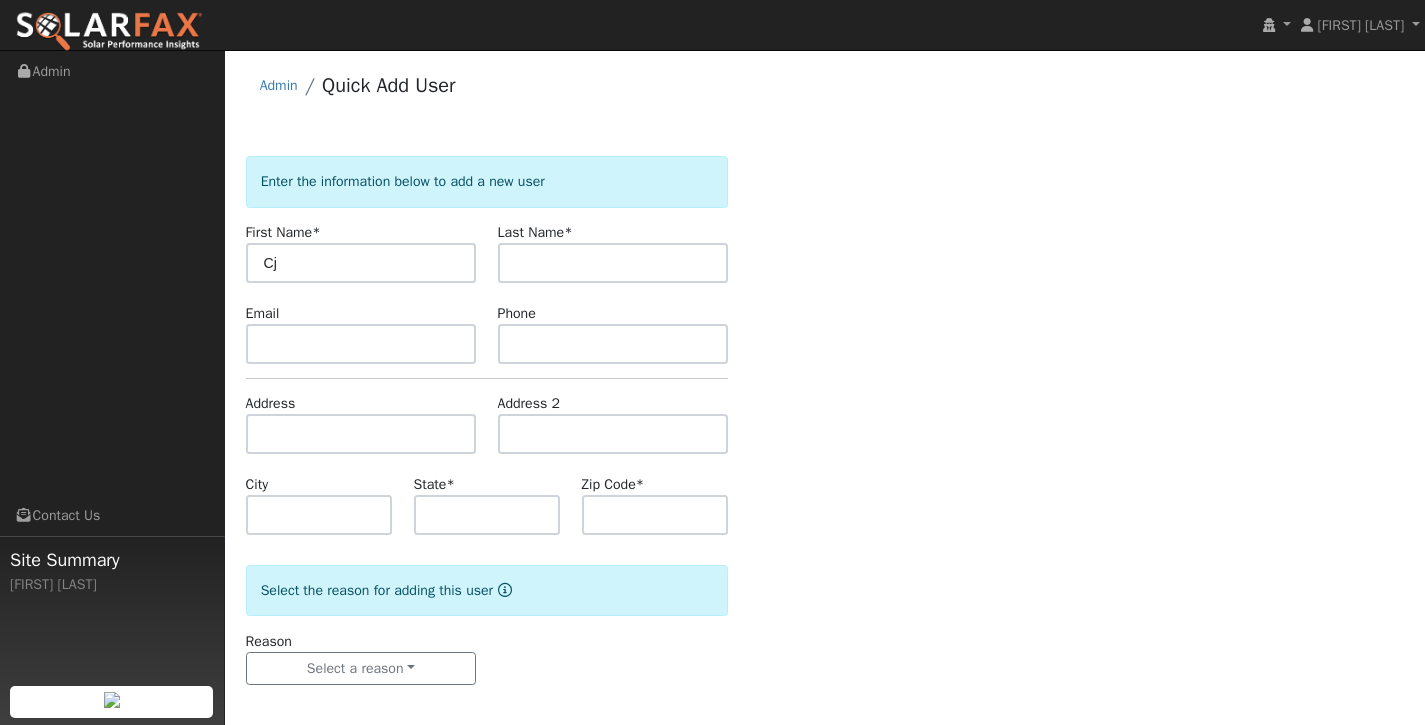 type on "Cj" 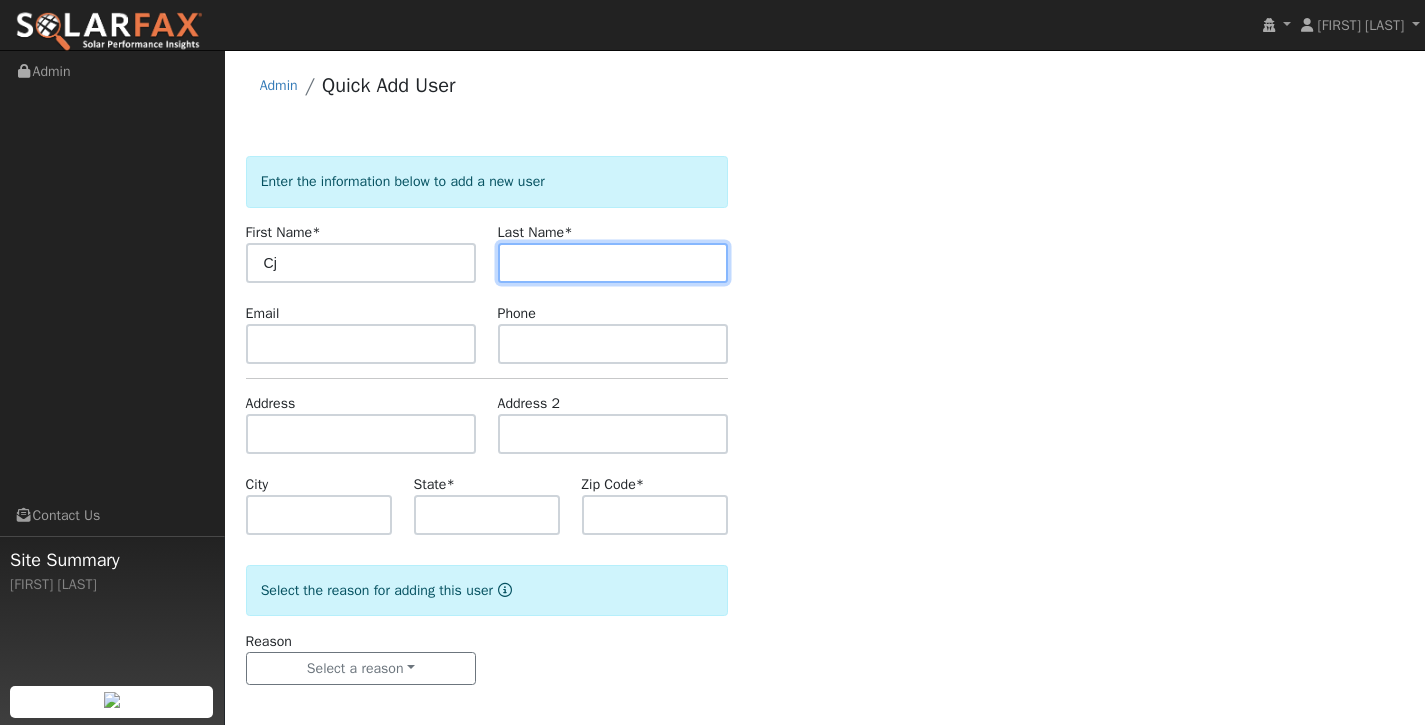 click at bounding box center [613, 263] 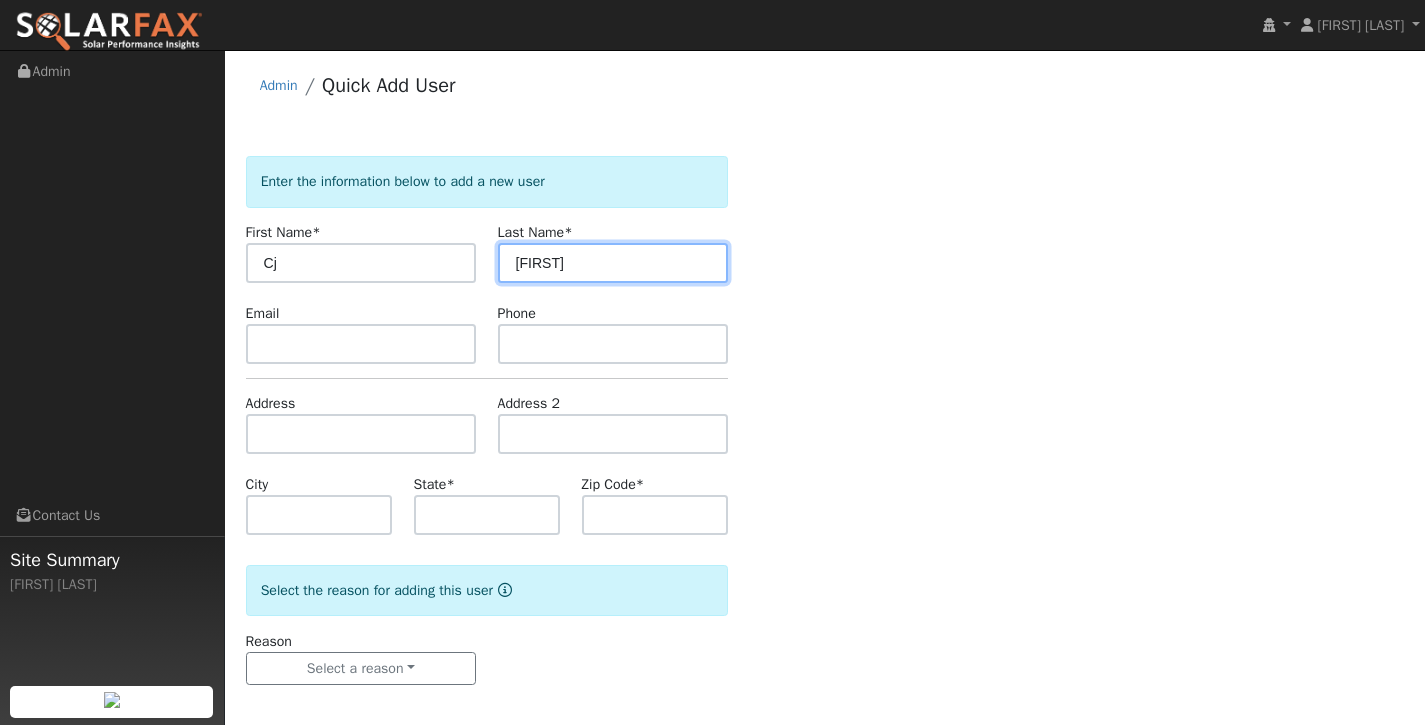 type on "[FIRST]" 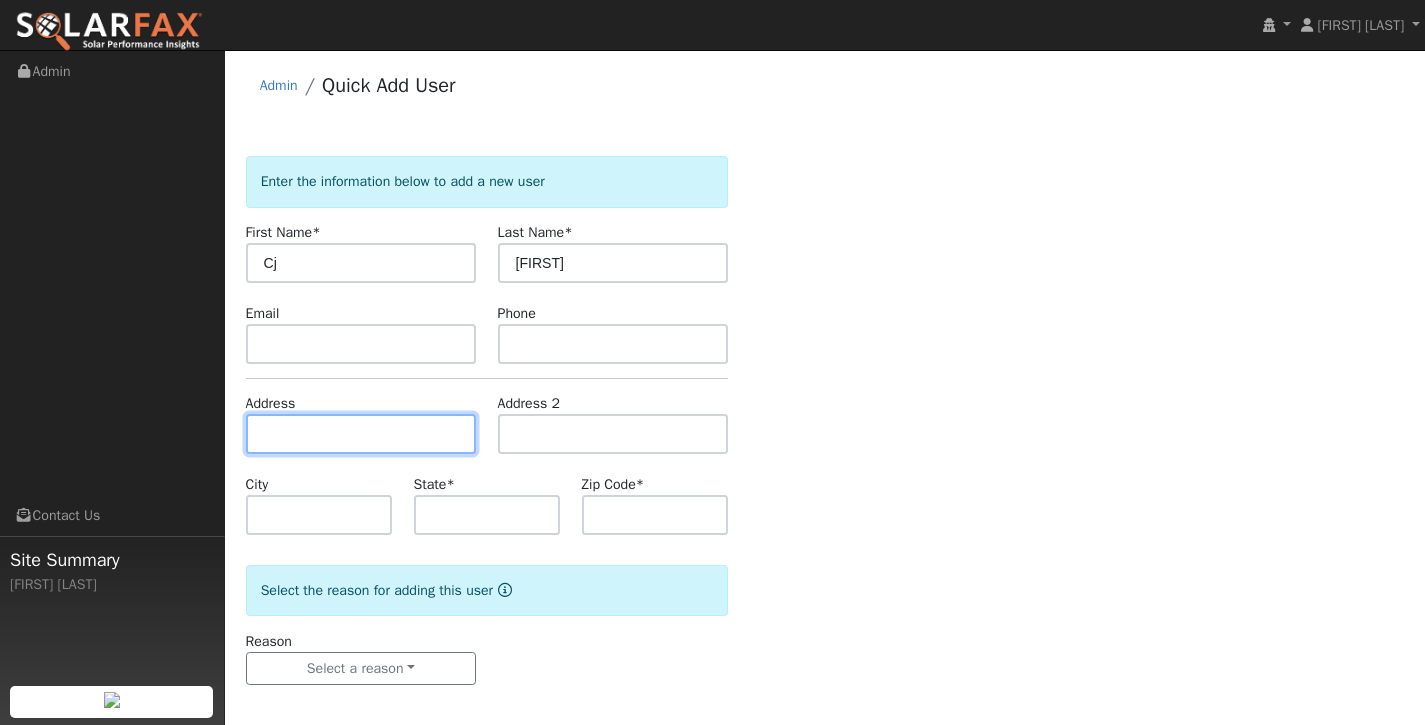 click at bounding box center (361, 434) 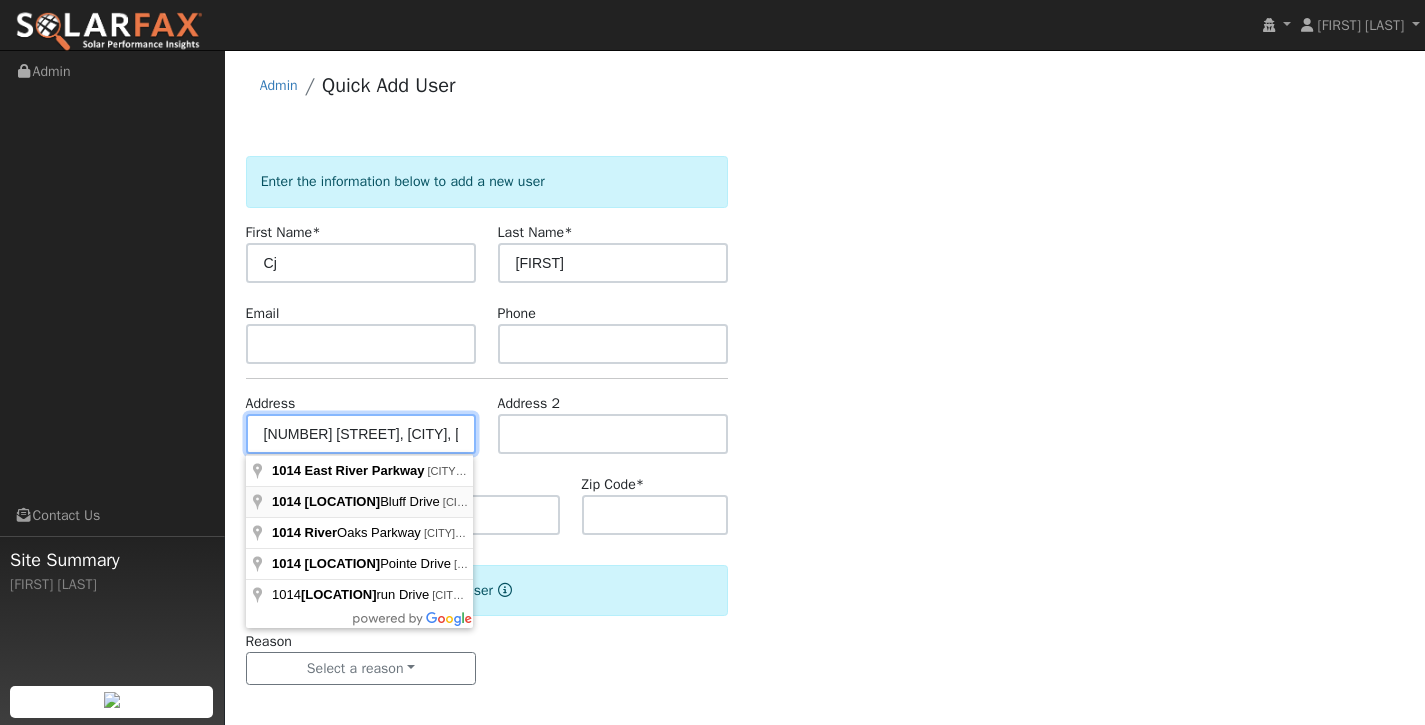 type on "1014 River Bluff Drive" 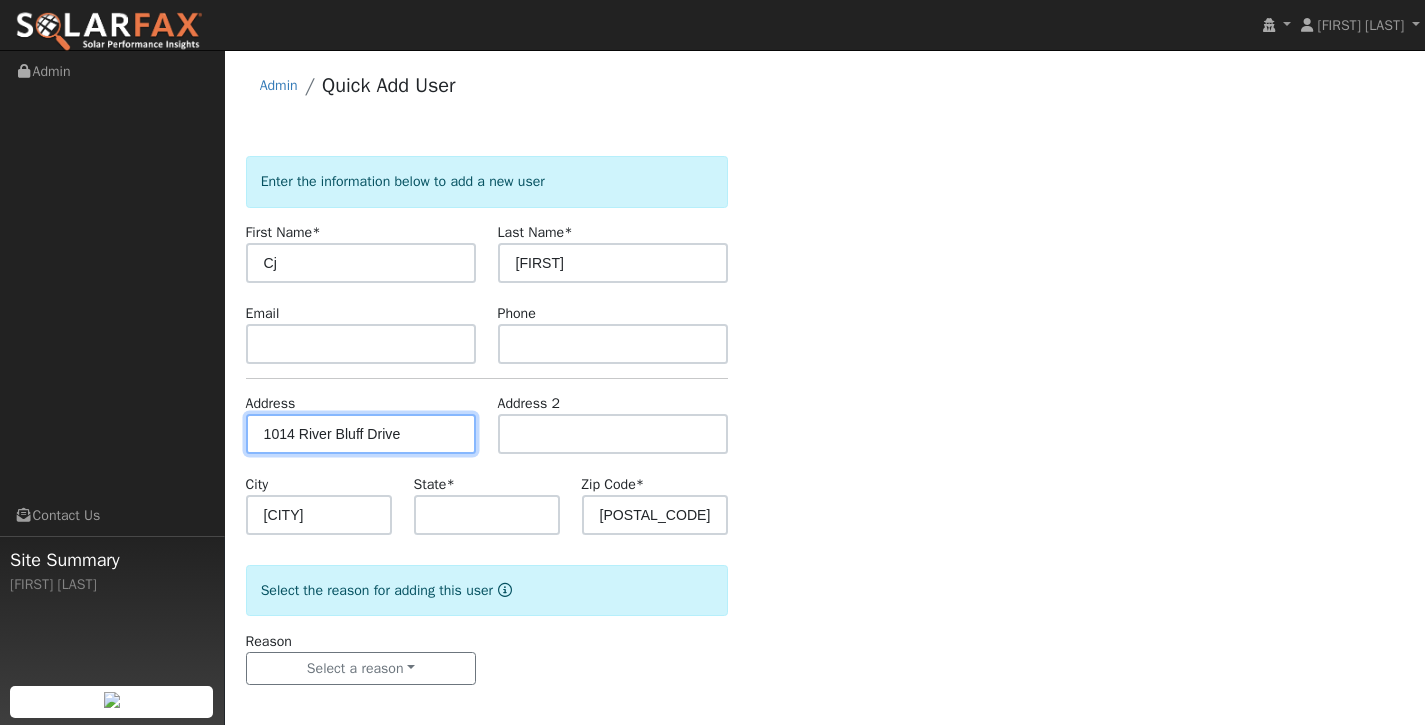 scroll, scrollTop: 0, scrollLeft: 0, axis: both 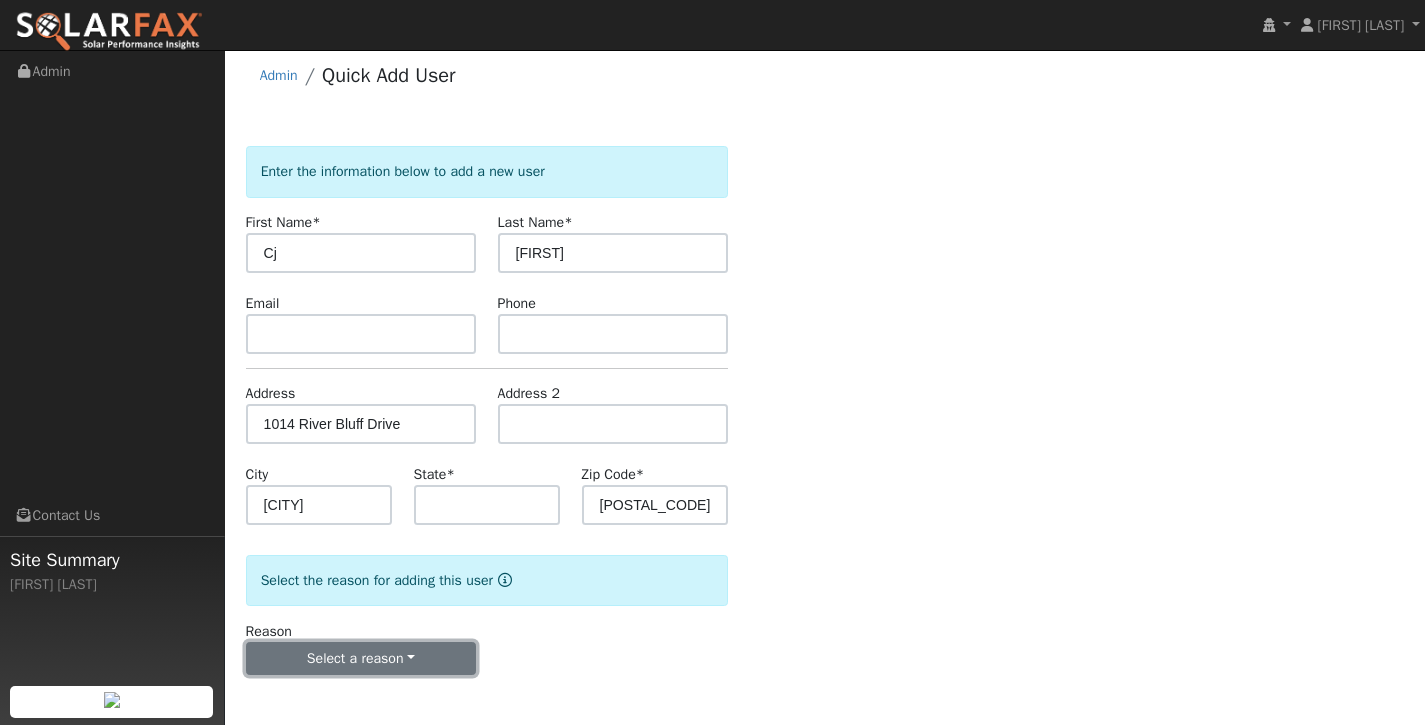 click on "Select a reason" at bounding box center (361, 659) 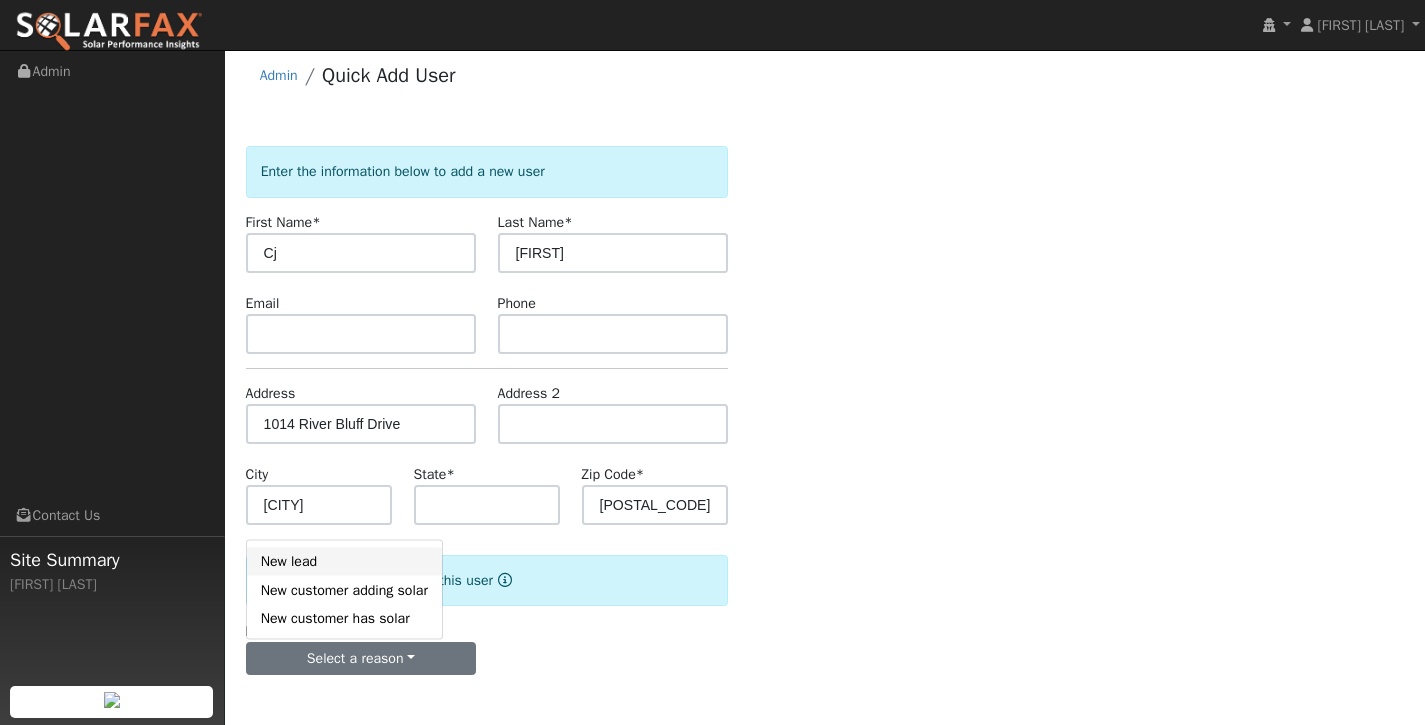 click on "New lead" at bounding box center (344, 561) 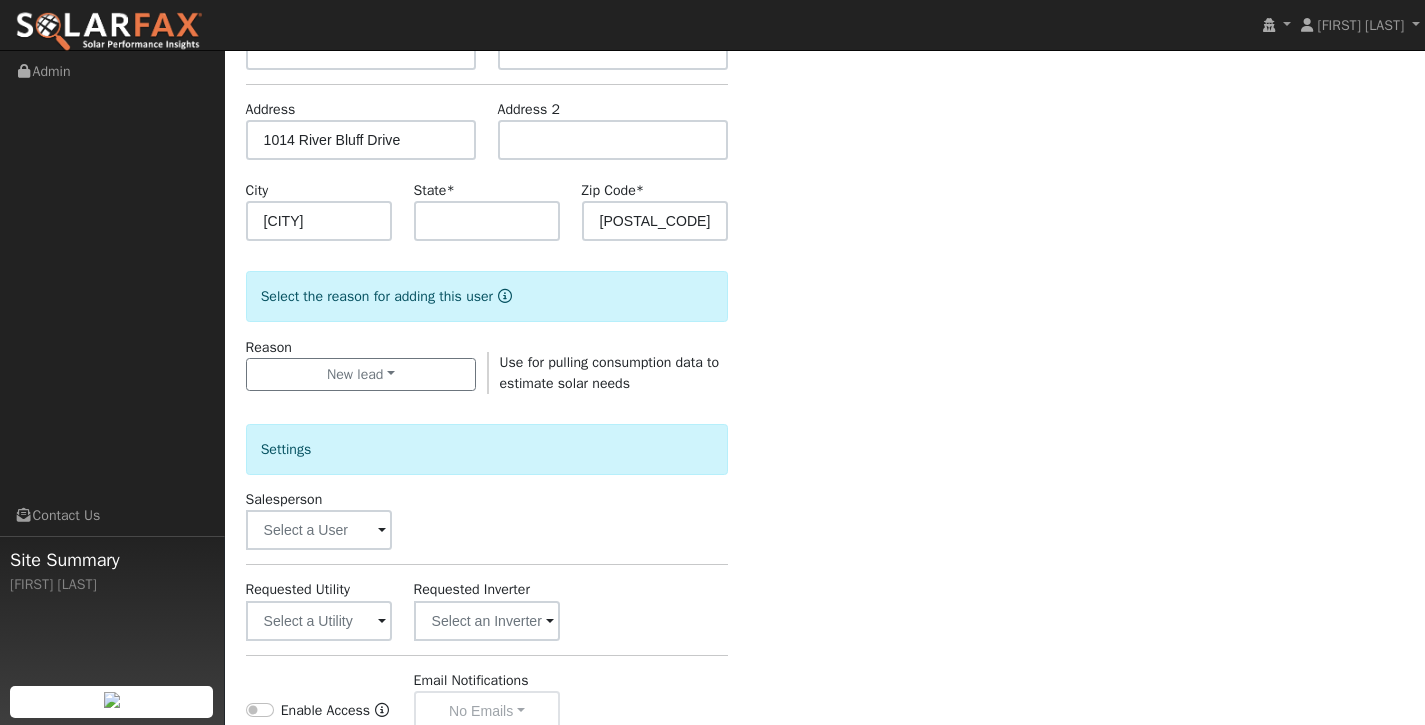 scroll, scrollTop: 349, scrollLeft: 0, axis: vertical 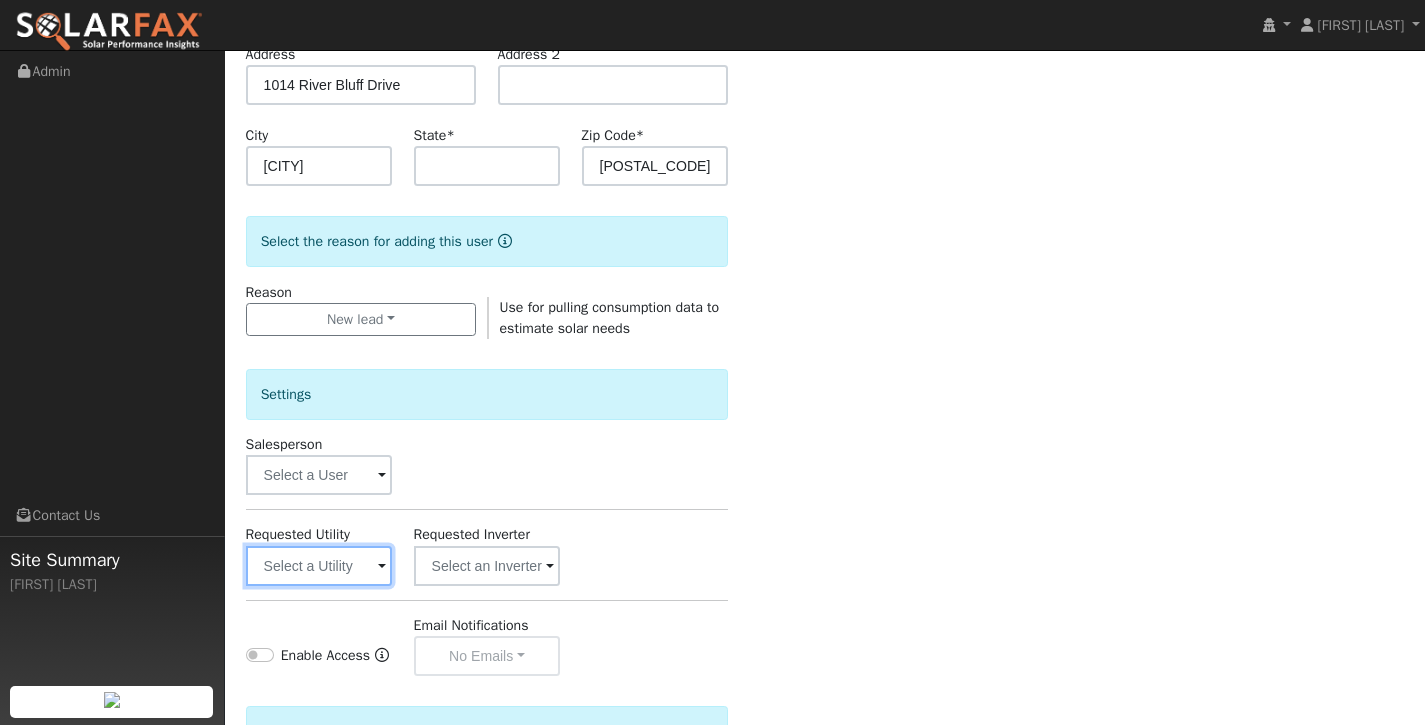 click at bounding box center (319, 566) 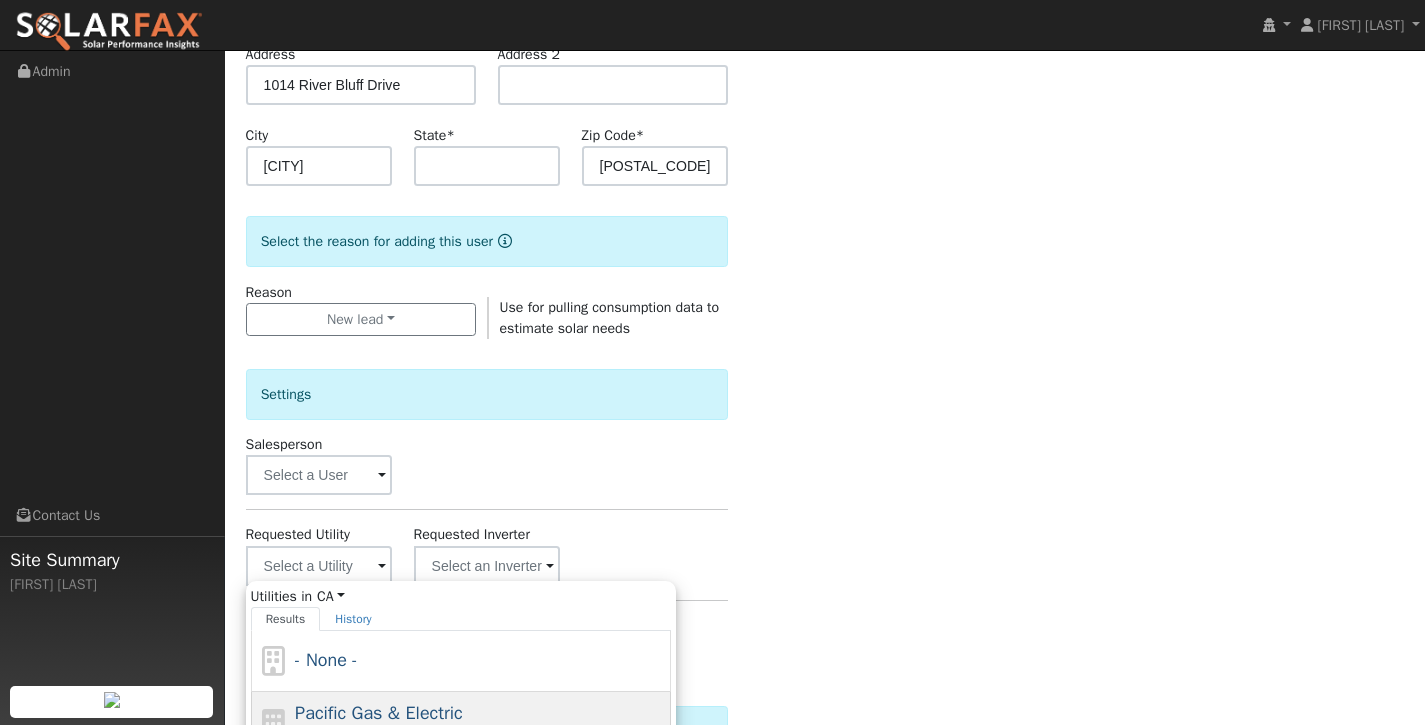 click on "Pacific Gas & Electric" at bounding box center [379, 713] 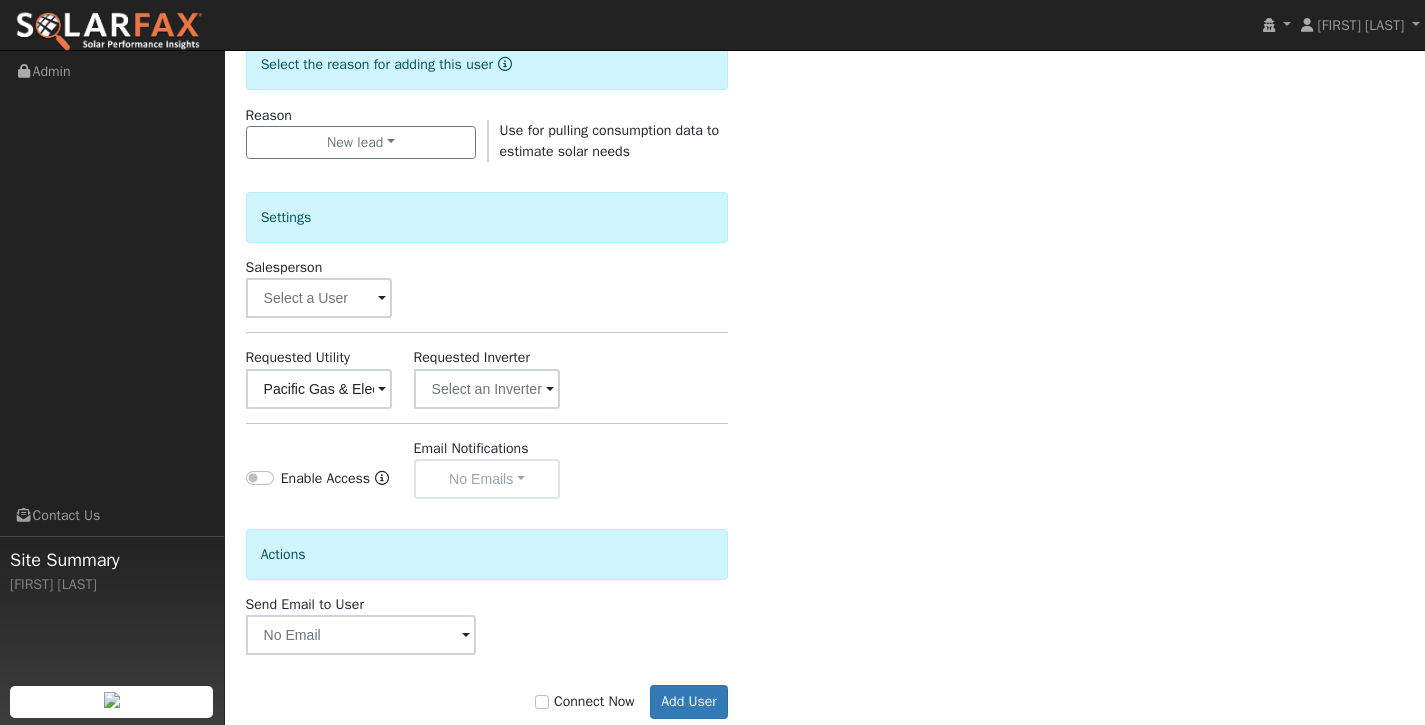 scroll, scrollTop: 583, scrollLeft: 0, axis: vertical 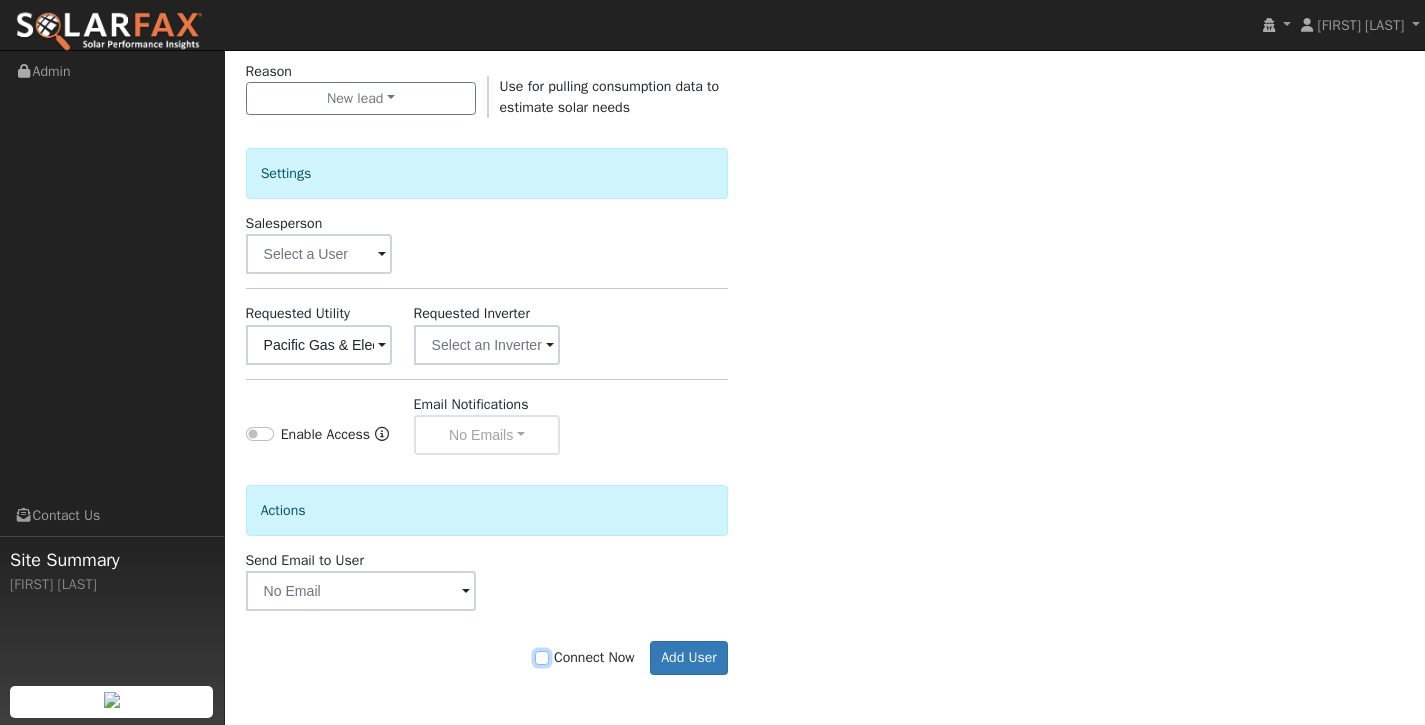 click on "Connect Now" at bounding box center (542, 658) 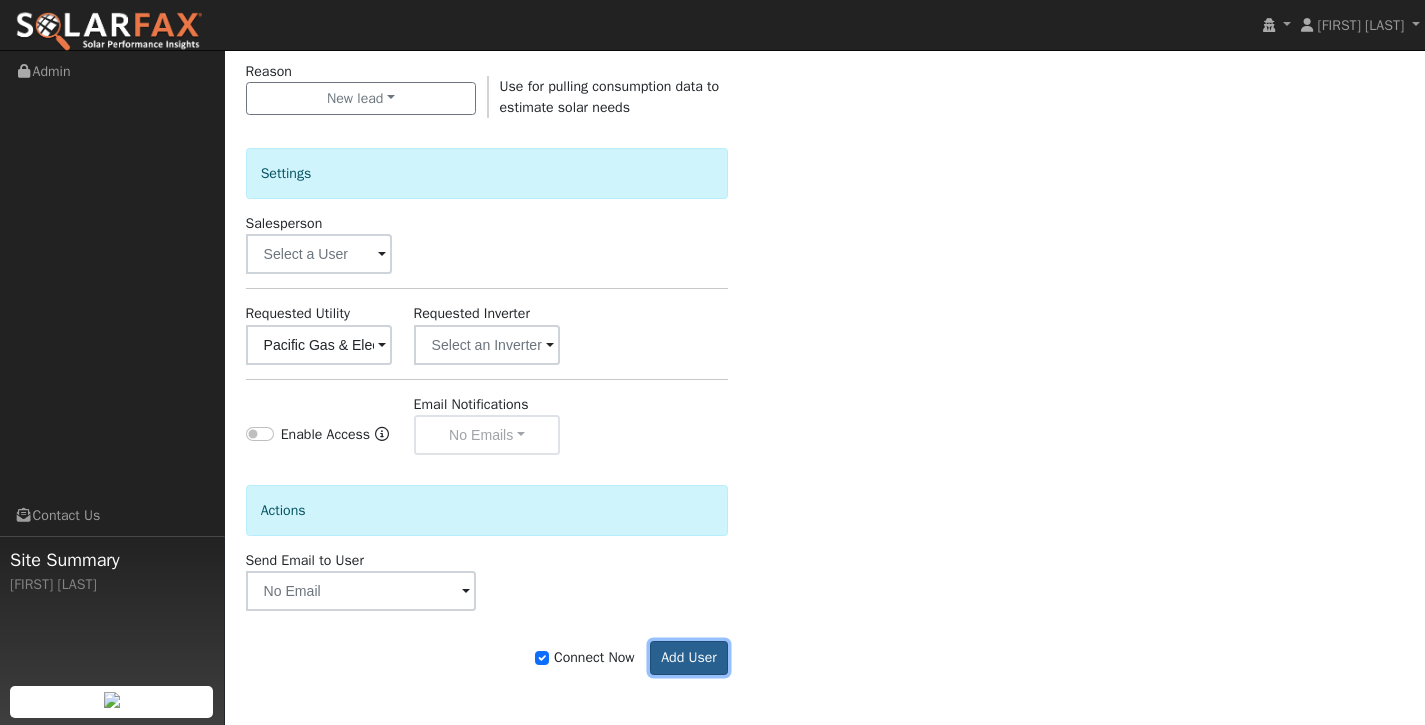 click on "Add User" at bounding box center (689, 658) 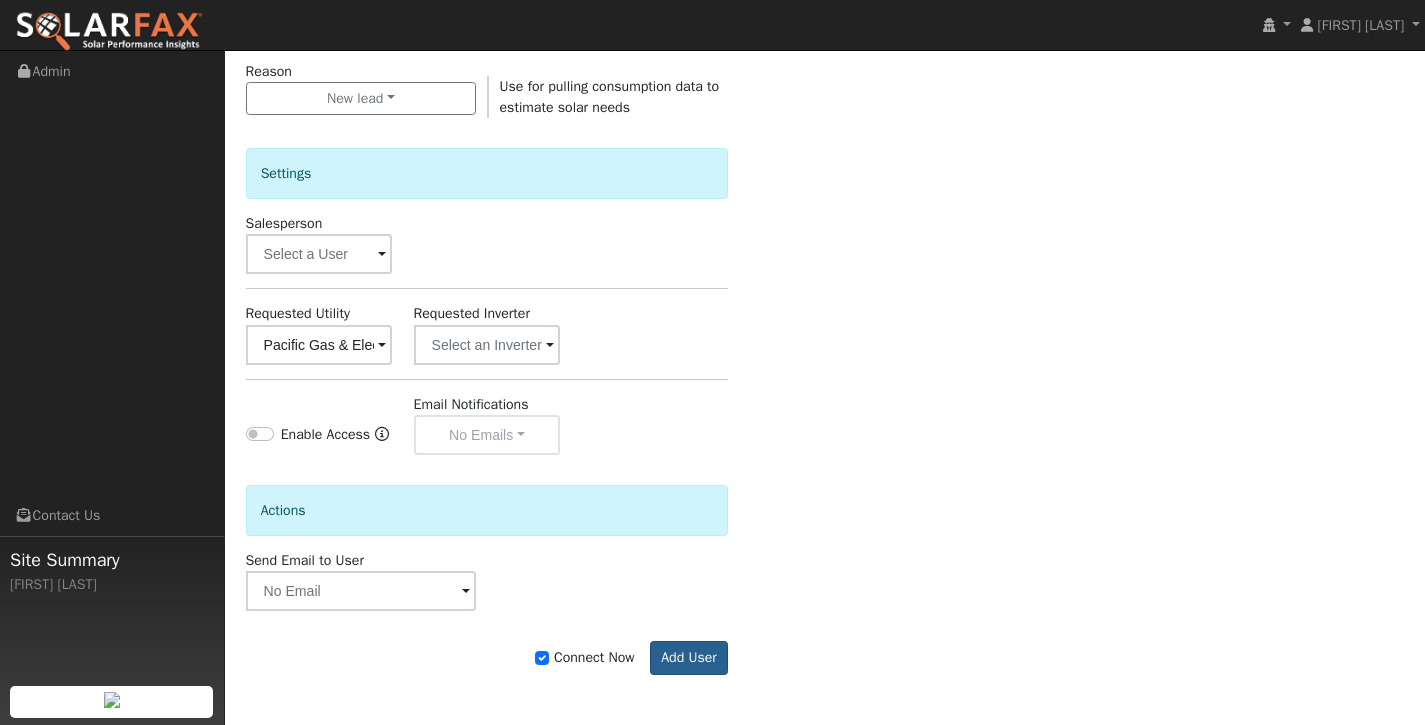 scroll, scrollTop: 570, scrollLeft: 0, axis: vertical 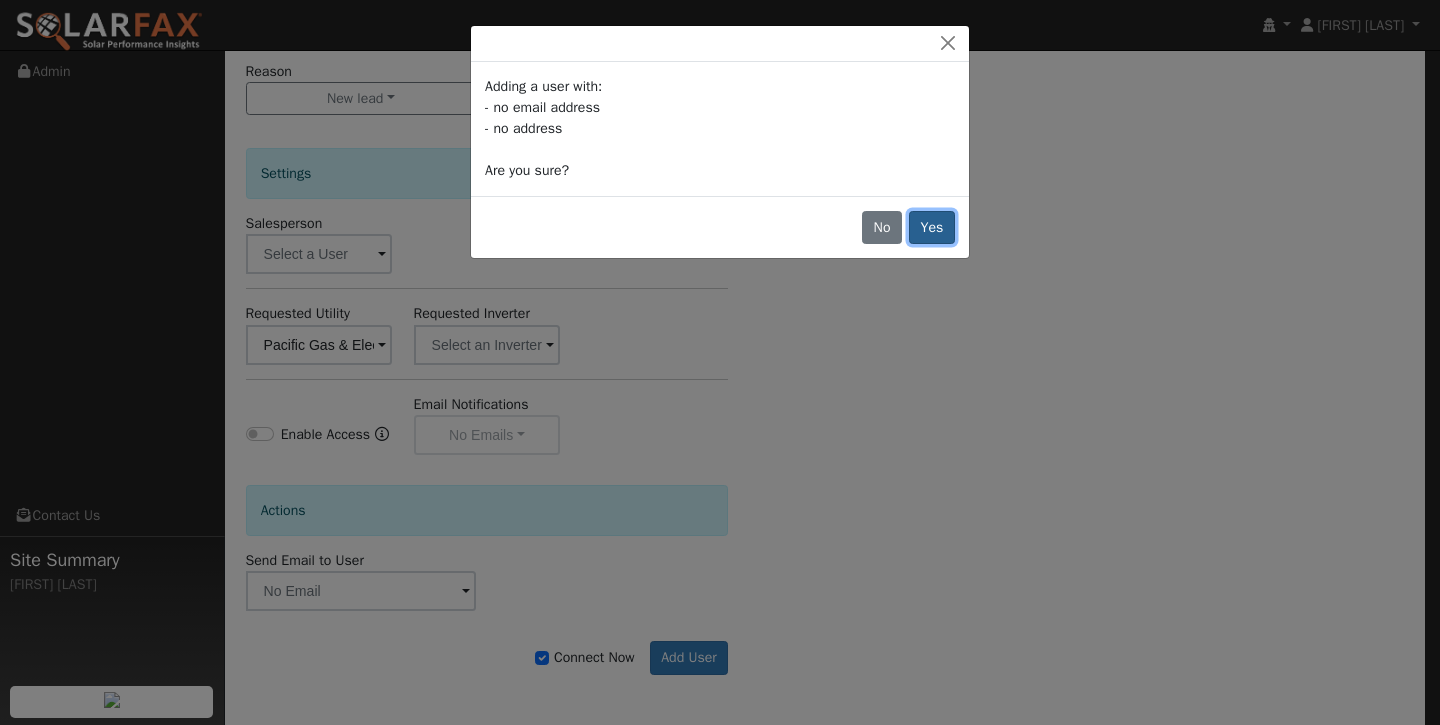 click on "Yes" at bounding box center (932, 228) 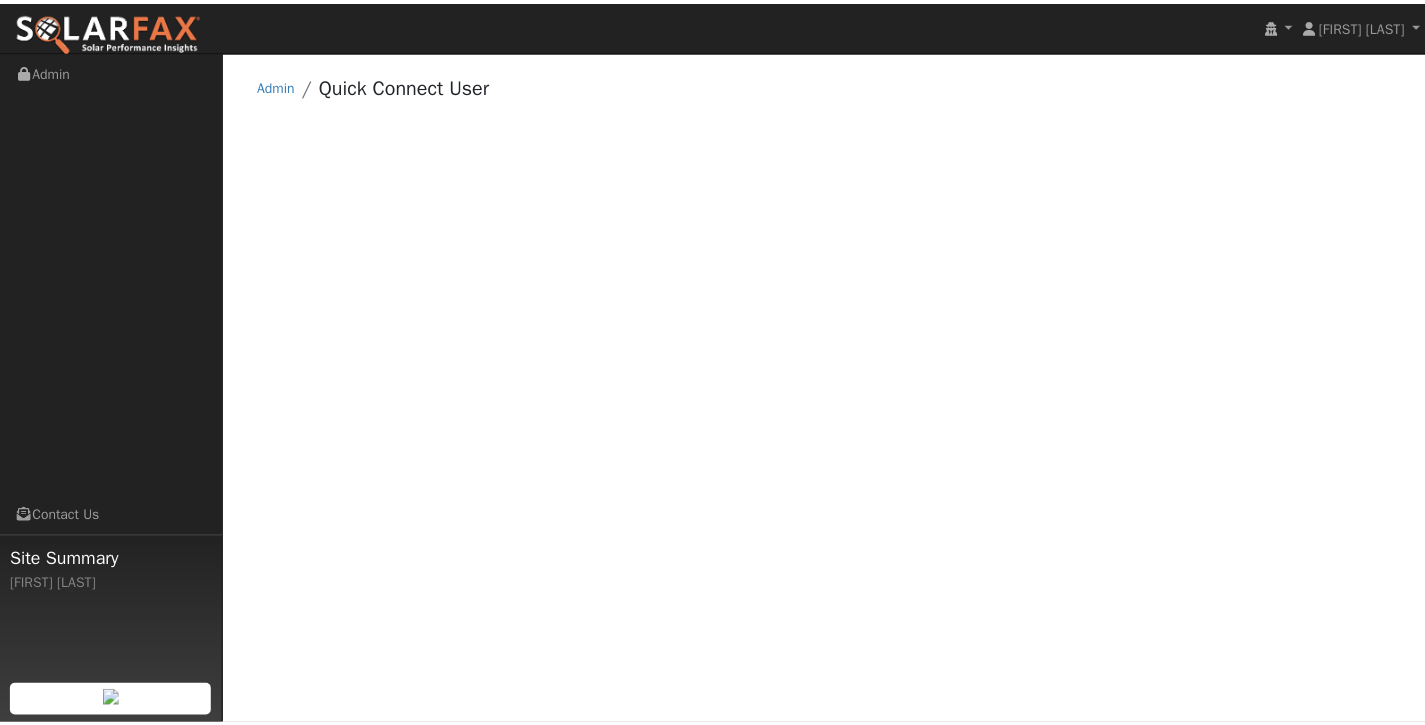 scroll, scrollTop: 0, scrollLeft: 0, axis: both 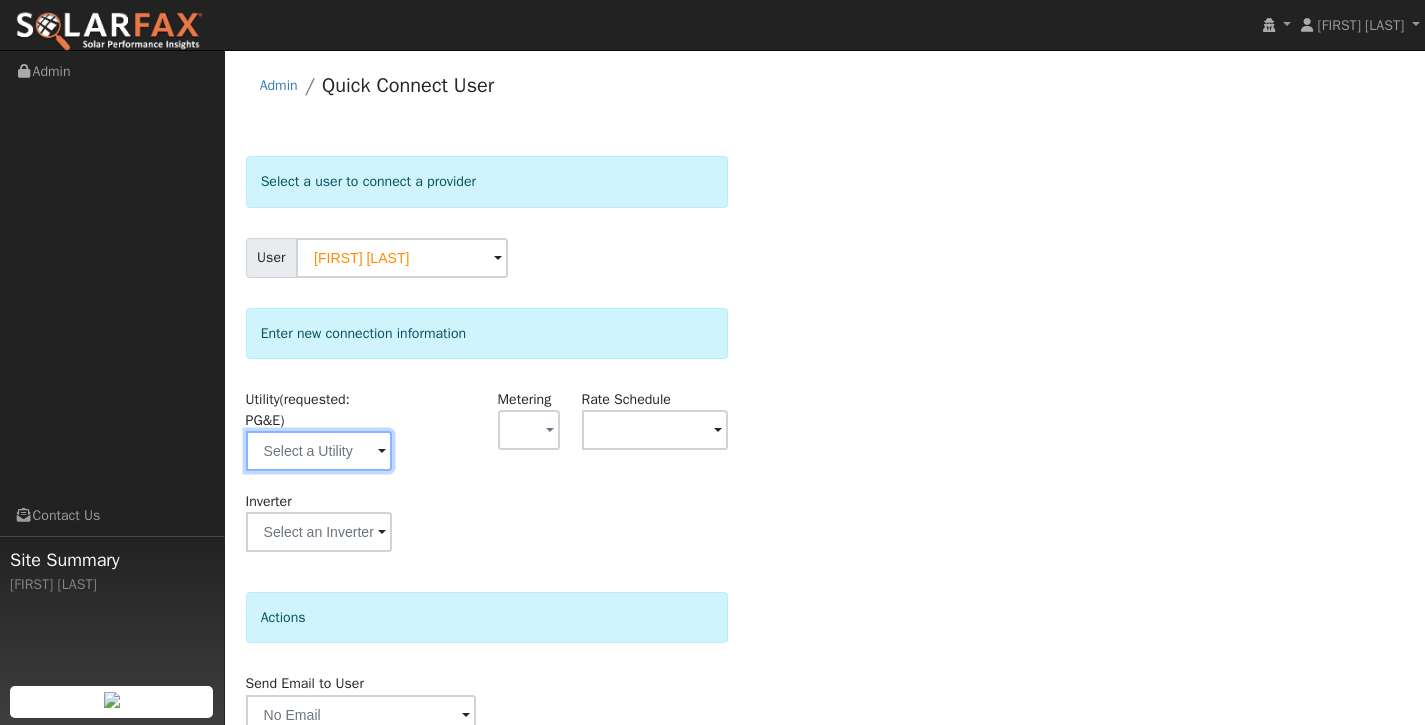 click at bounding box center [319, 451] 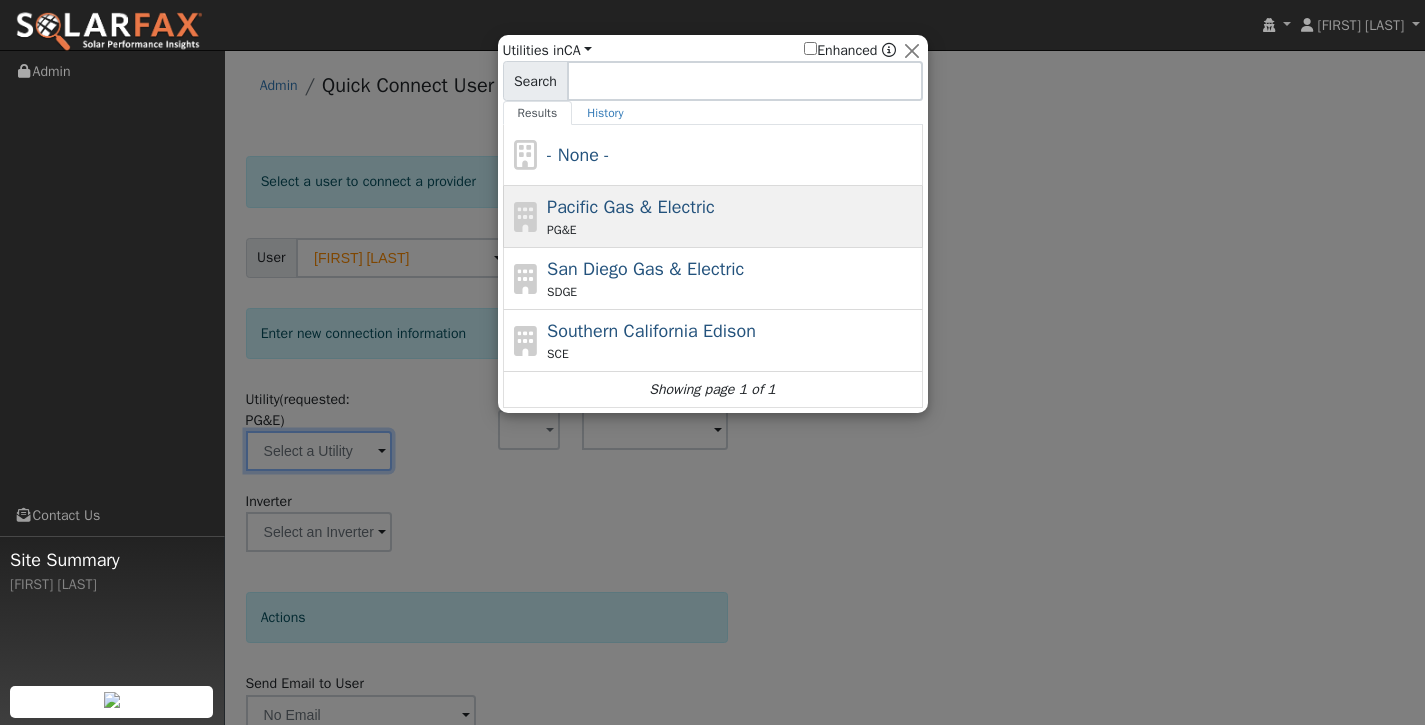 click on "Pacific Gas & Electric PG&E" at bounding box center [732, 216] 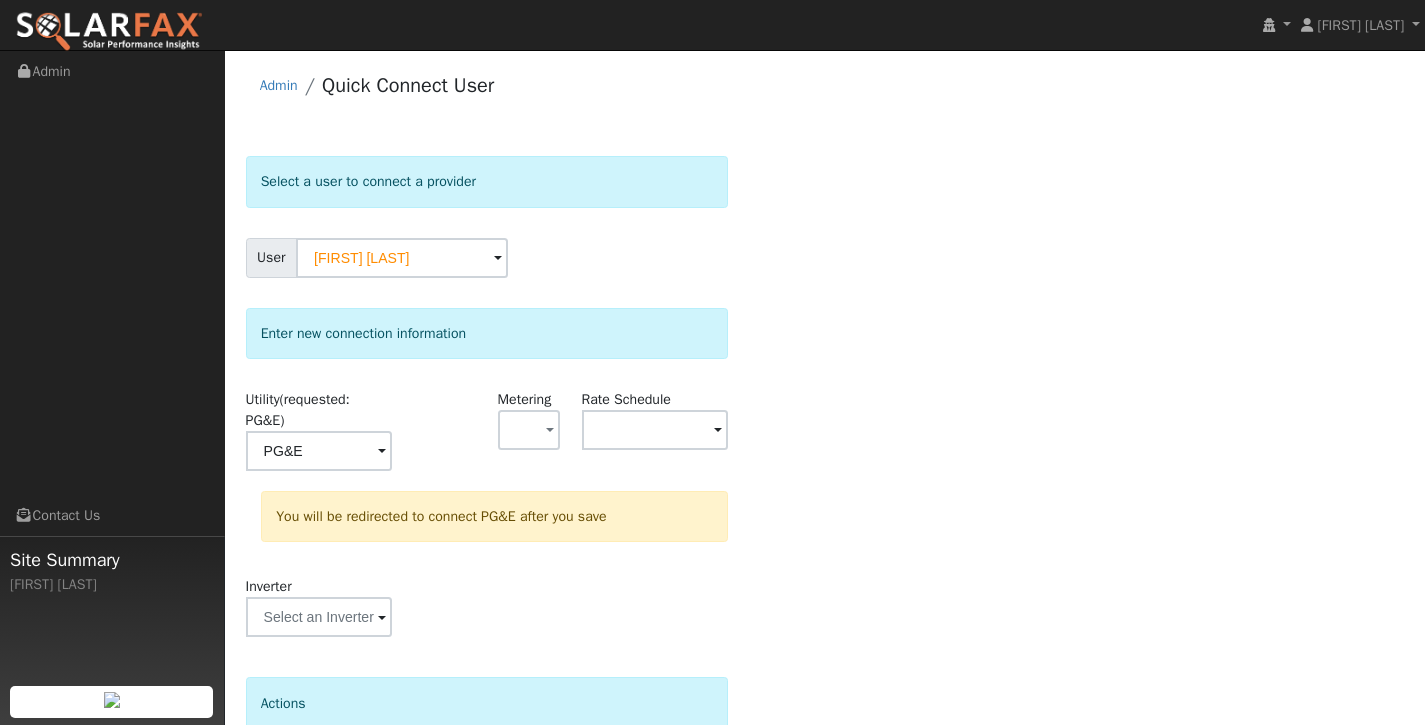 type on "PG&E" 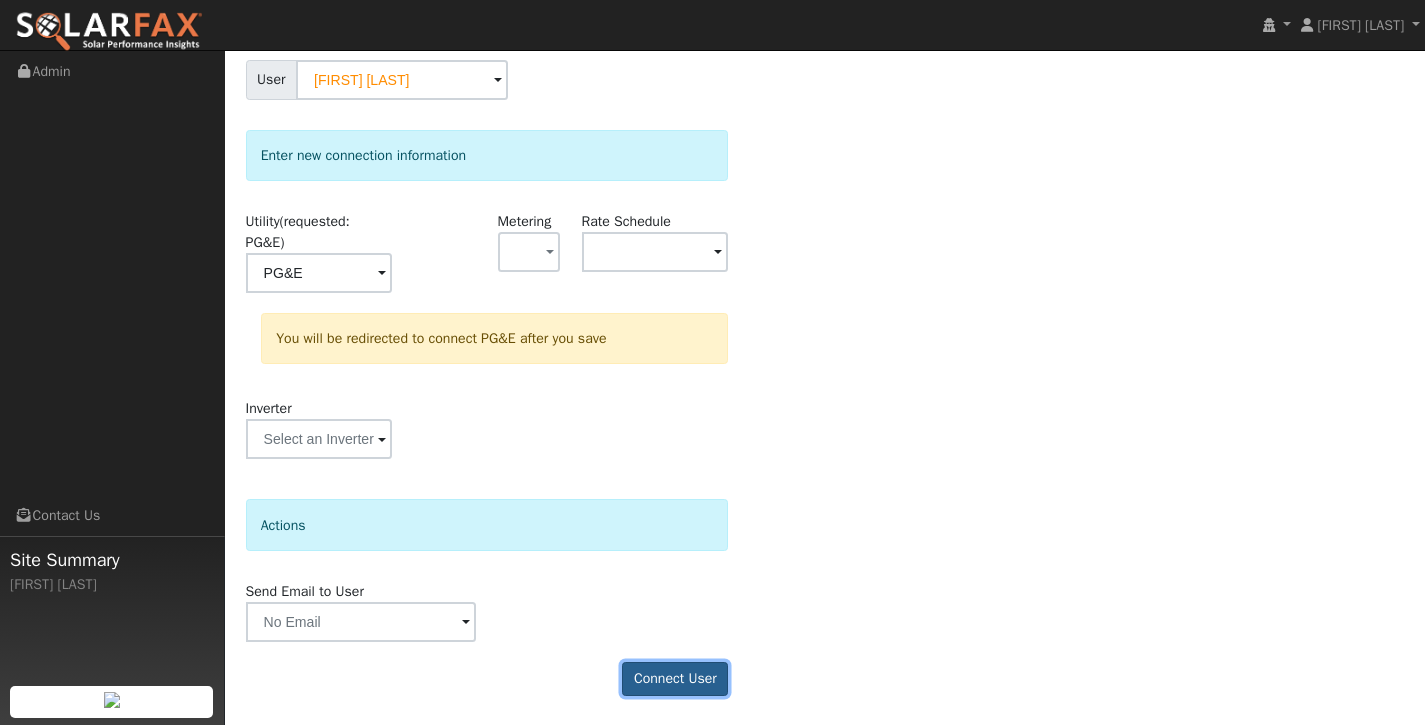 click on "Connect User" at bounding box center [675, 679] 